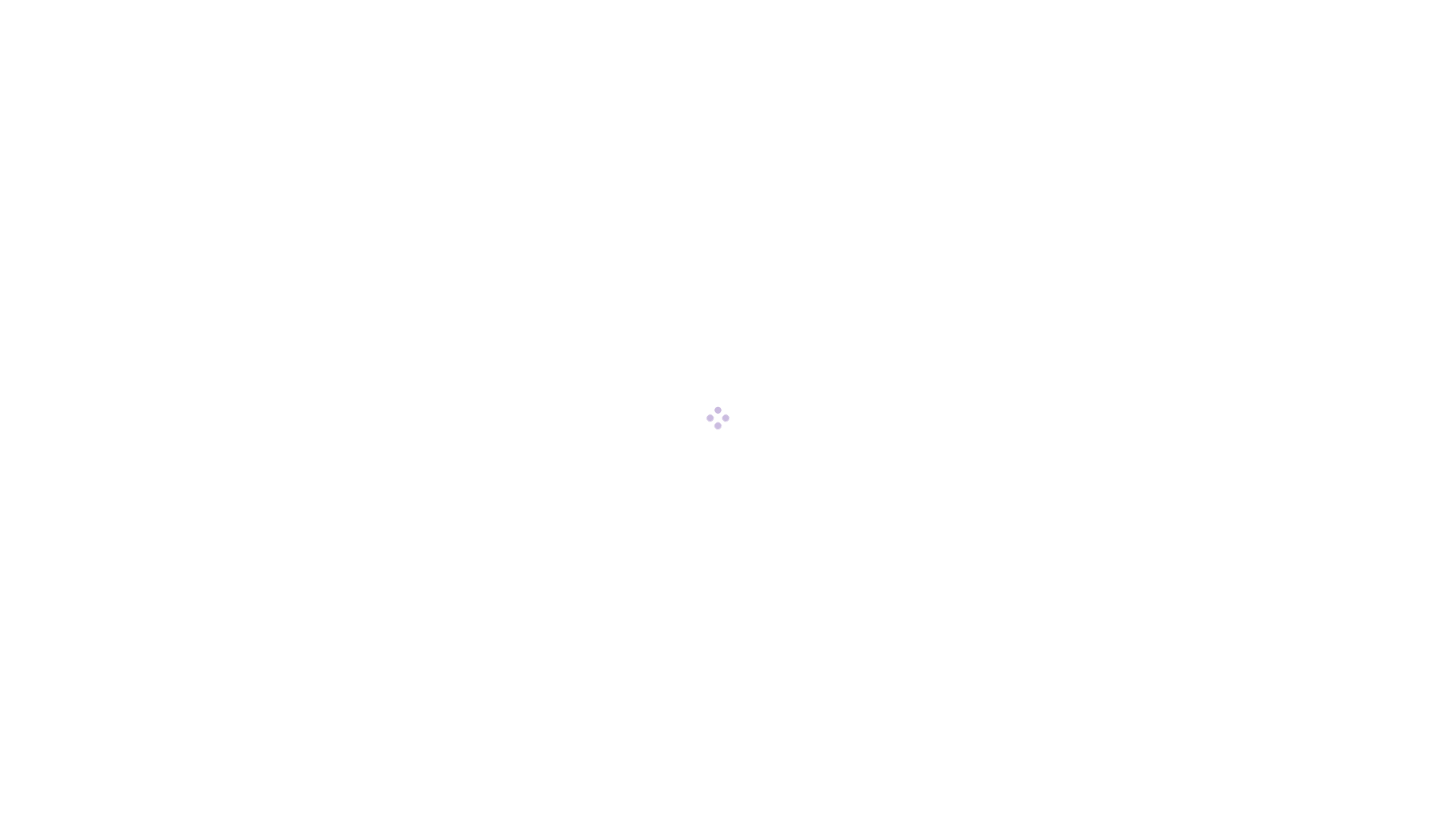scroll, scrollTop: 0, scrollLeft: 0, axis: both 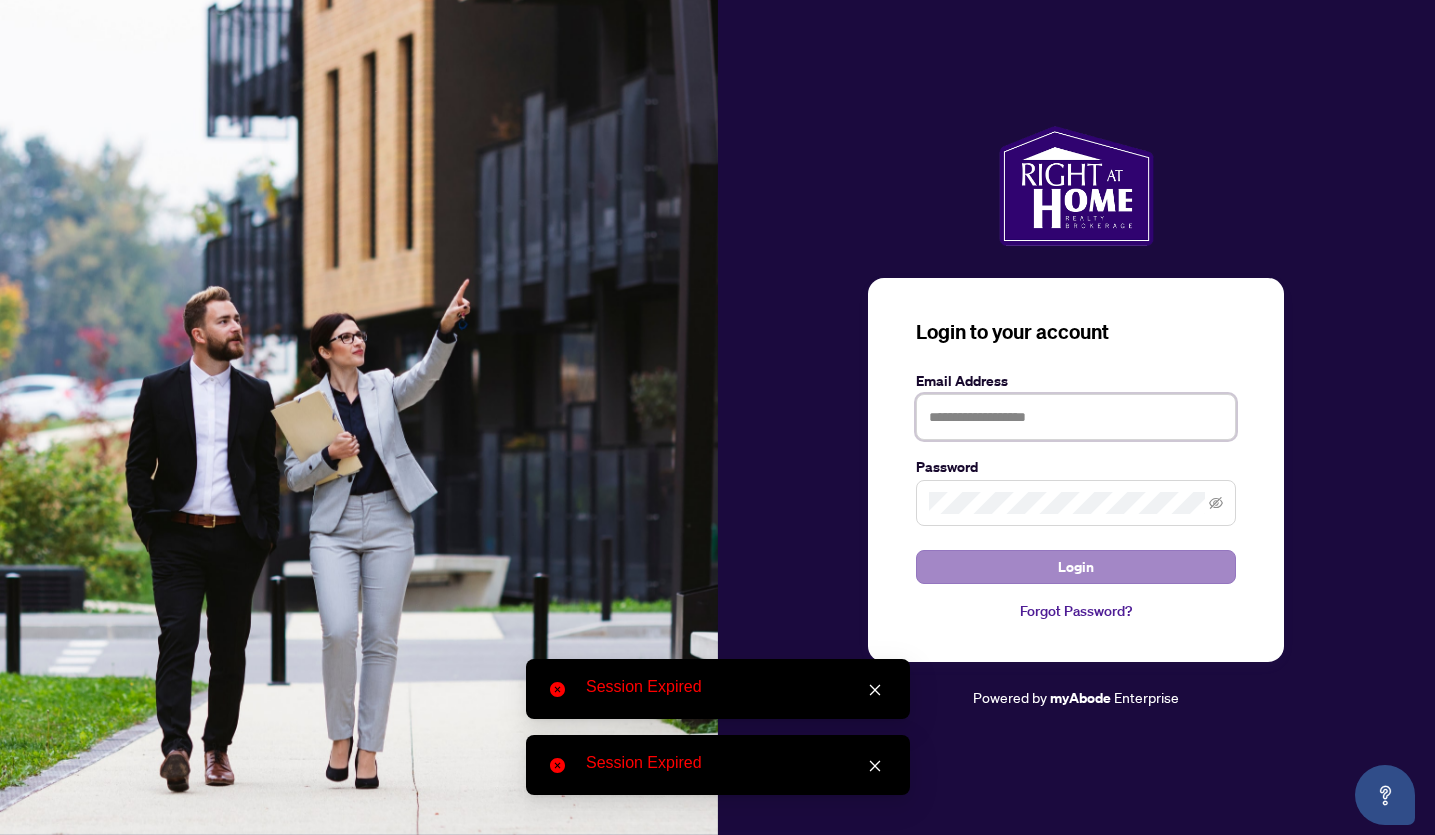 type on "**********" 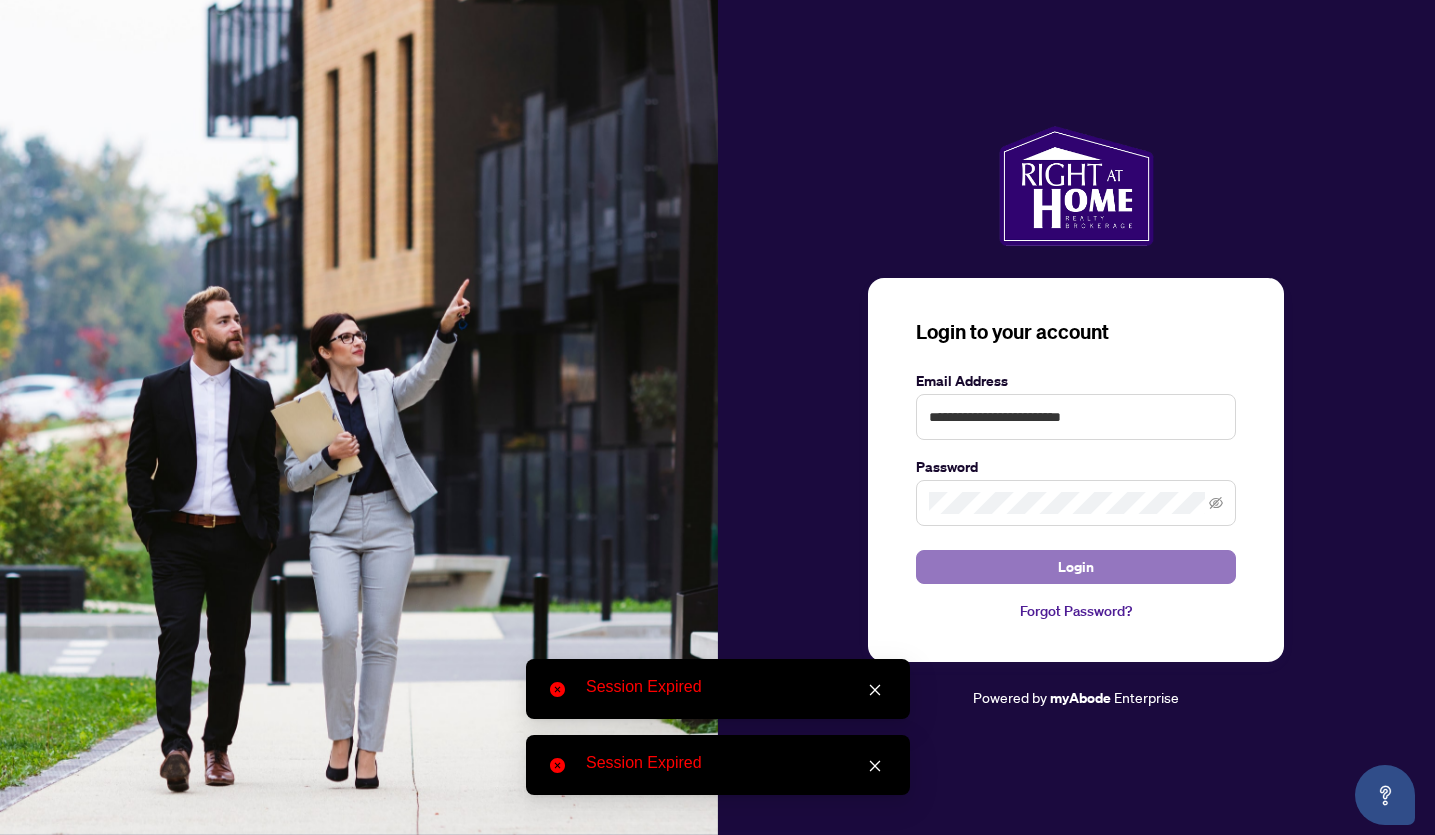 click on "Login" at bounding box center (1076, 567) 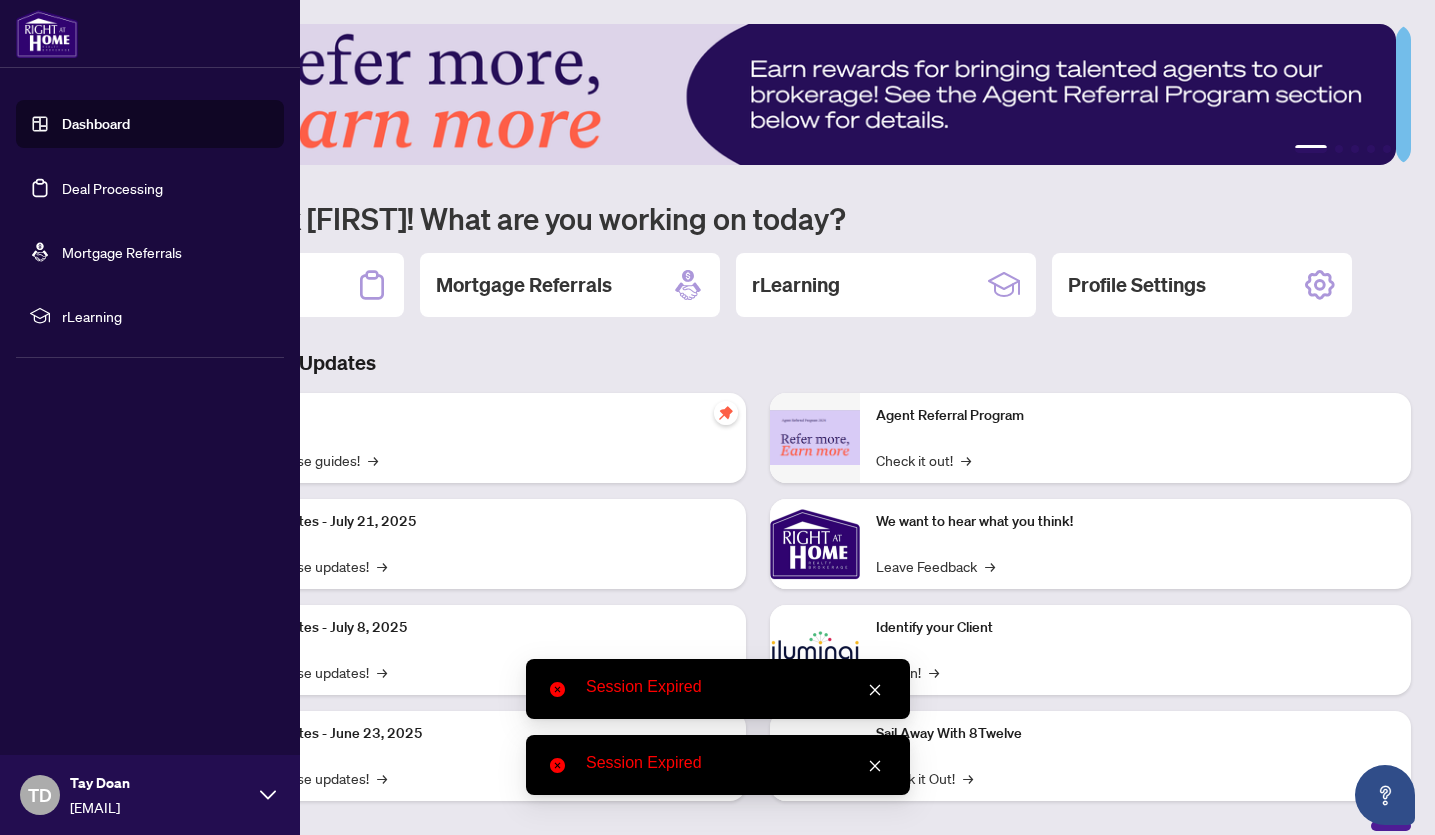 click on "Deal Processing" at bounding box center [112, 188] 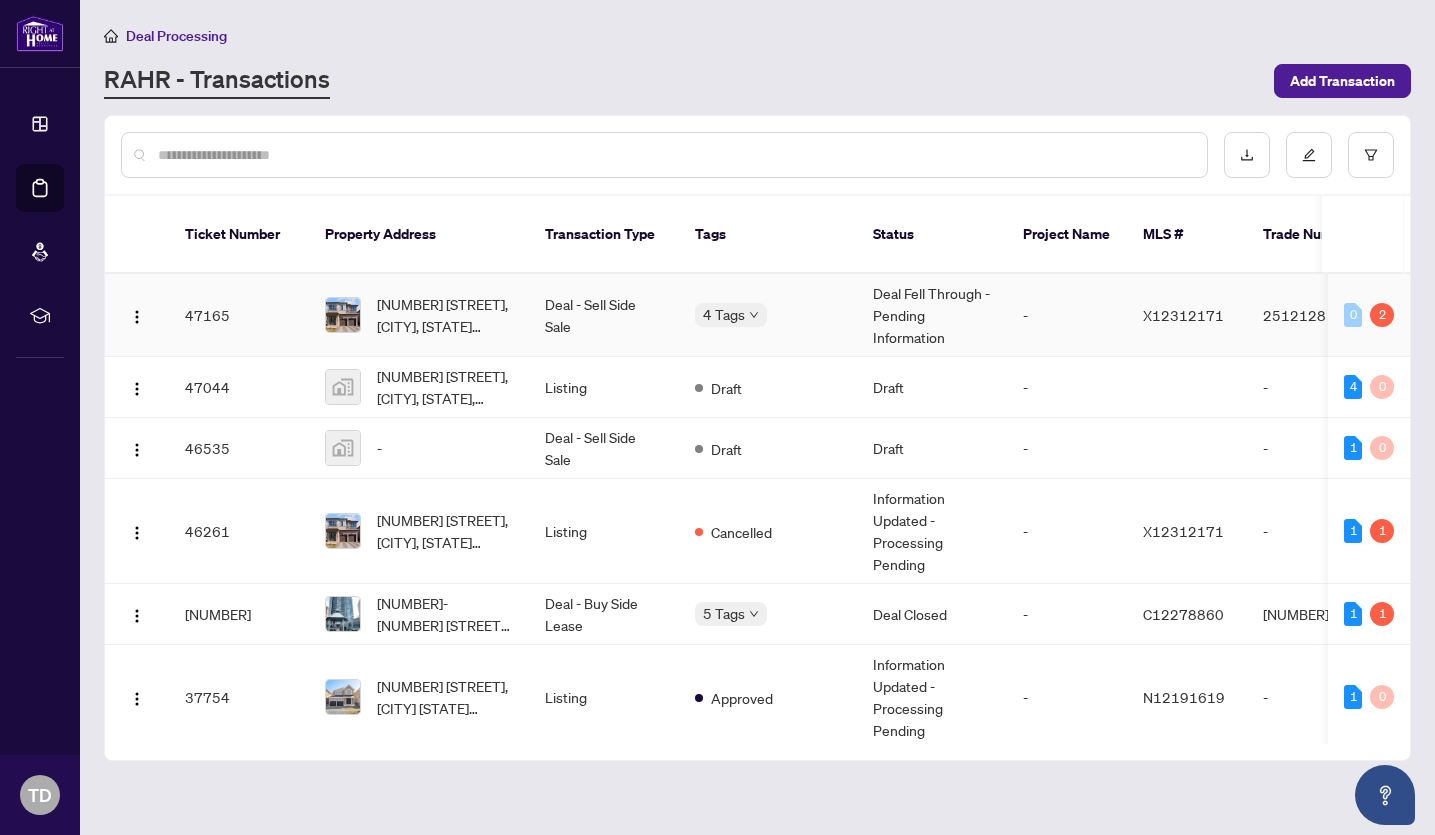 drag, startPoint x: 903, startPoint y: 292, endPoint x: 916, endPoint y: 292, distance: 13 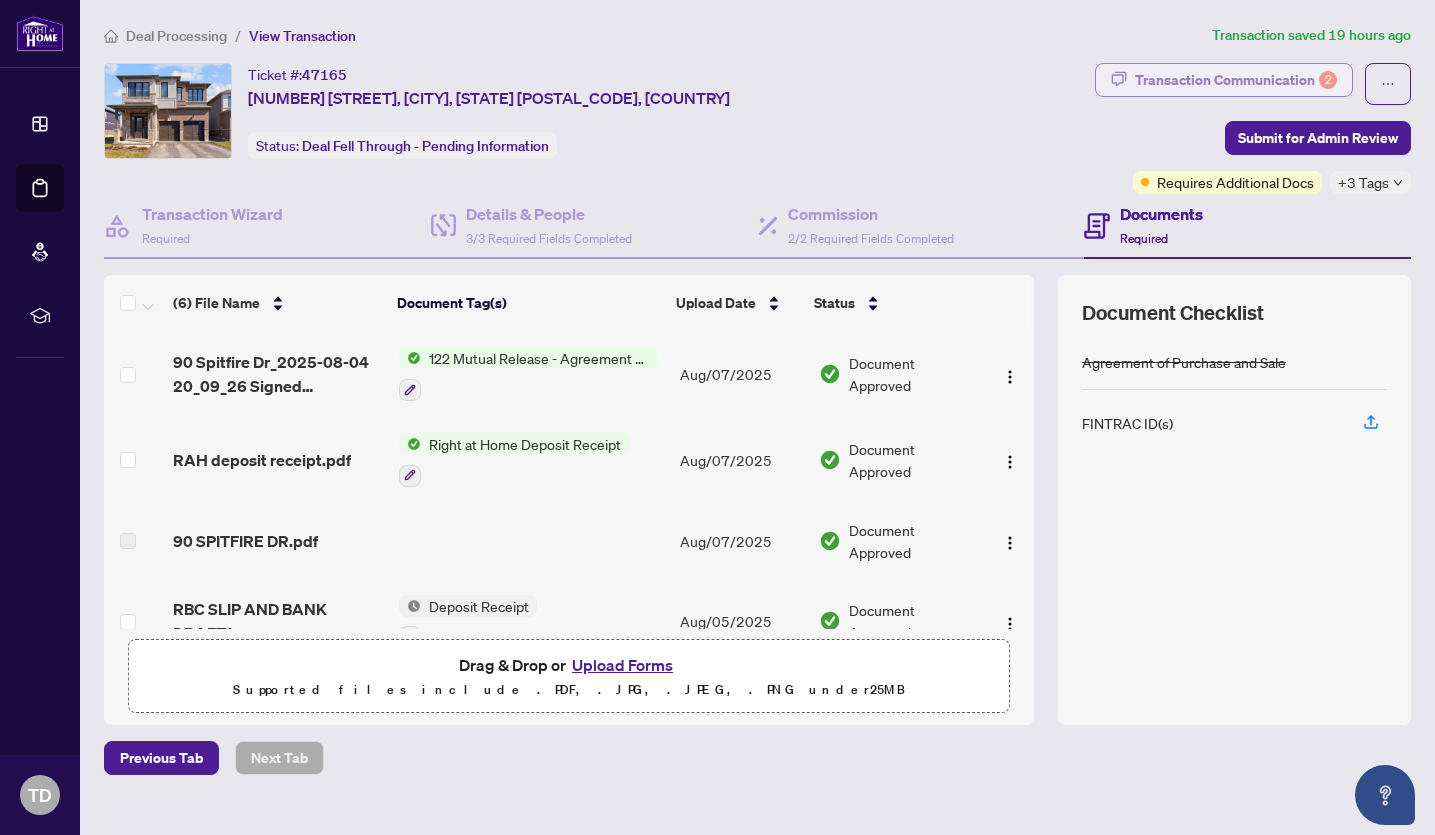 click on "Transaction Communication 2" at bounding box center (1236, 80) 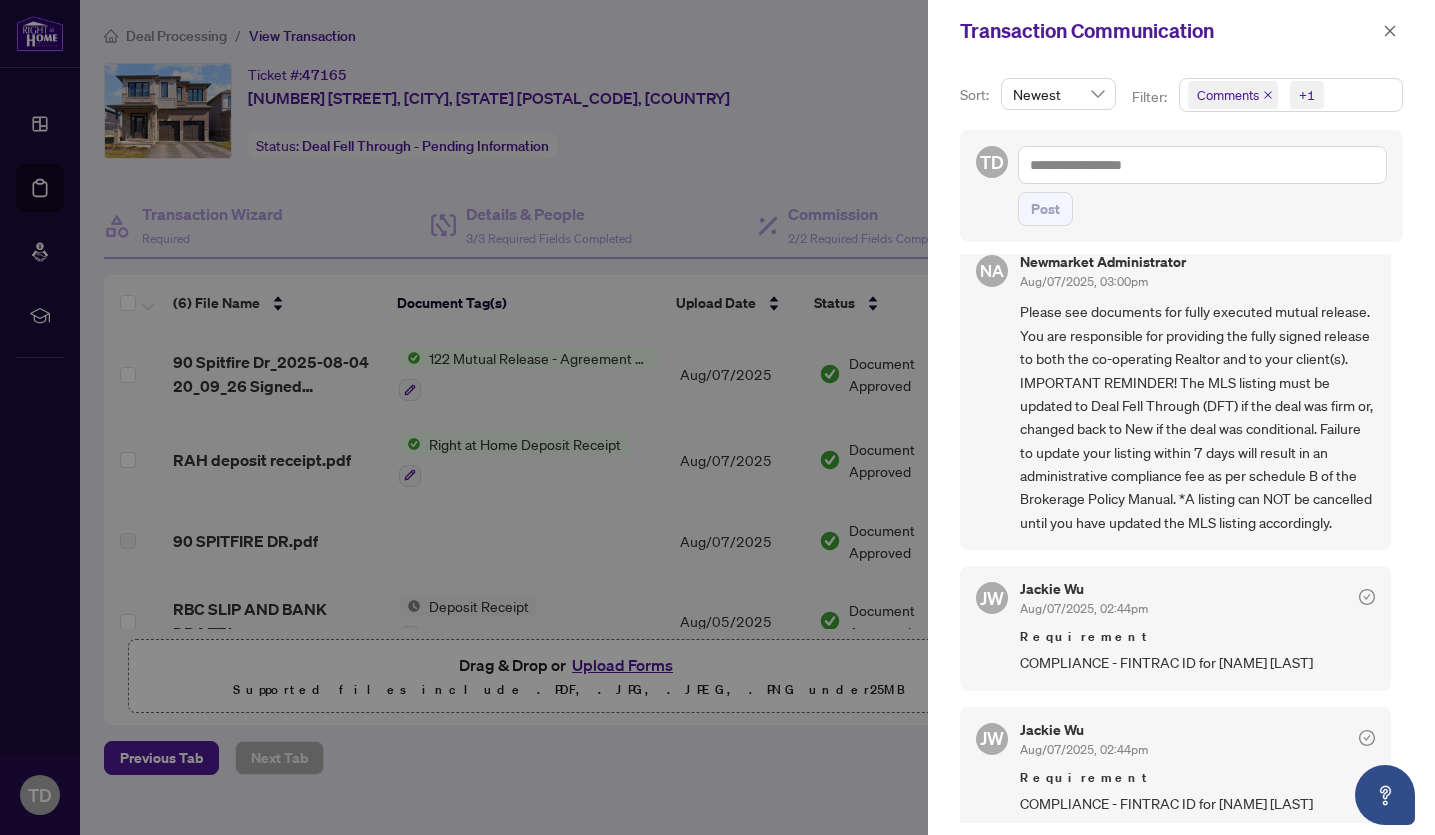 scroll, scrollTop: 0, scrollLeft: 0, axis: both 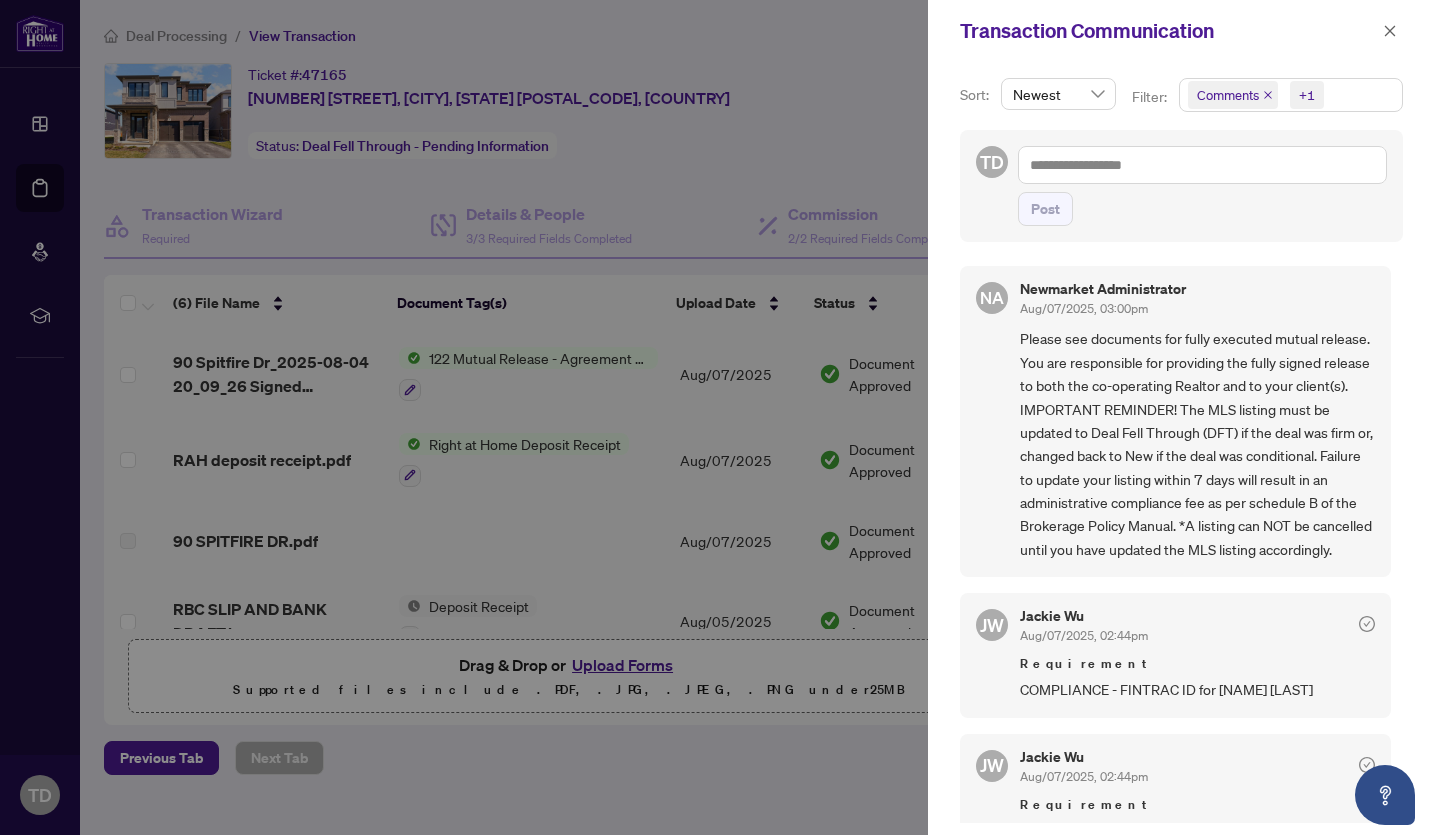 click at bounding box center [717, 417] 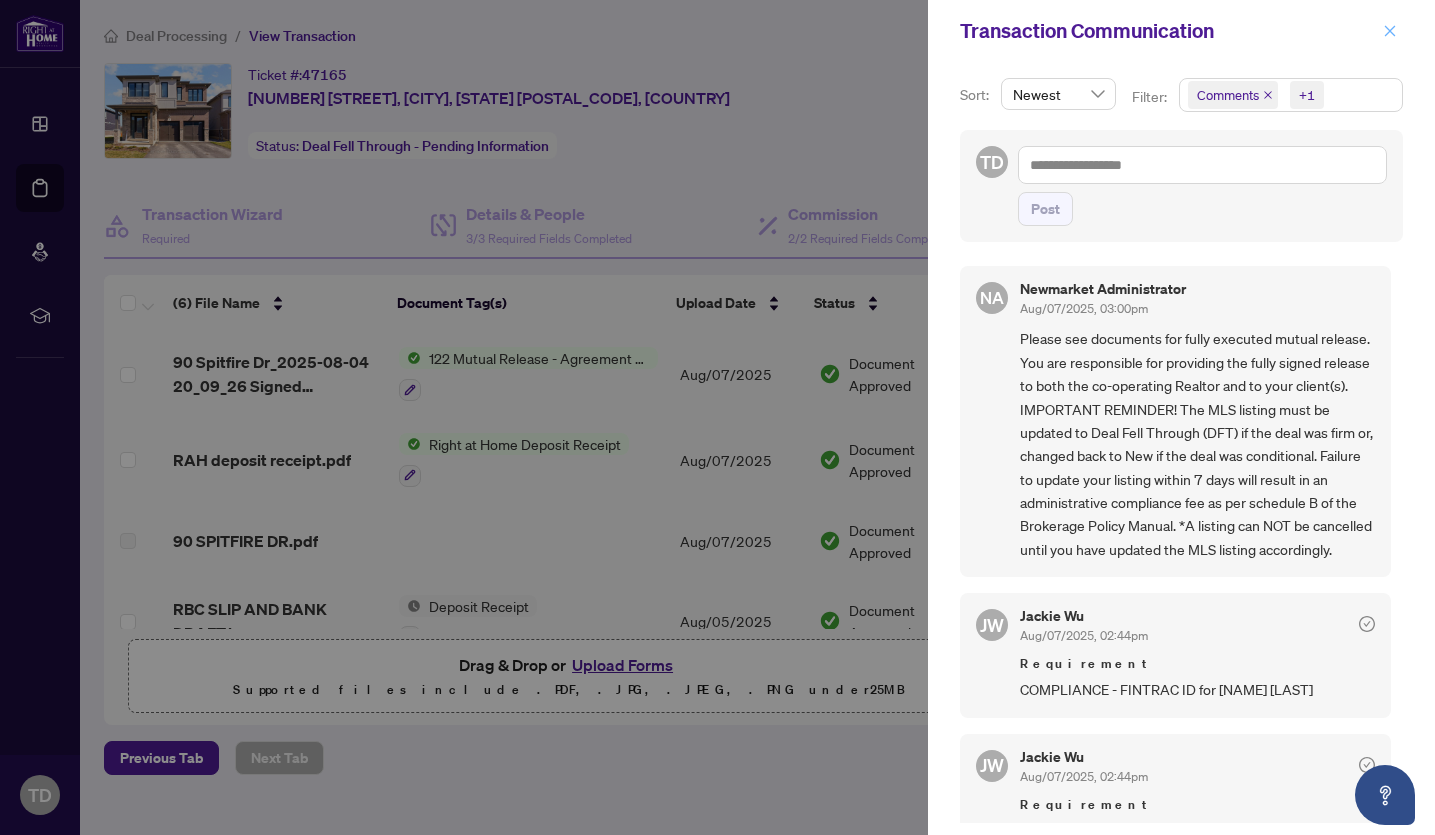 click at bounding box center [1390, 31] 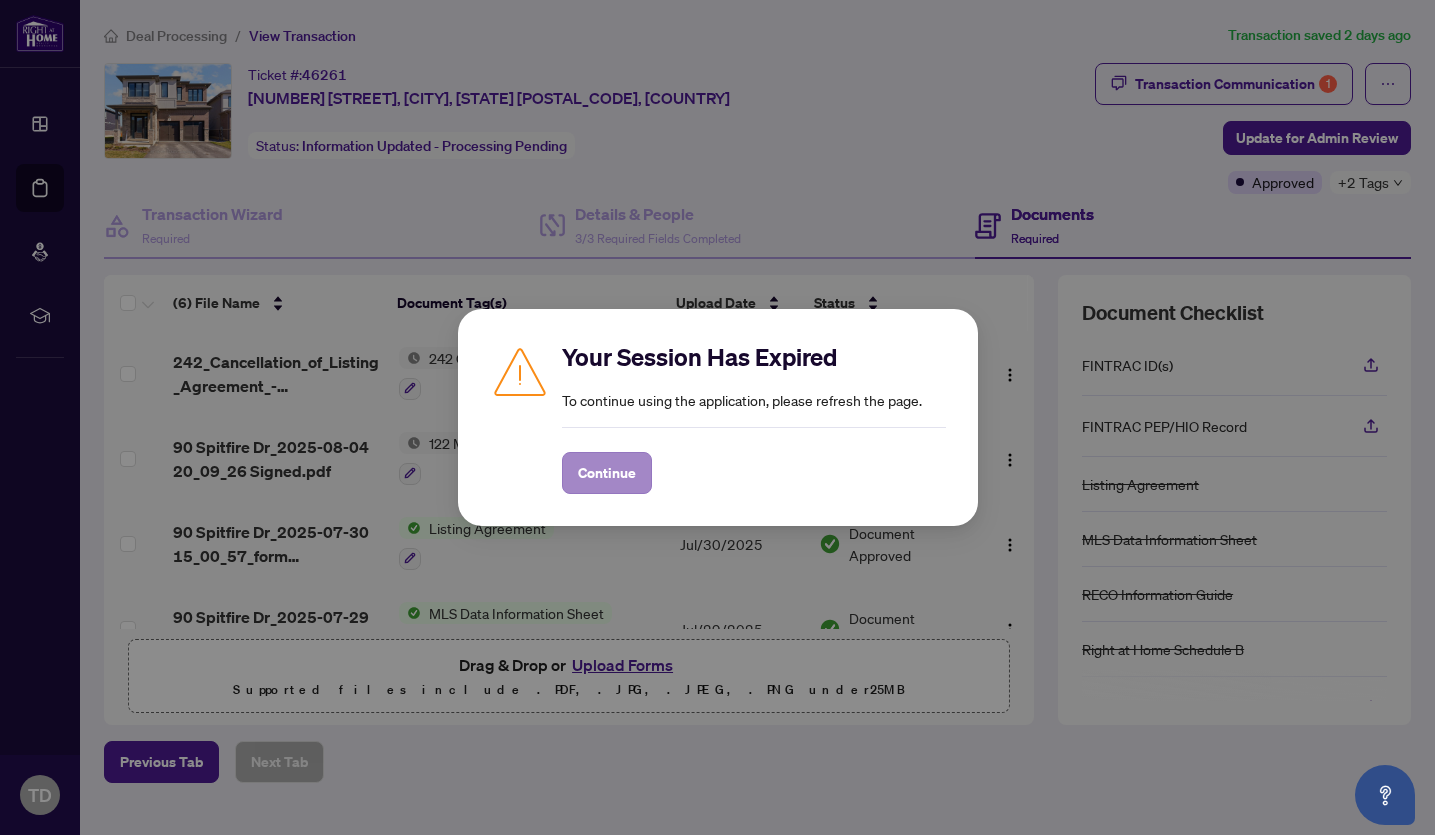 scroll, scrollTop: 0, scrollLeft: 0, axis: both 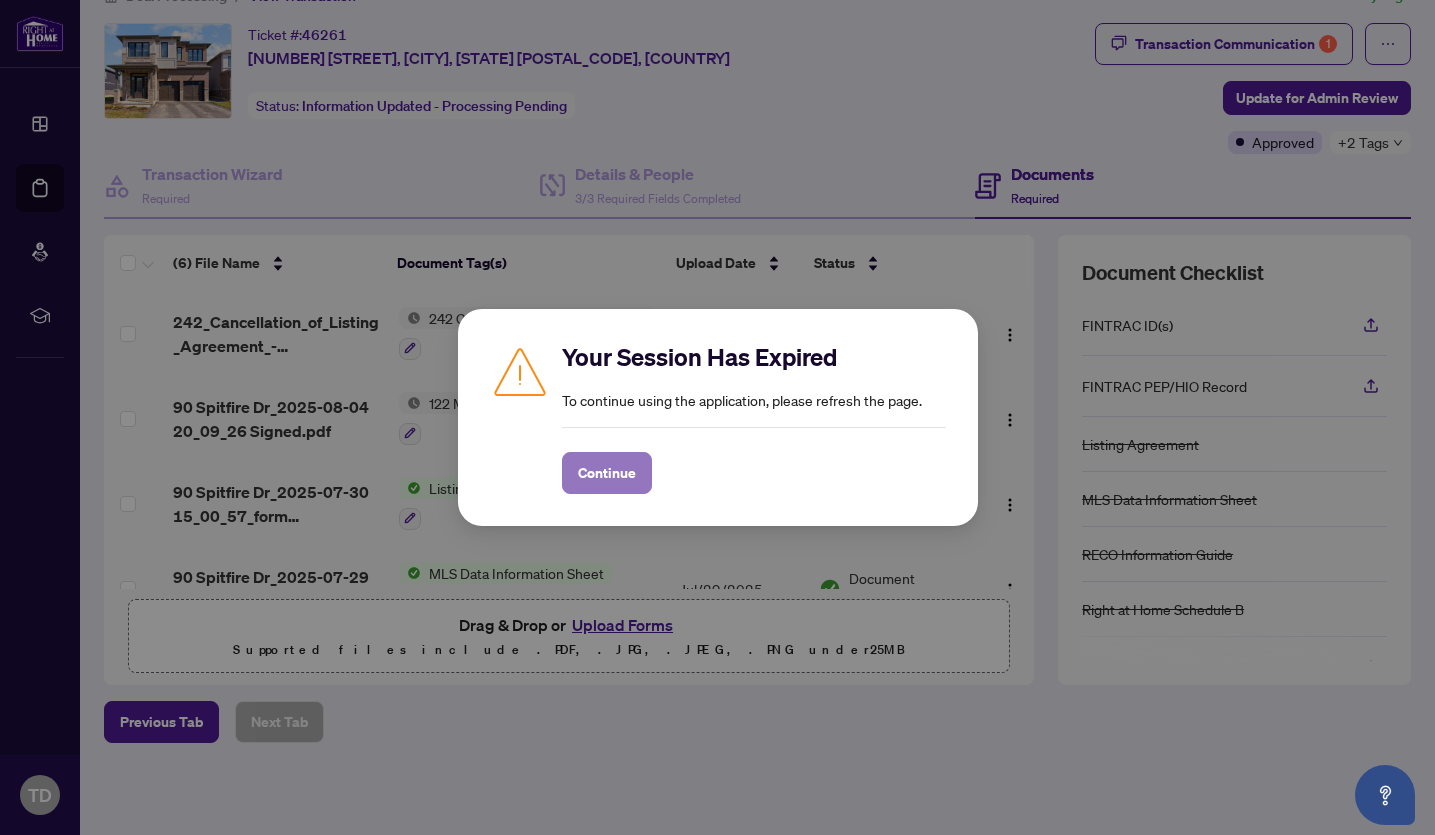 click on "Continue" at bounding box center [607, 473] 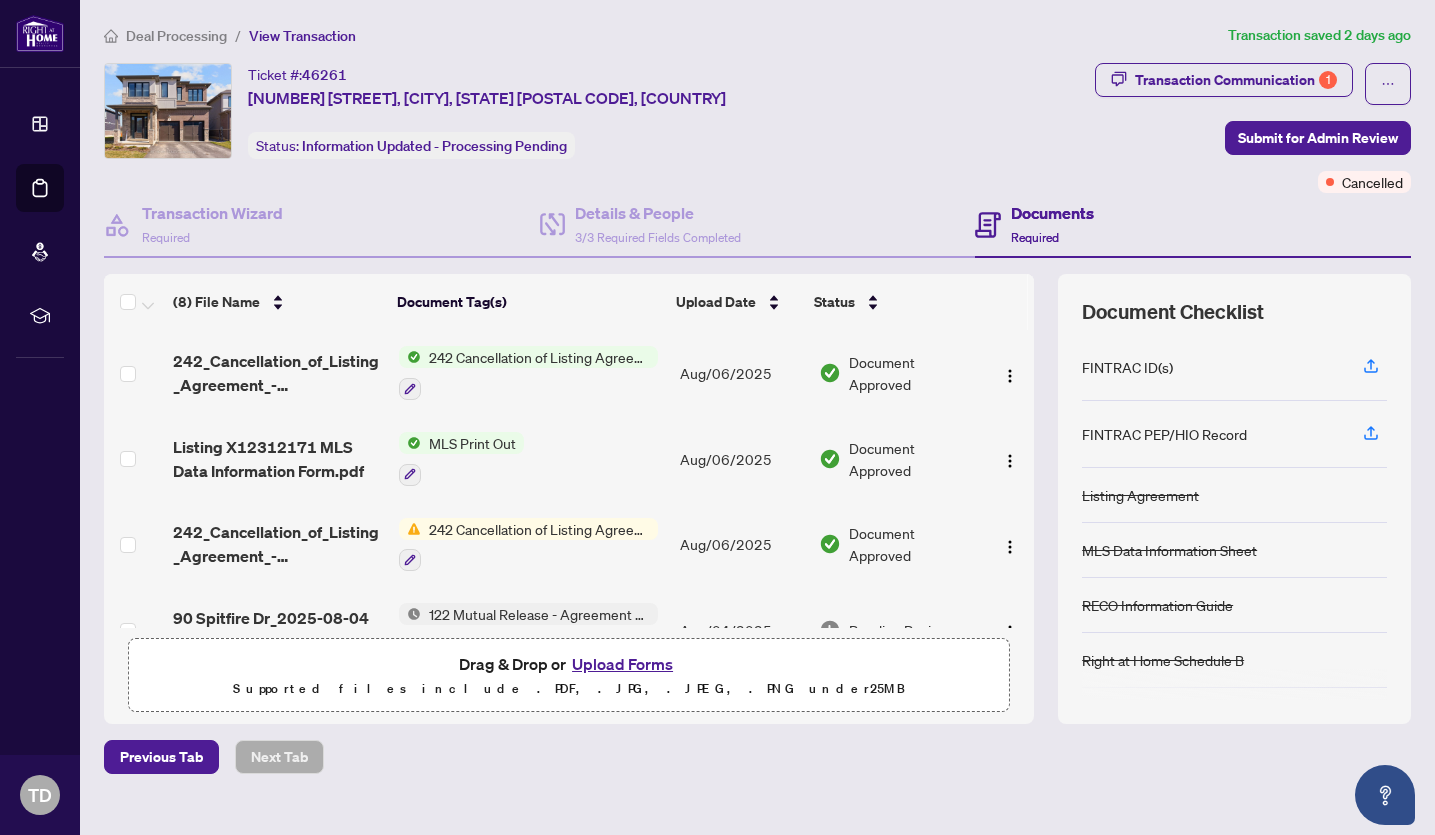 scroll, scrollTop: 0, scrollLeft: 0, axis: both 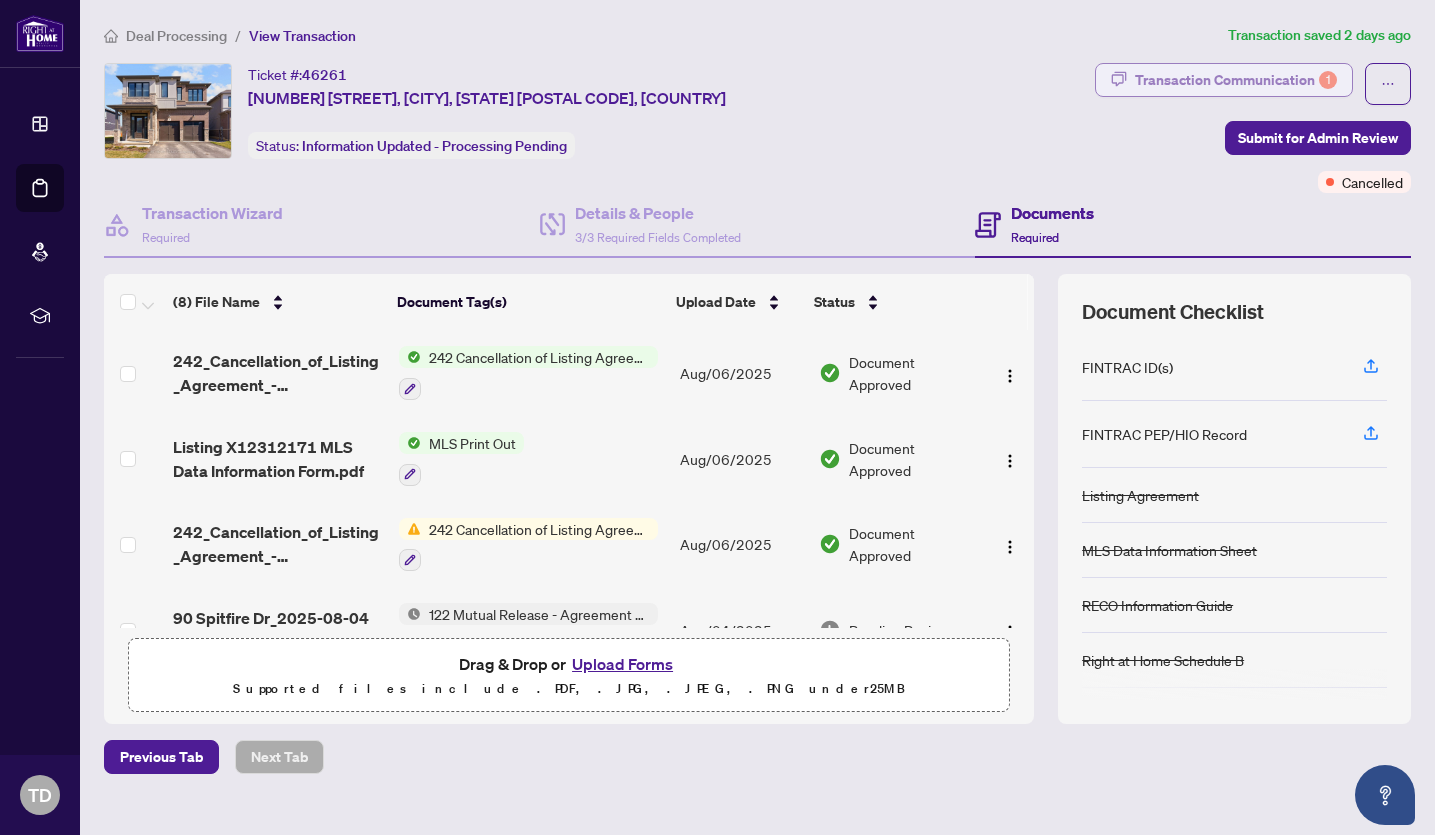 click on "Transaction Communication 1" at bounding box center (1236, 80) 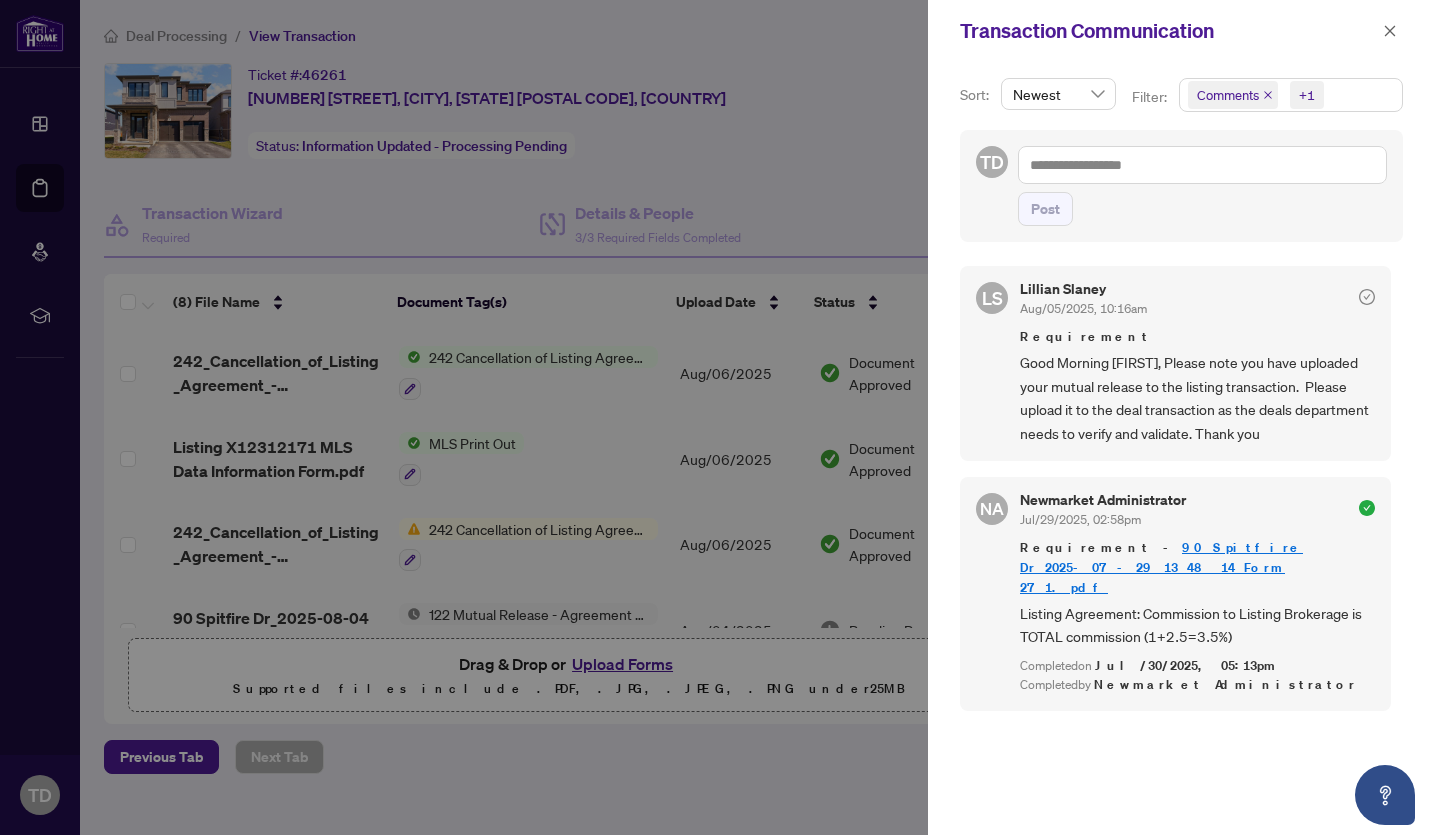 click at bounding box center (717, 417) 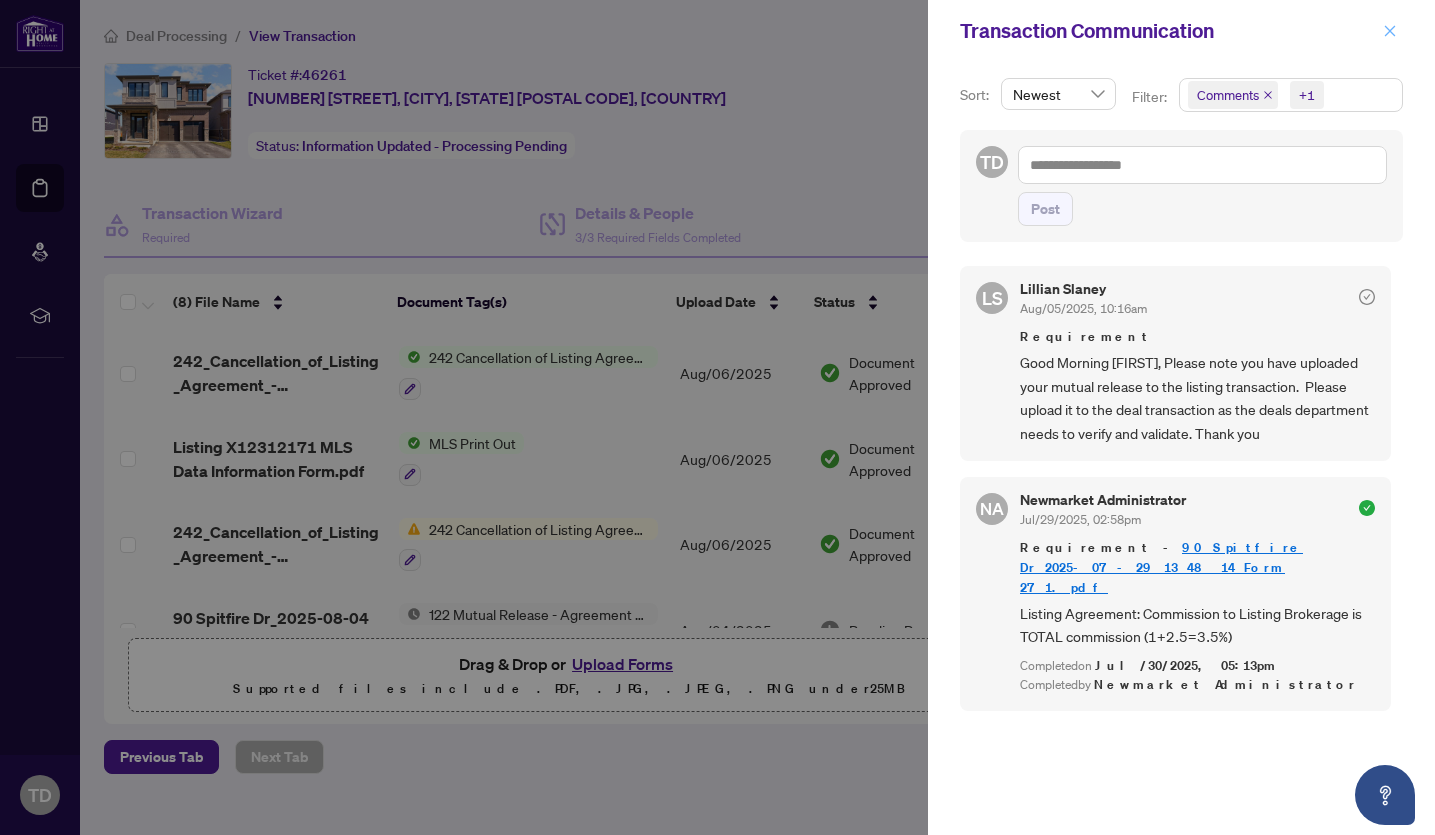 click 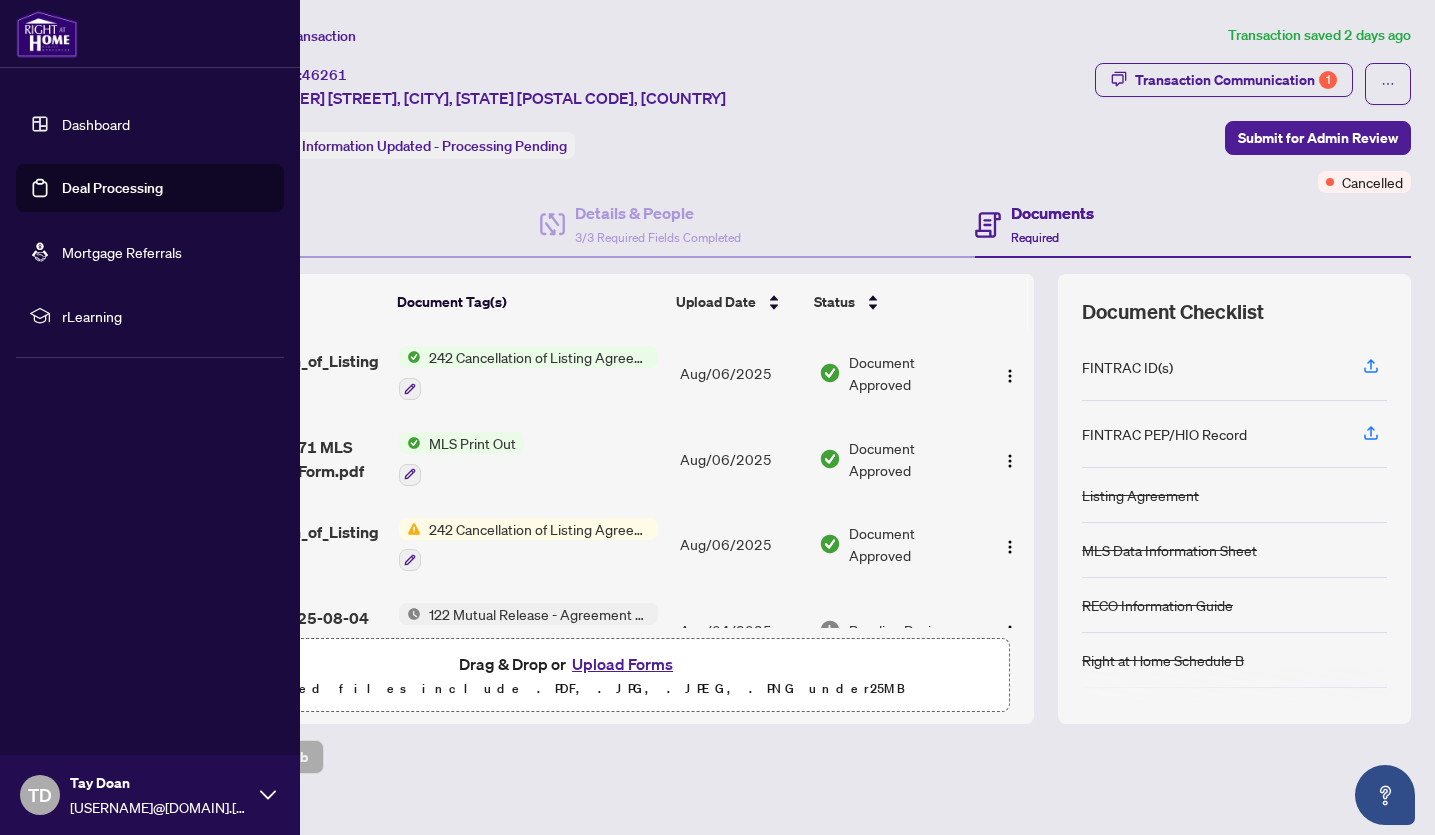 click on "Dashboard" at bounding box center (96, 124) 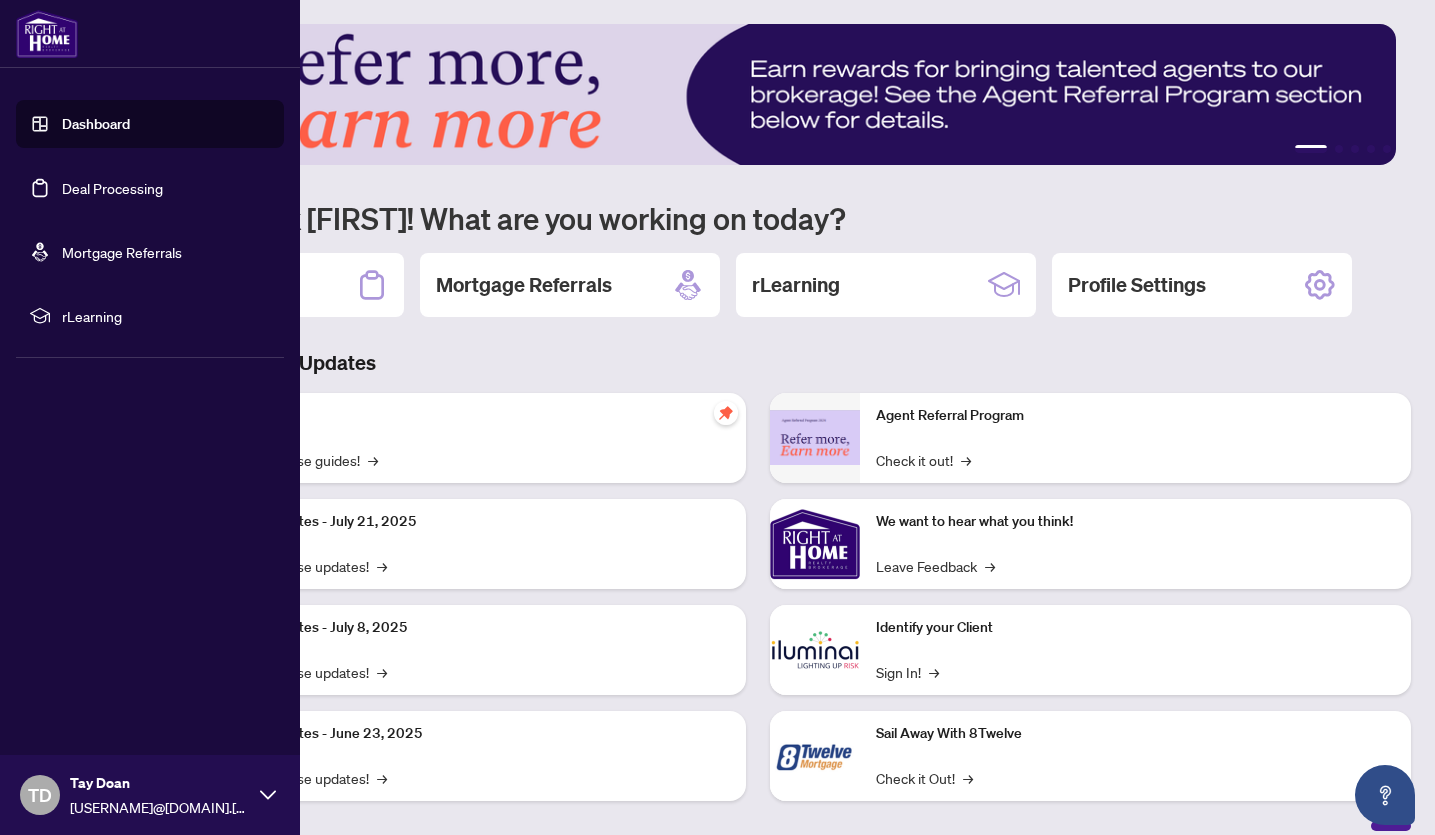 click on "Deal Processing" at bounding box center (112, 188) 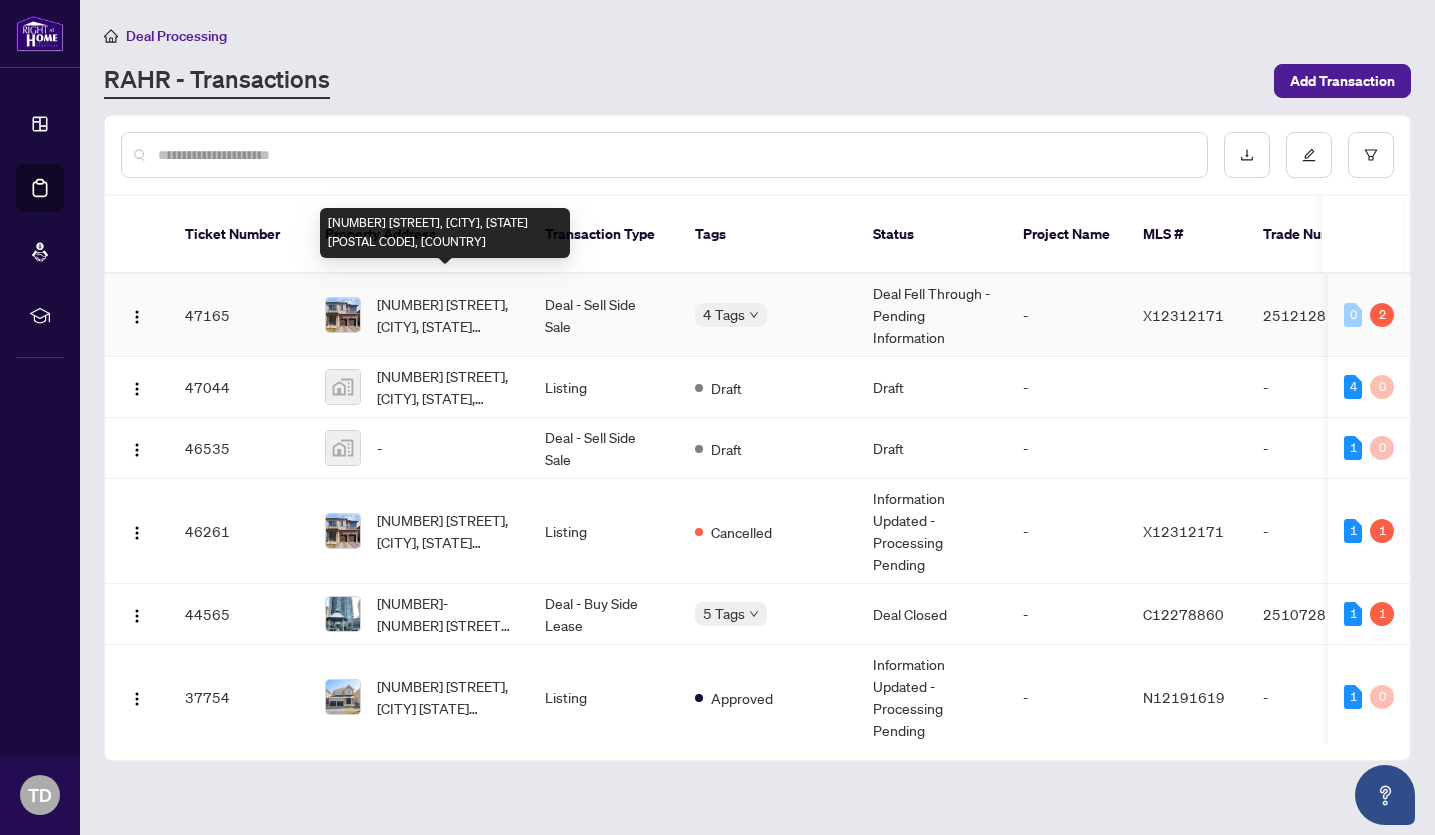 click on "[NUMBER] [STREET], [CITY], [STATE] [POSTAL CODE], [COUNTRY]" at bounding box center [445, 315] 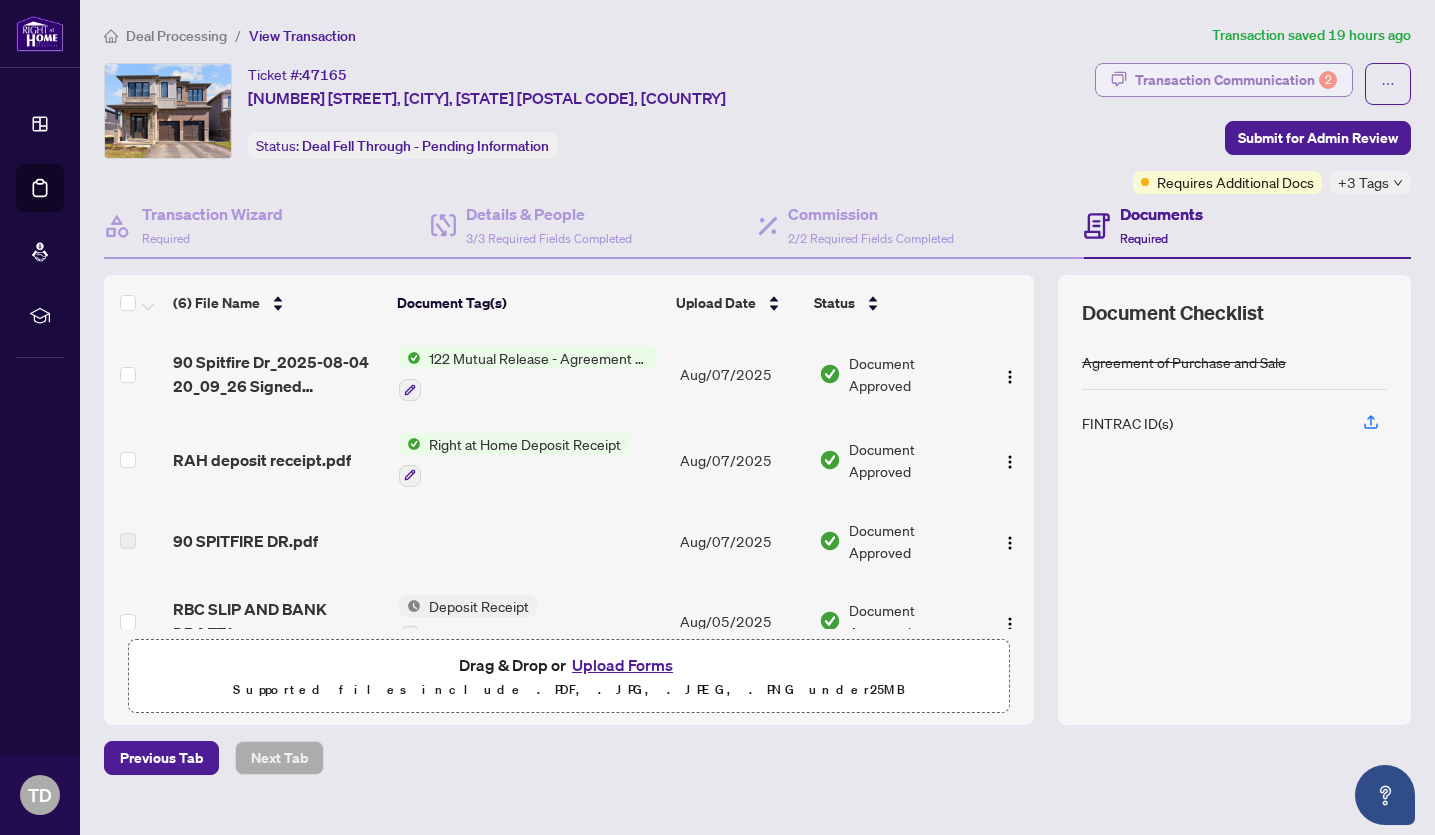 click on "Transaction Communication 2" at bounding box center (1236, 80) 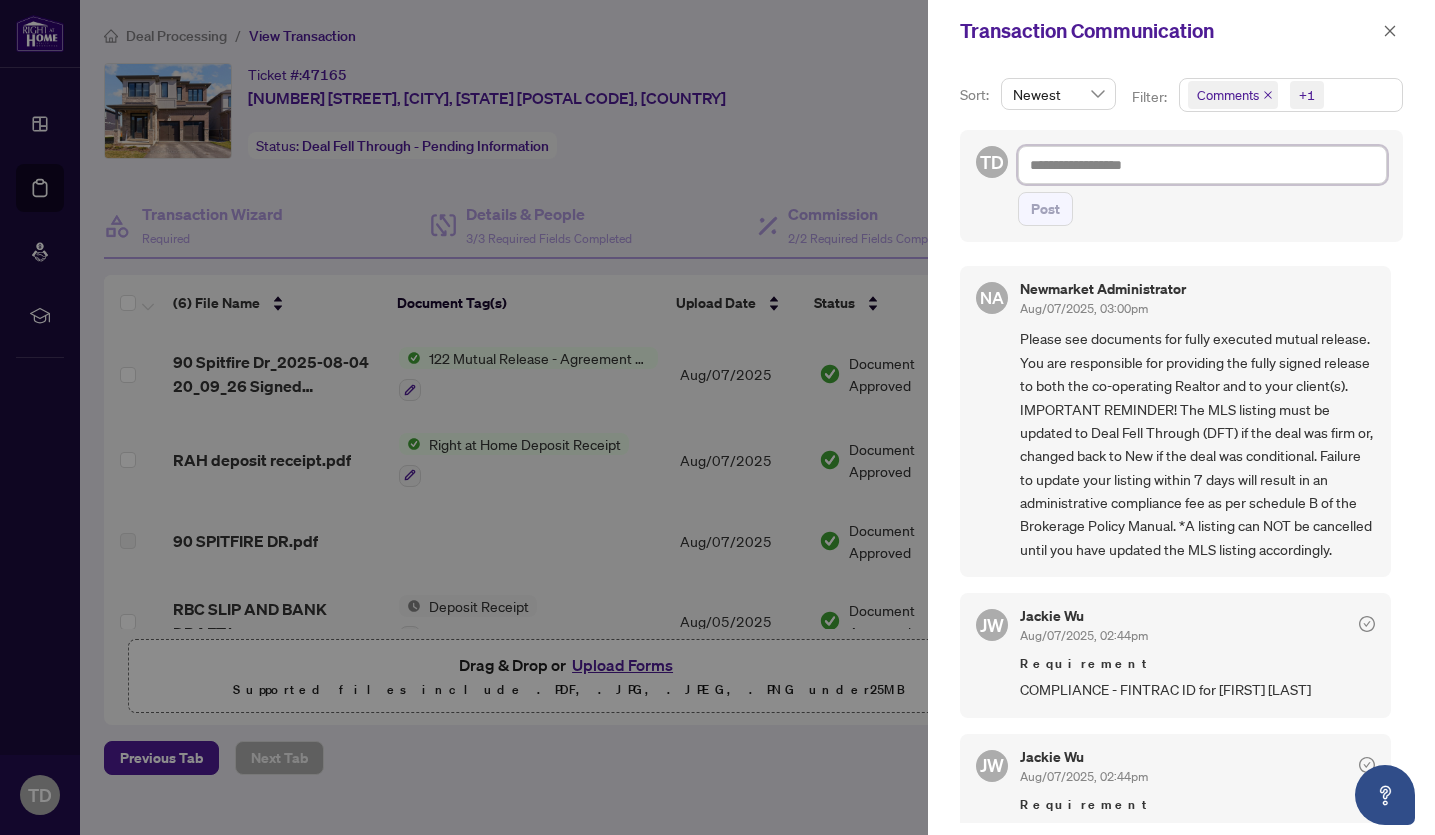 click at bounding box center [1202, 165] 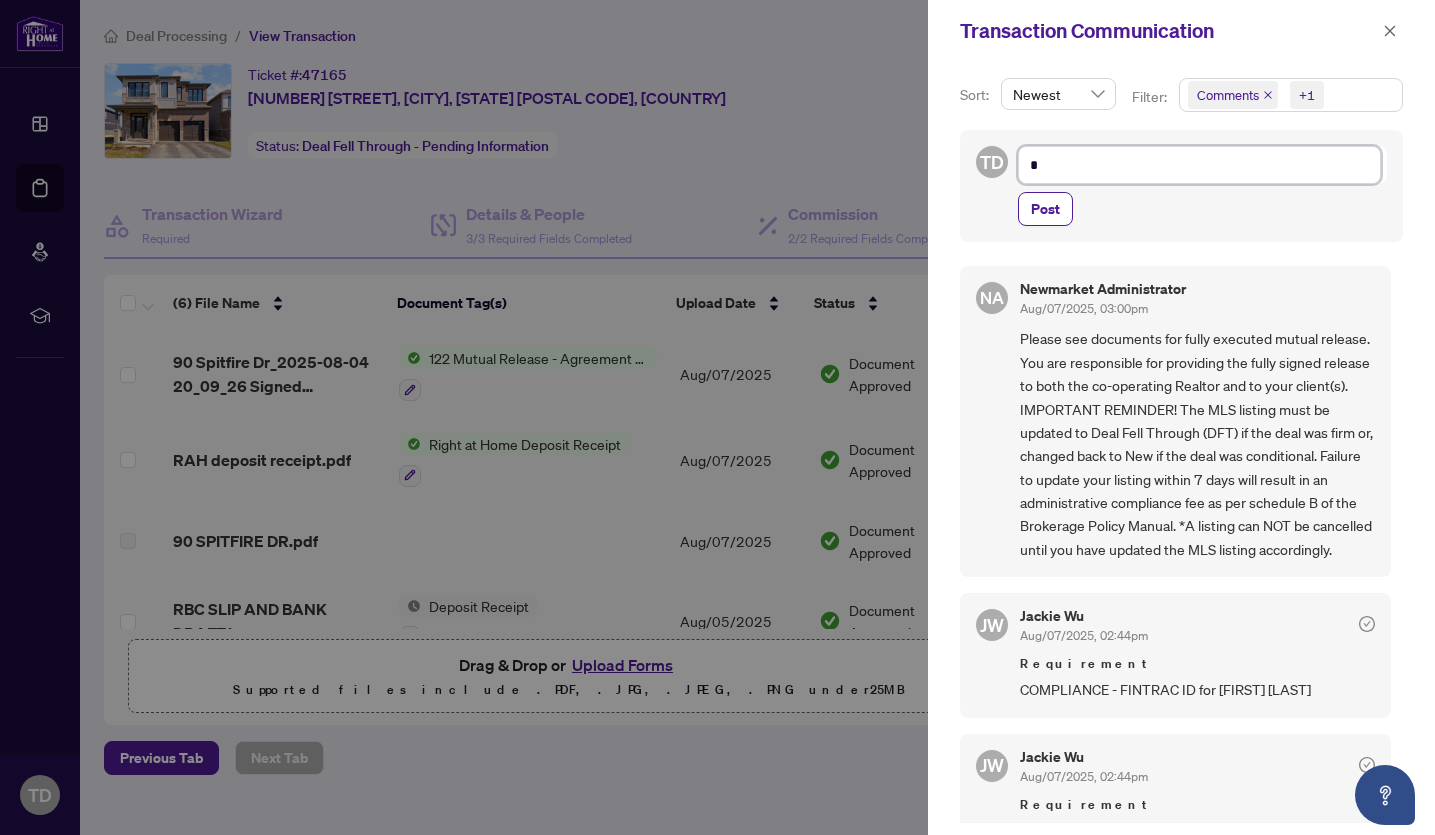 type on "**" 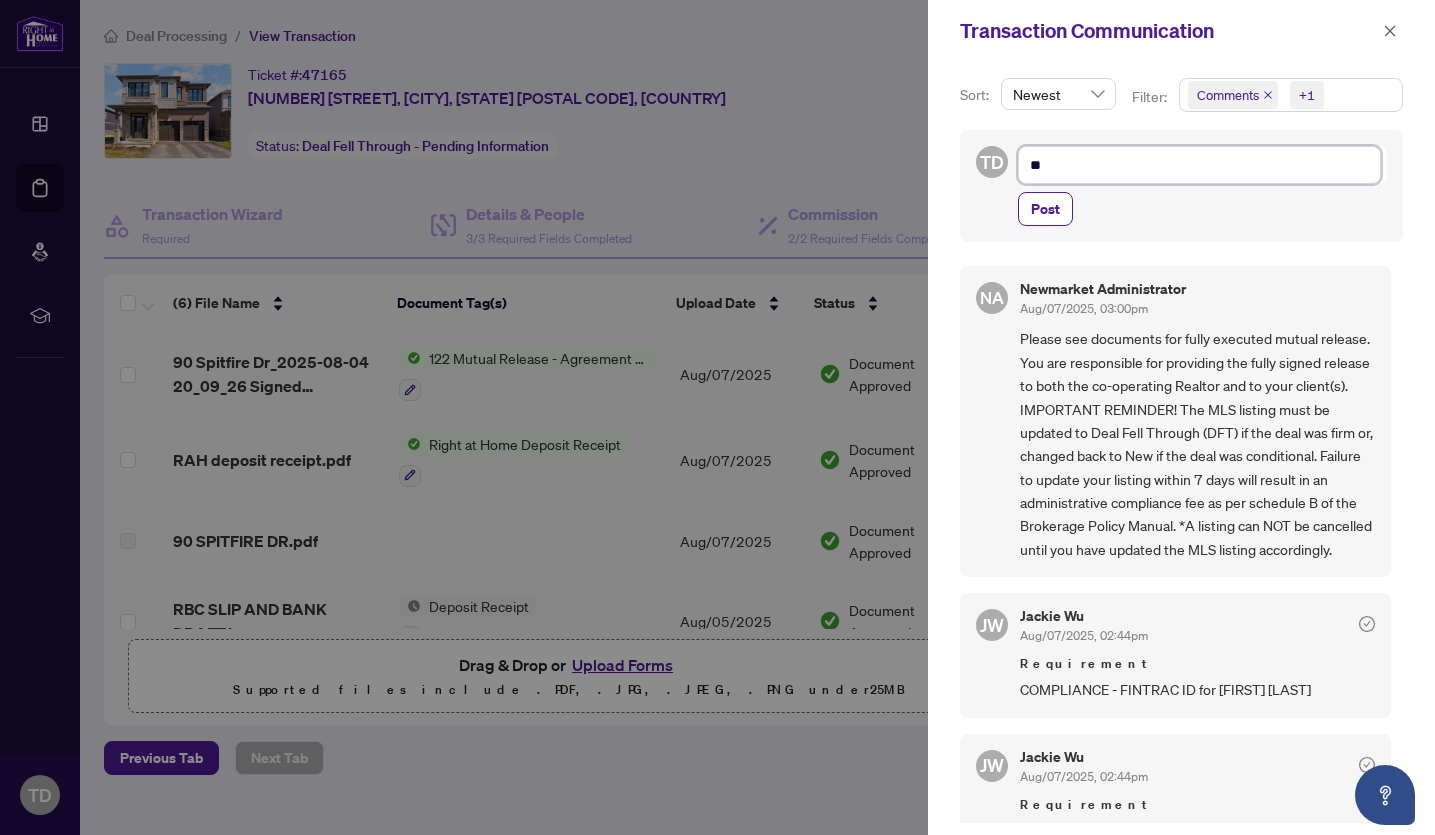type on "**" 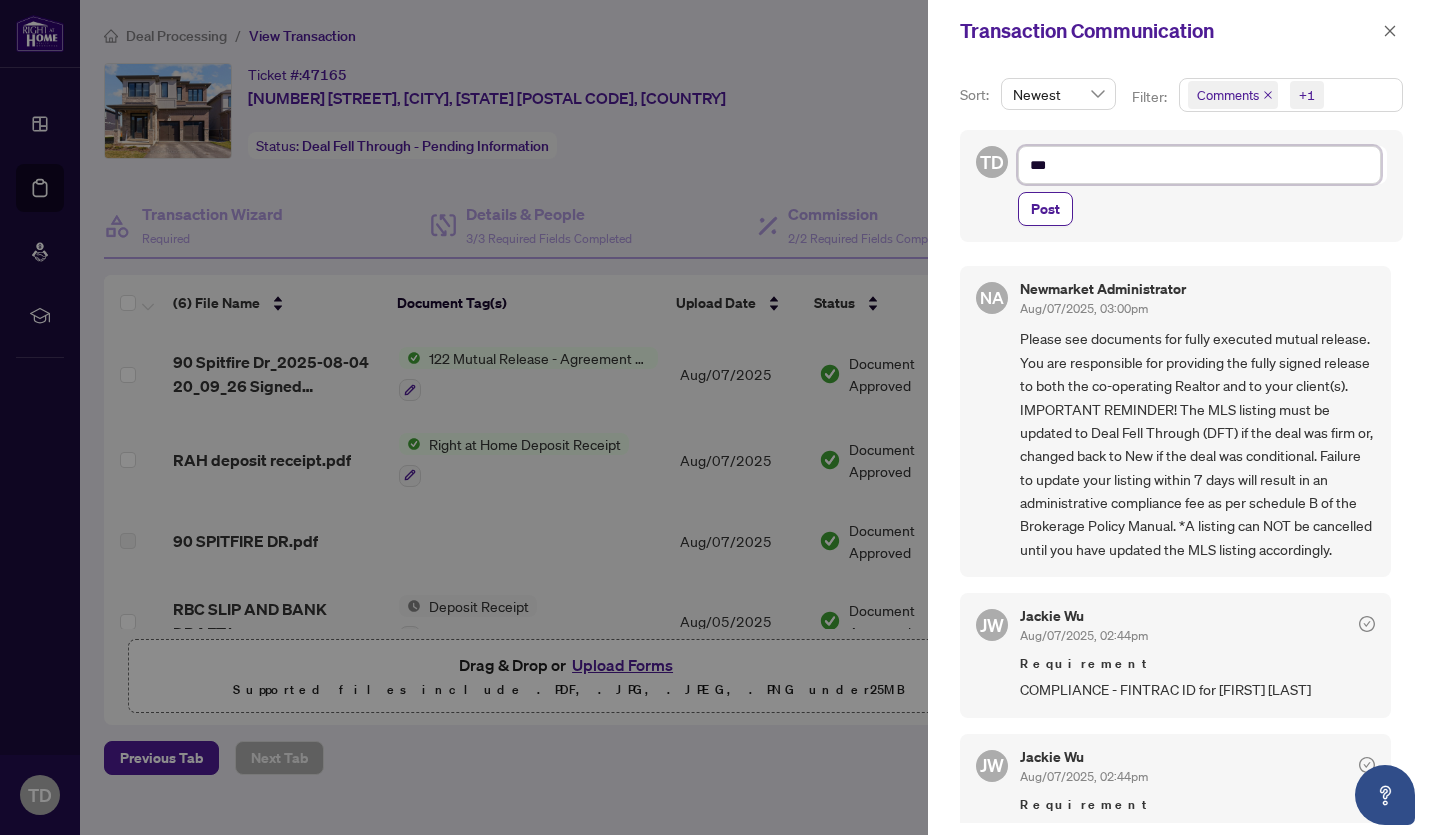 type on "****" 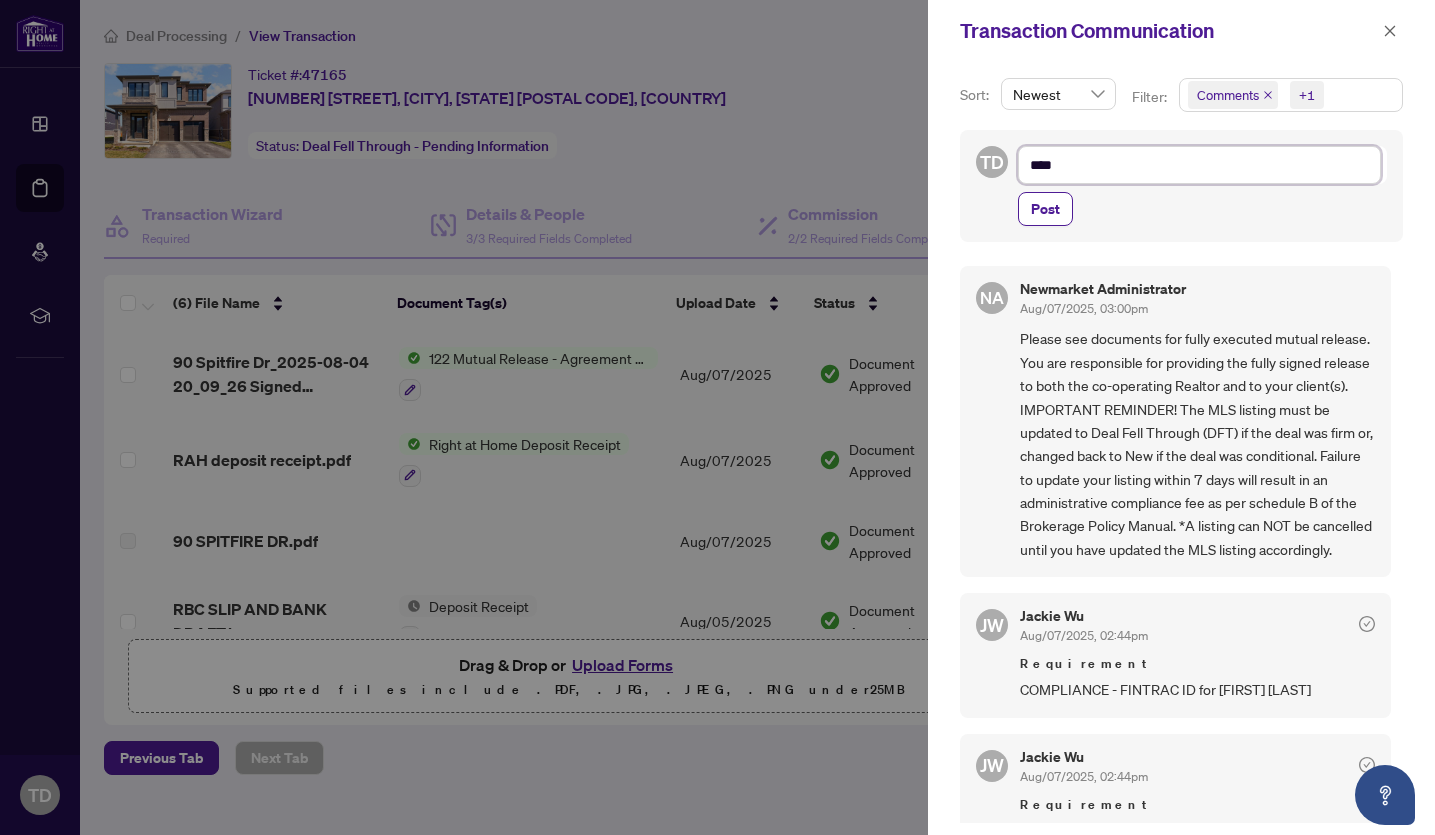 type on "*****" 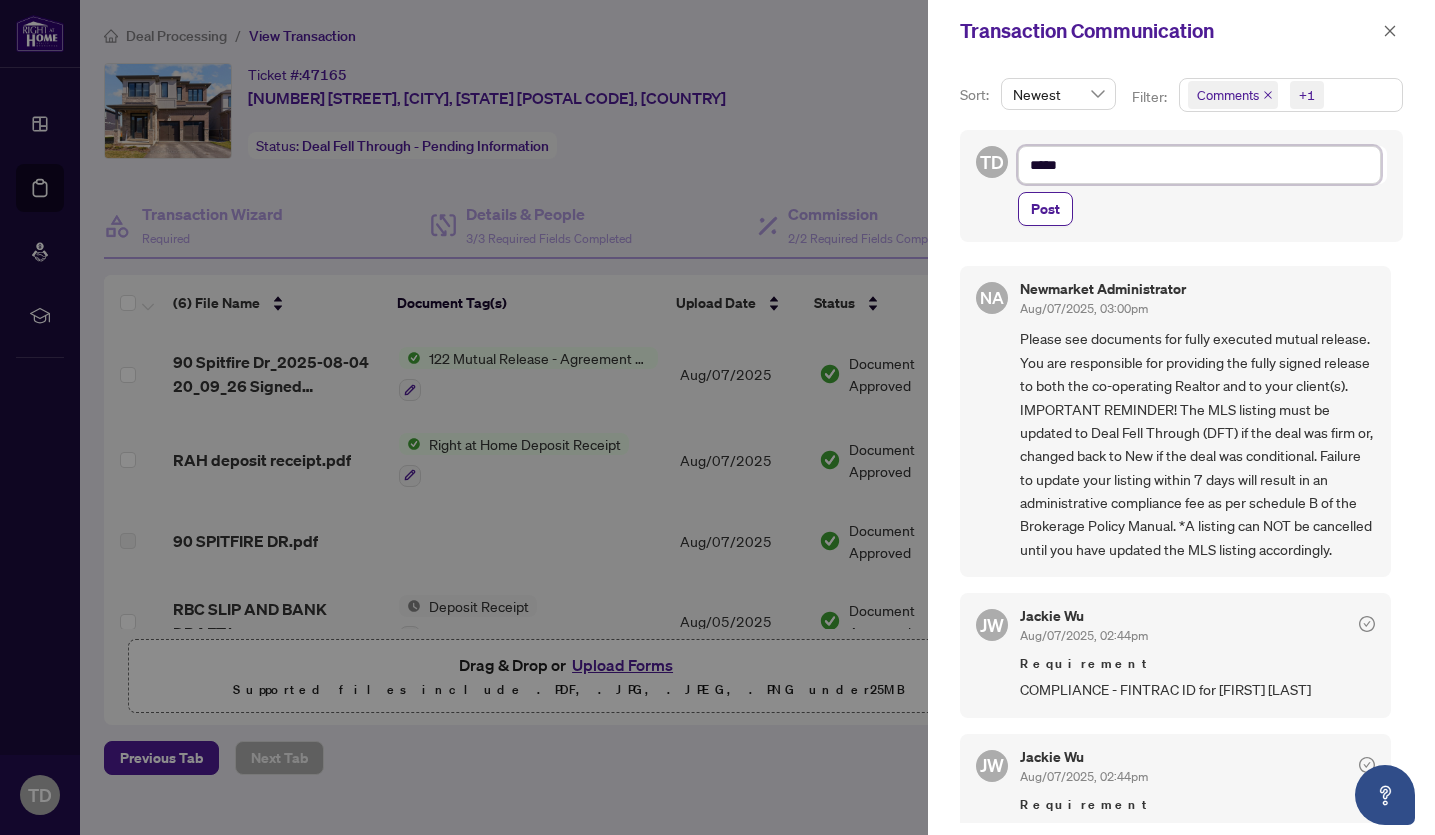 type on "******" 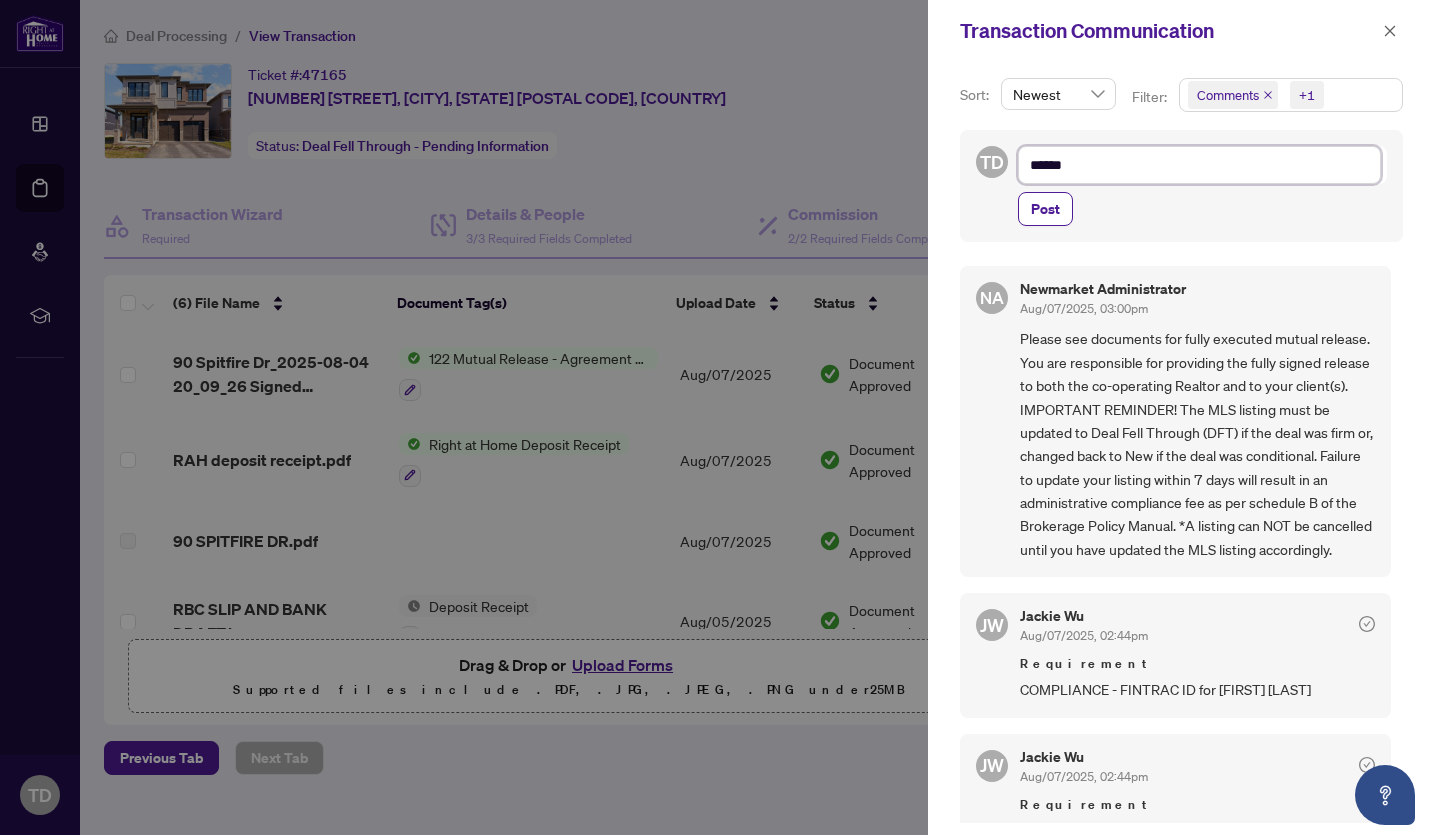 type on "*******" 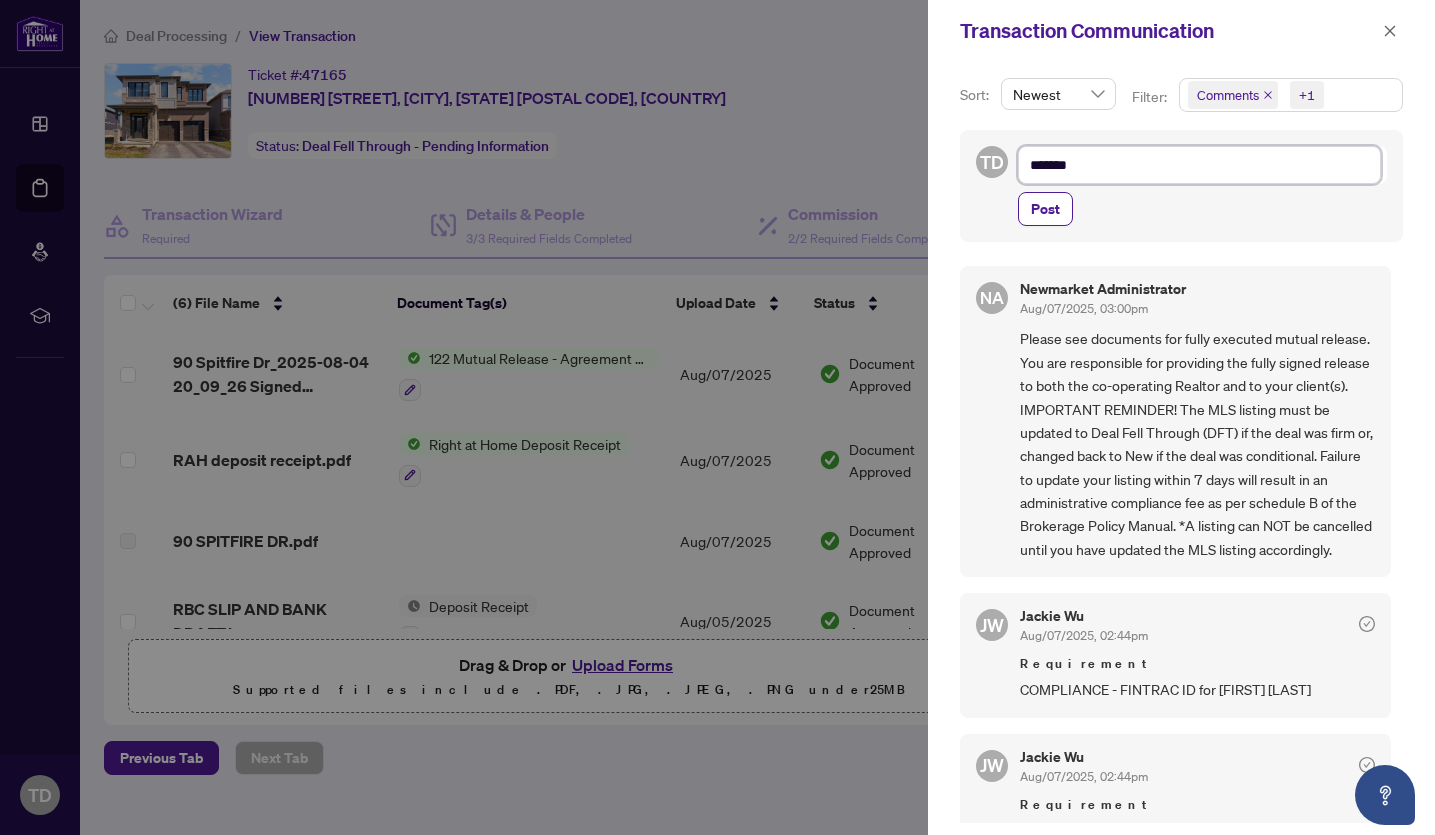 type on "********" 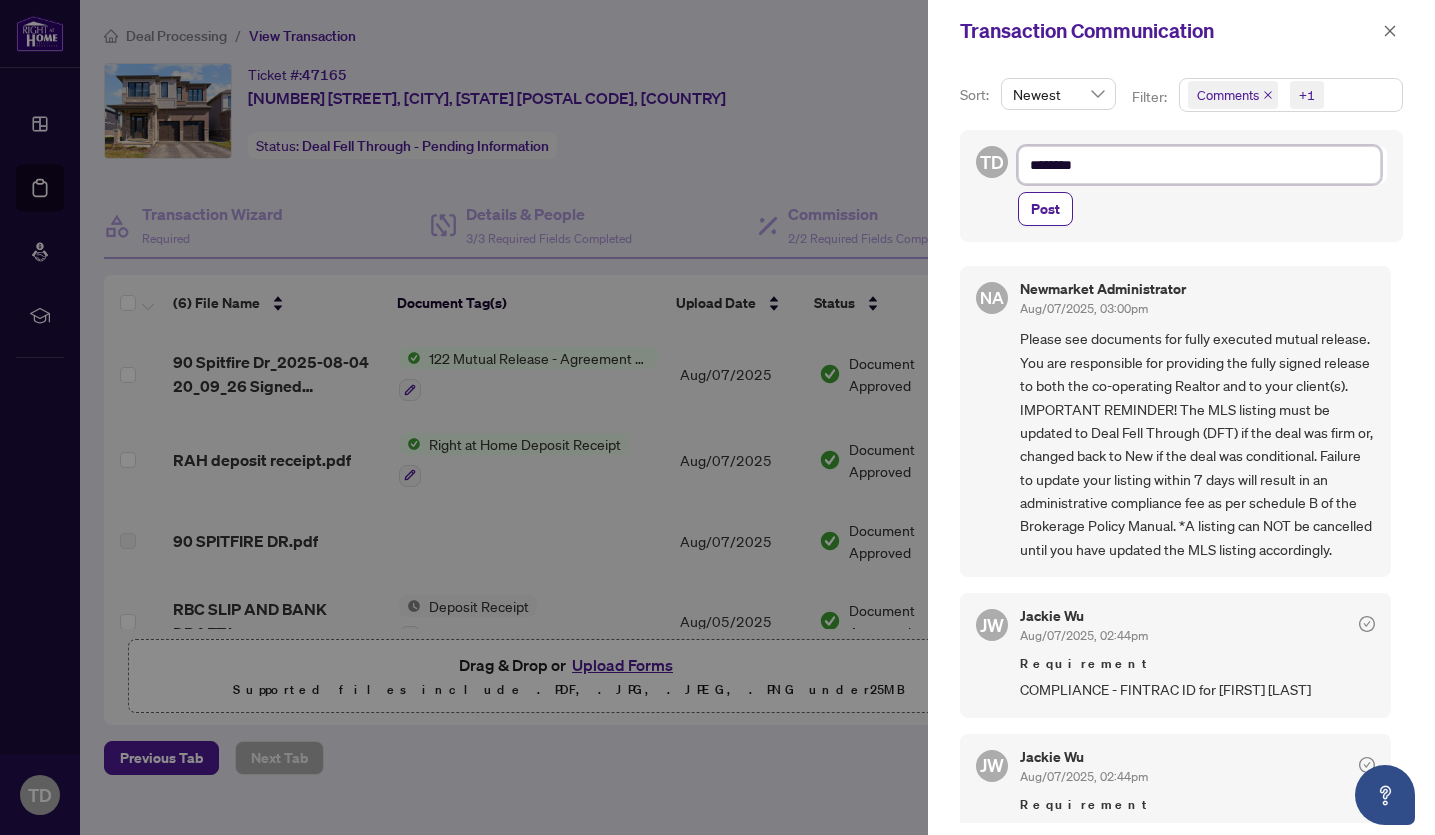 type on "*********" 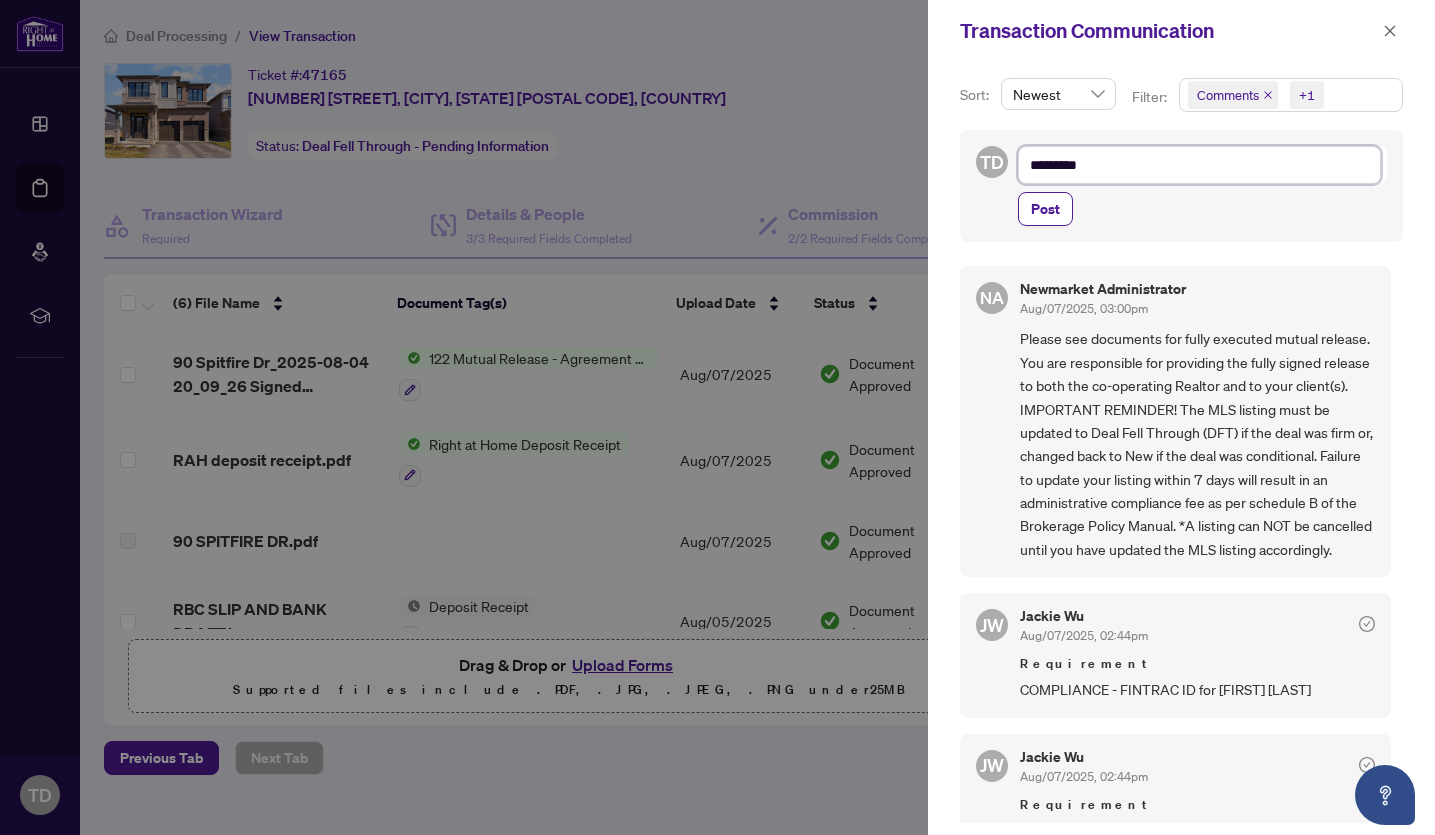 type on "**********" 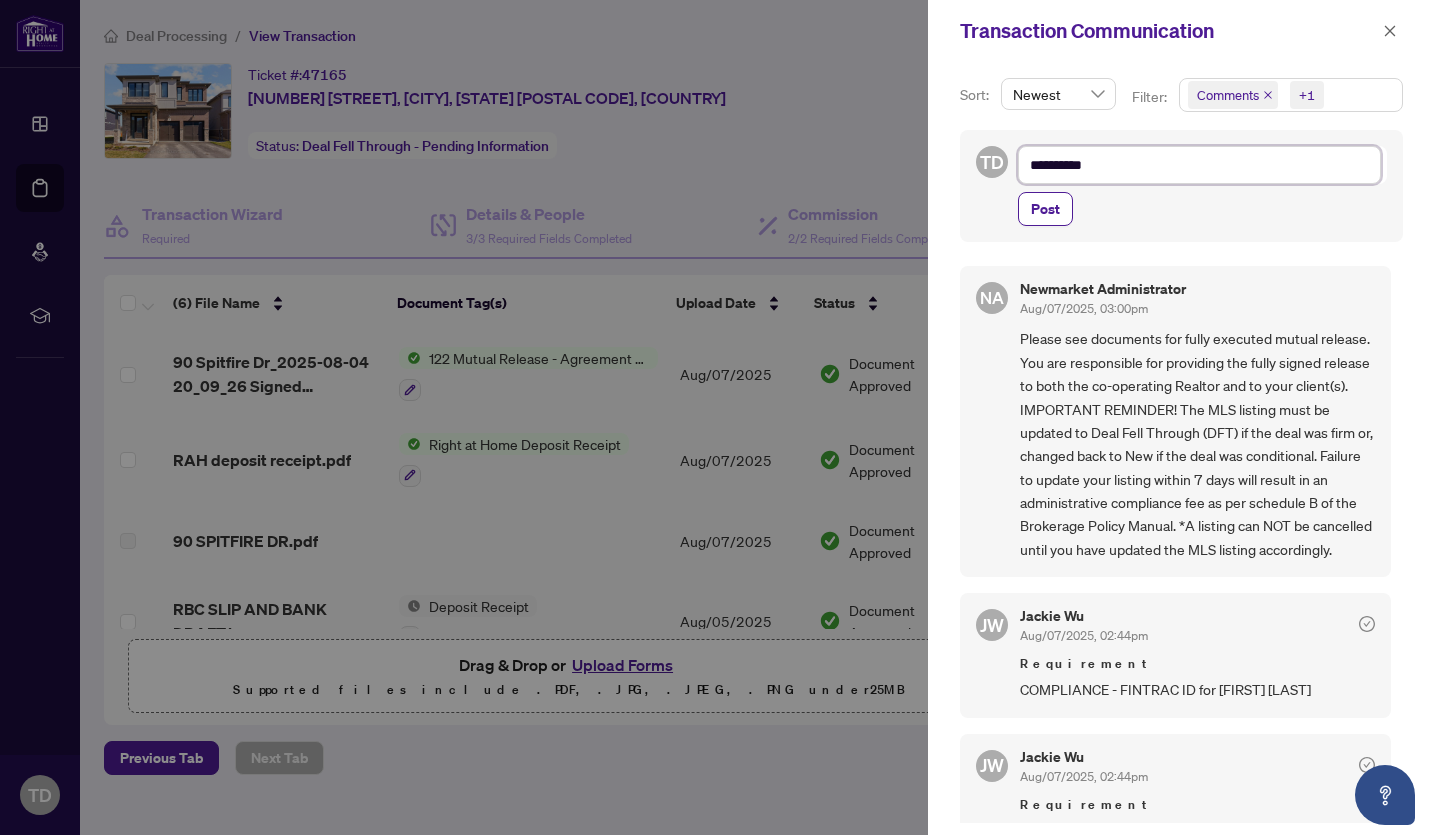 type on "**********" 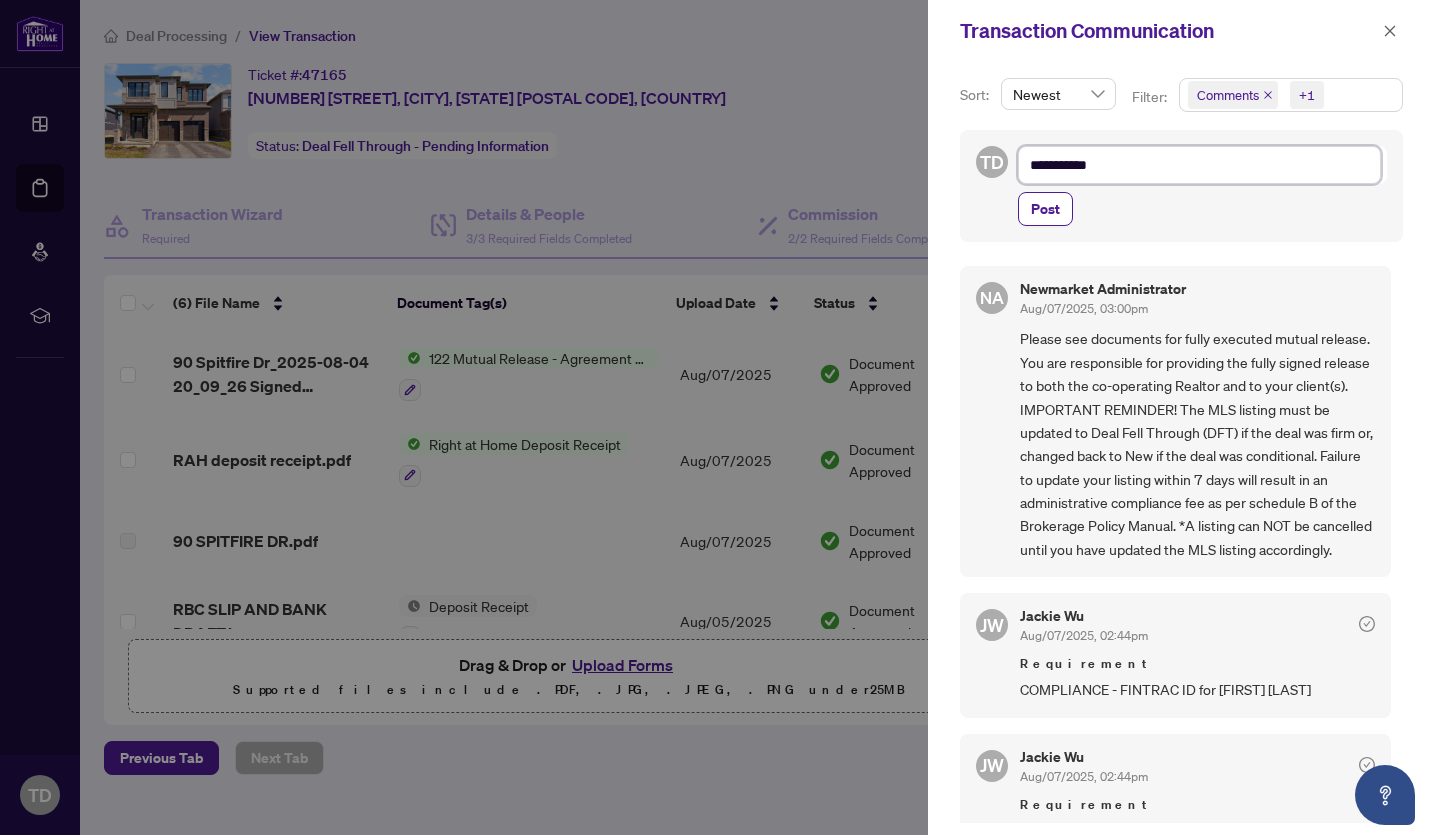 type on "**********" 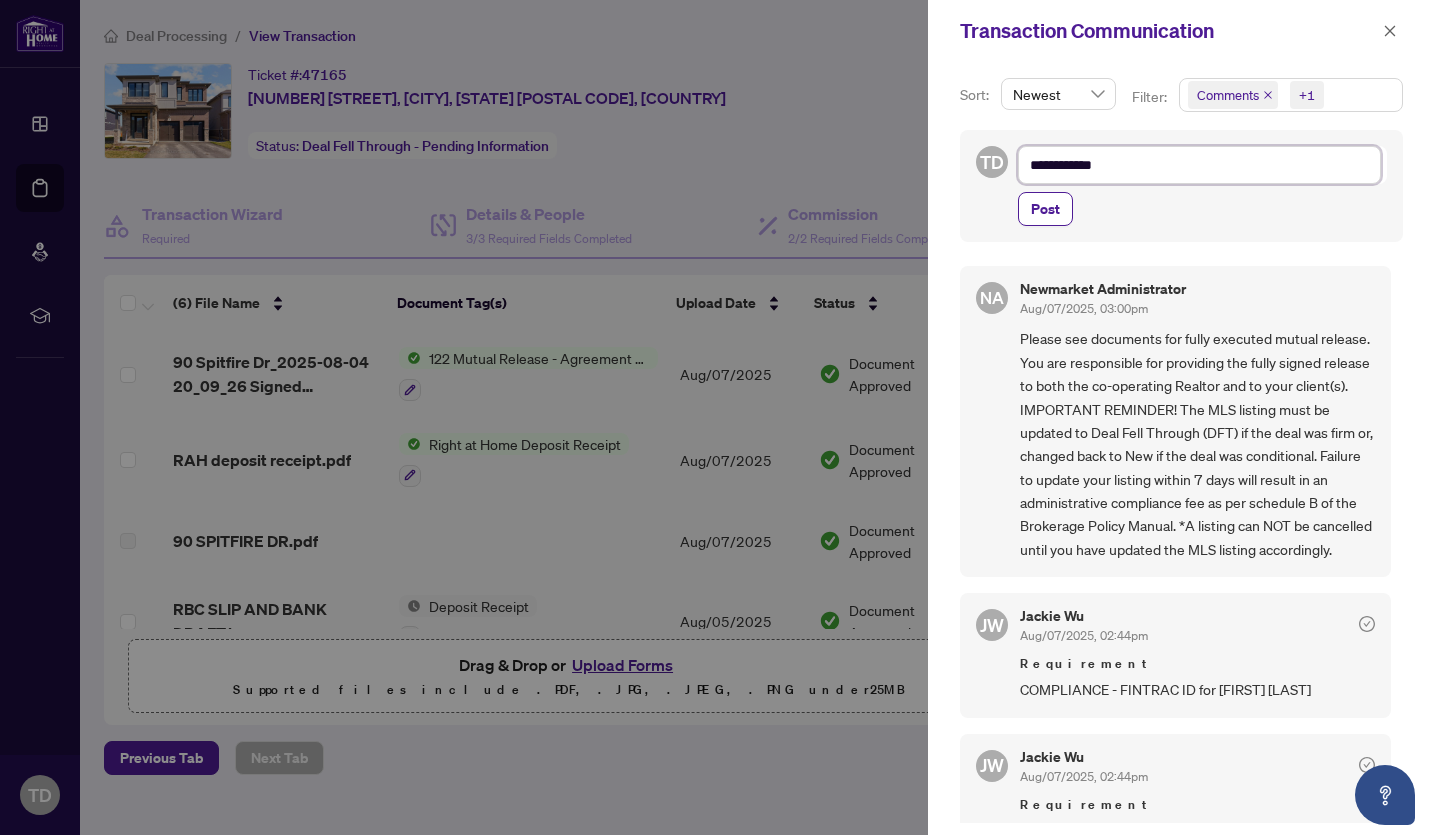 type on "**********" 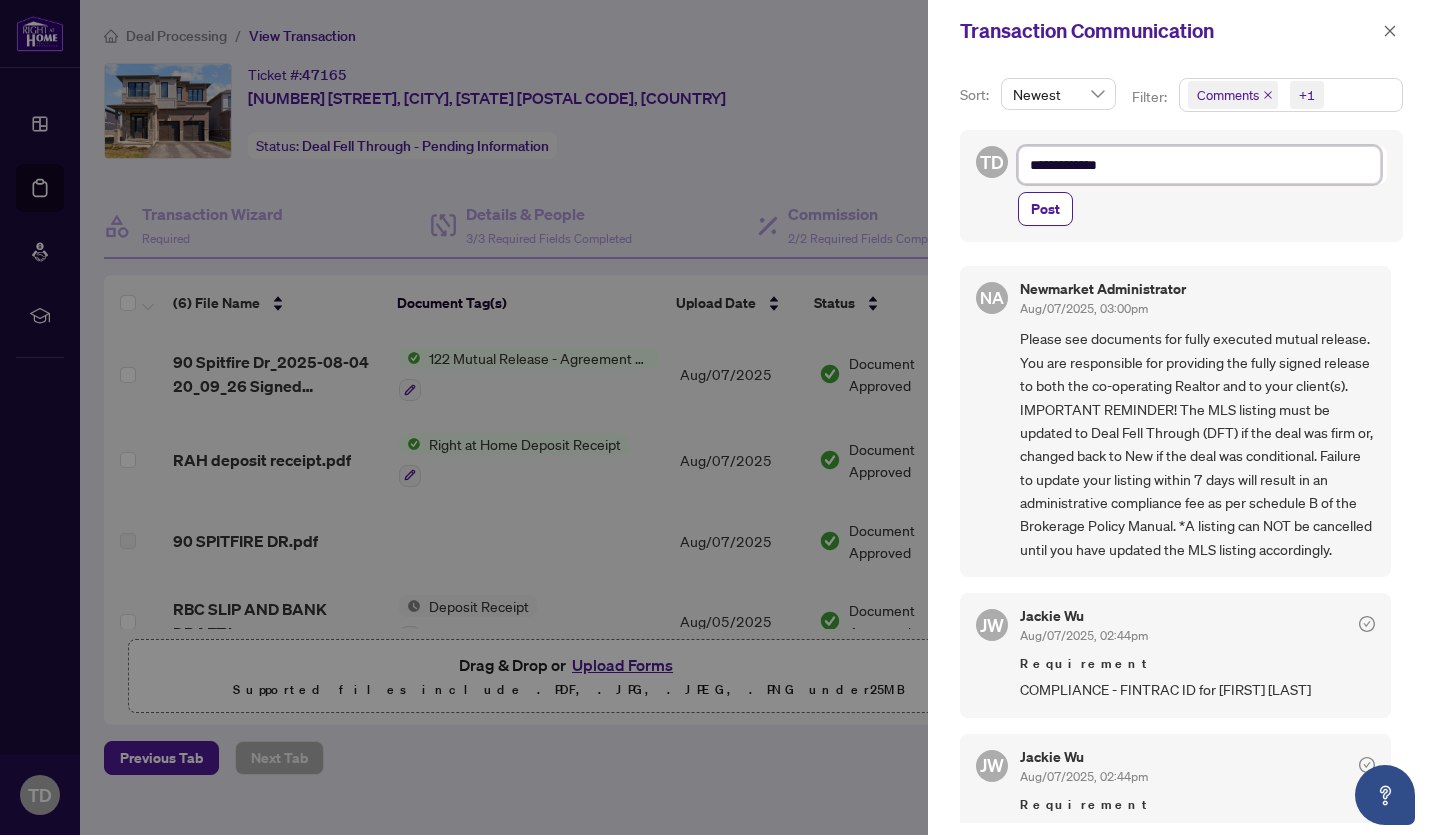 type on "**********" 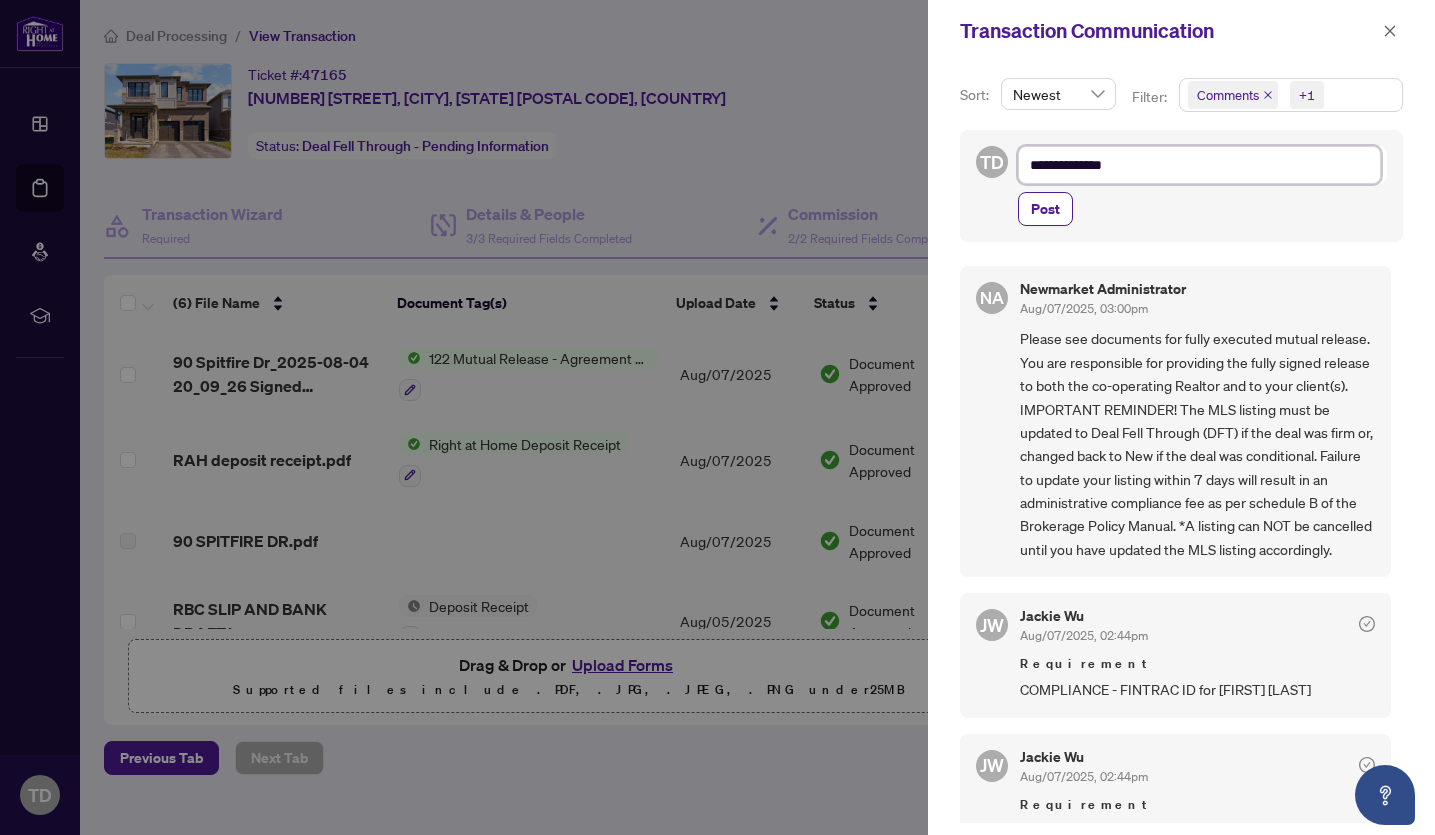 type on "**********" 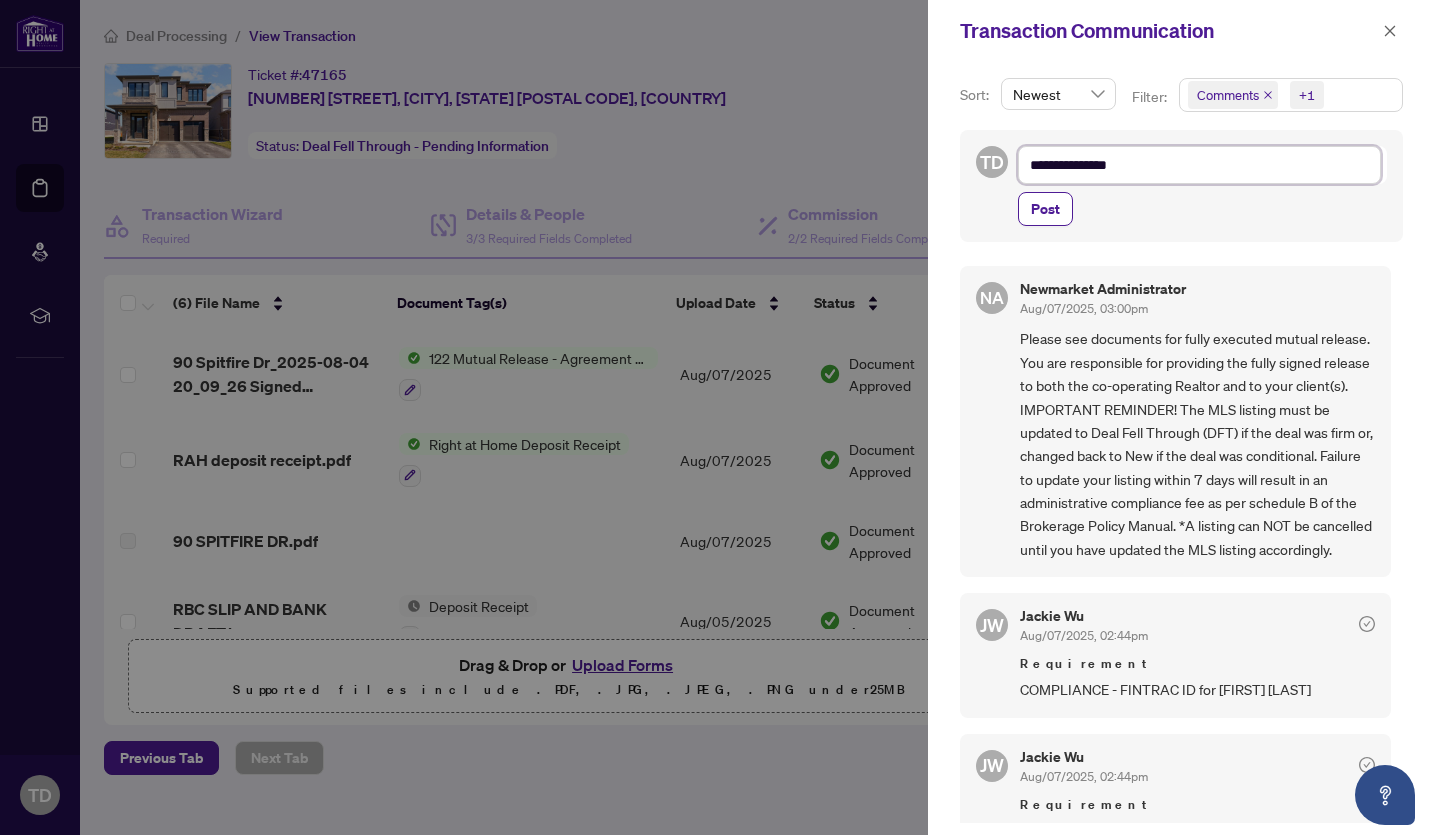 type on "**********" 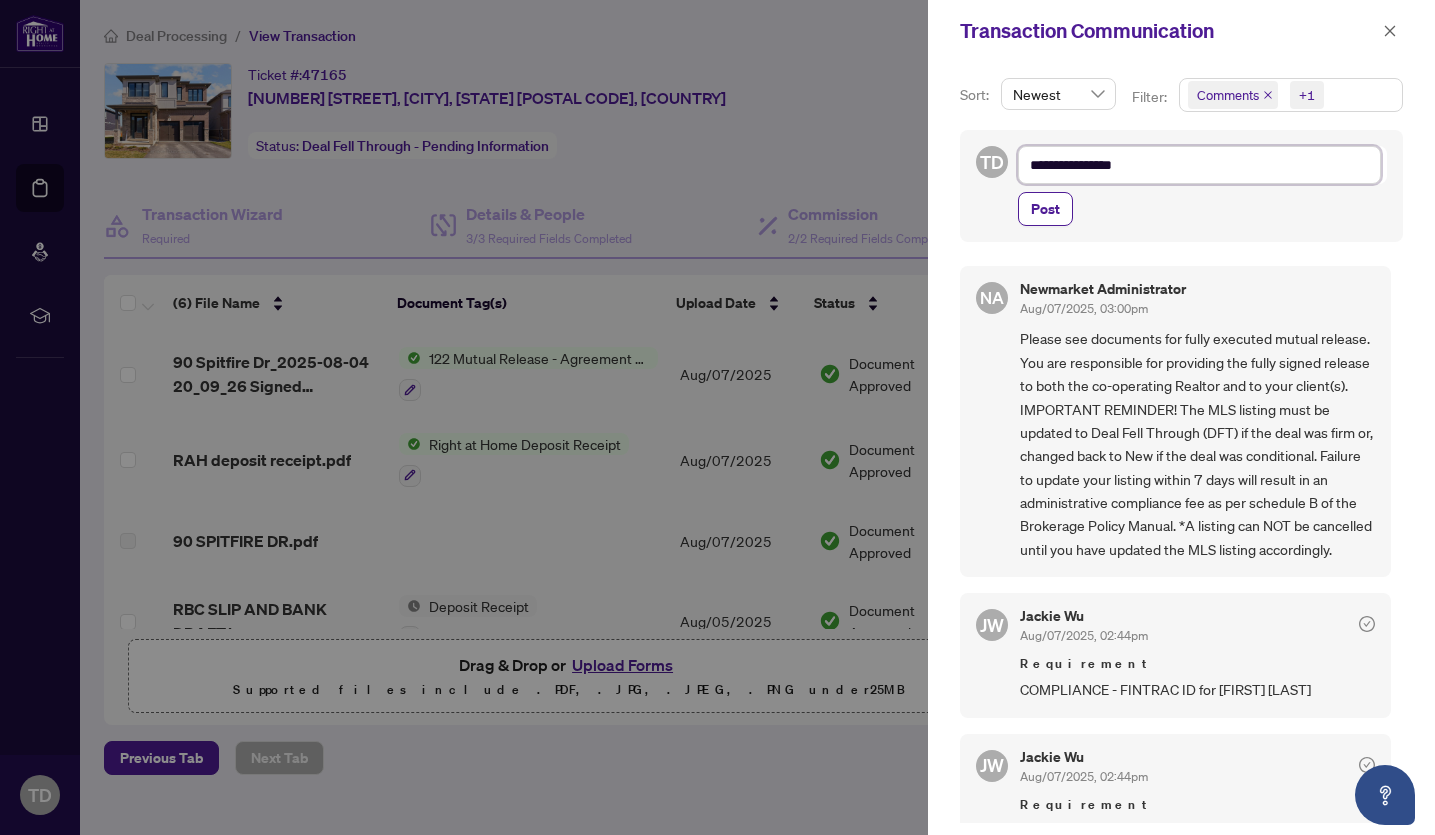 type on "**********" 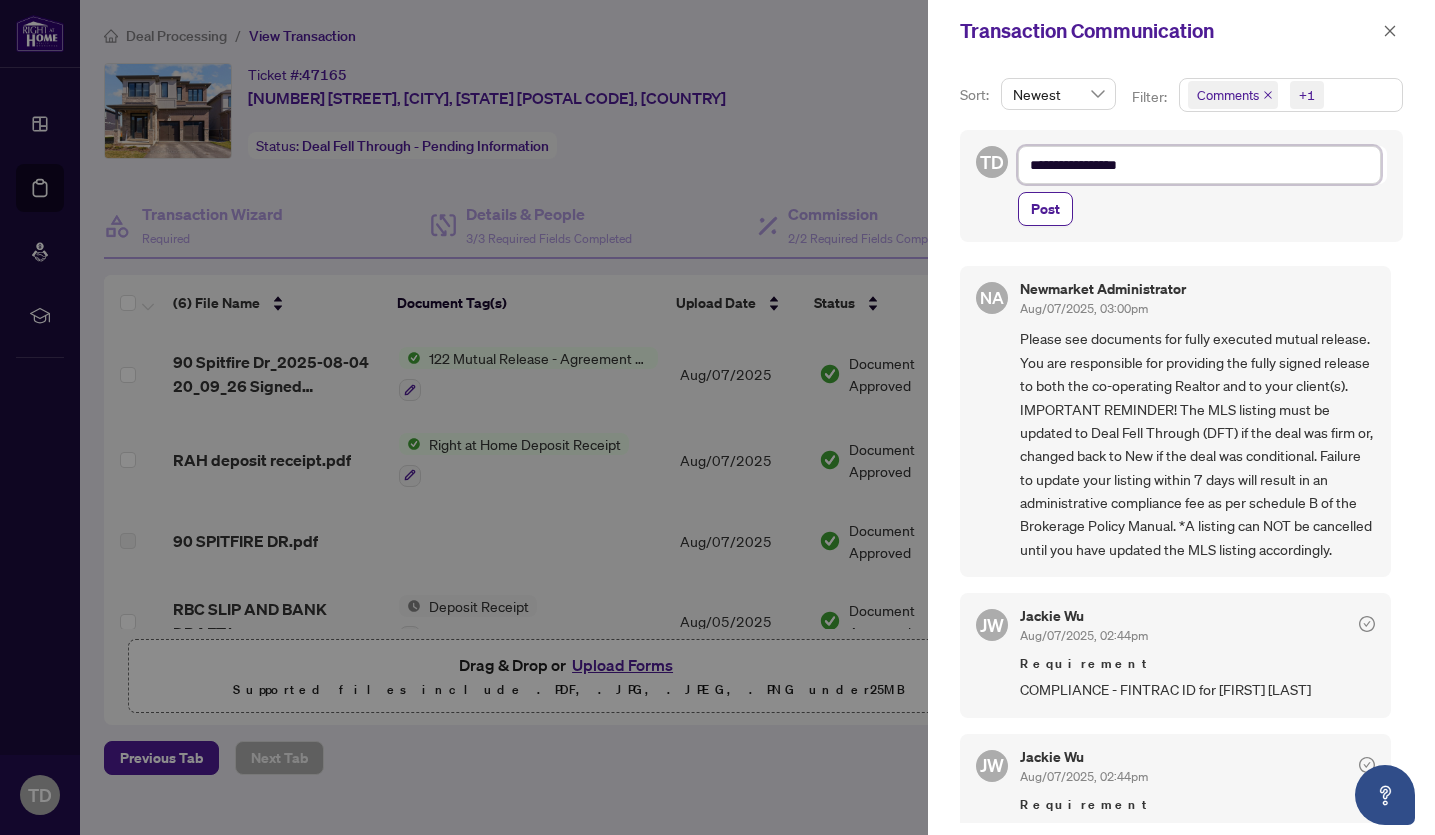 type on "**********" 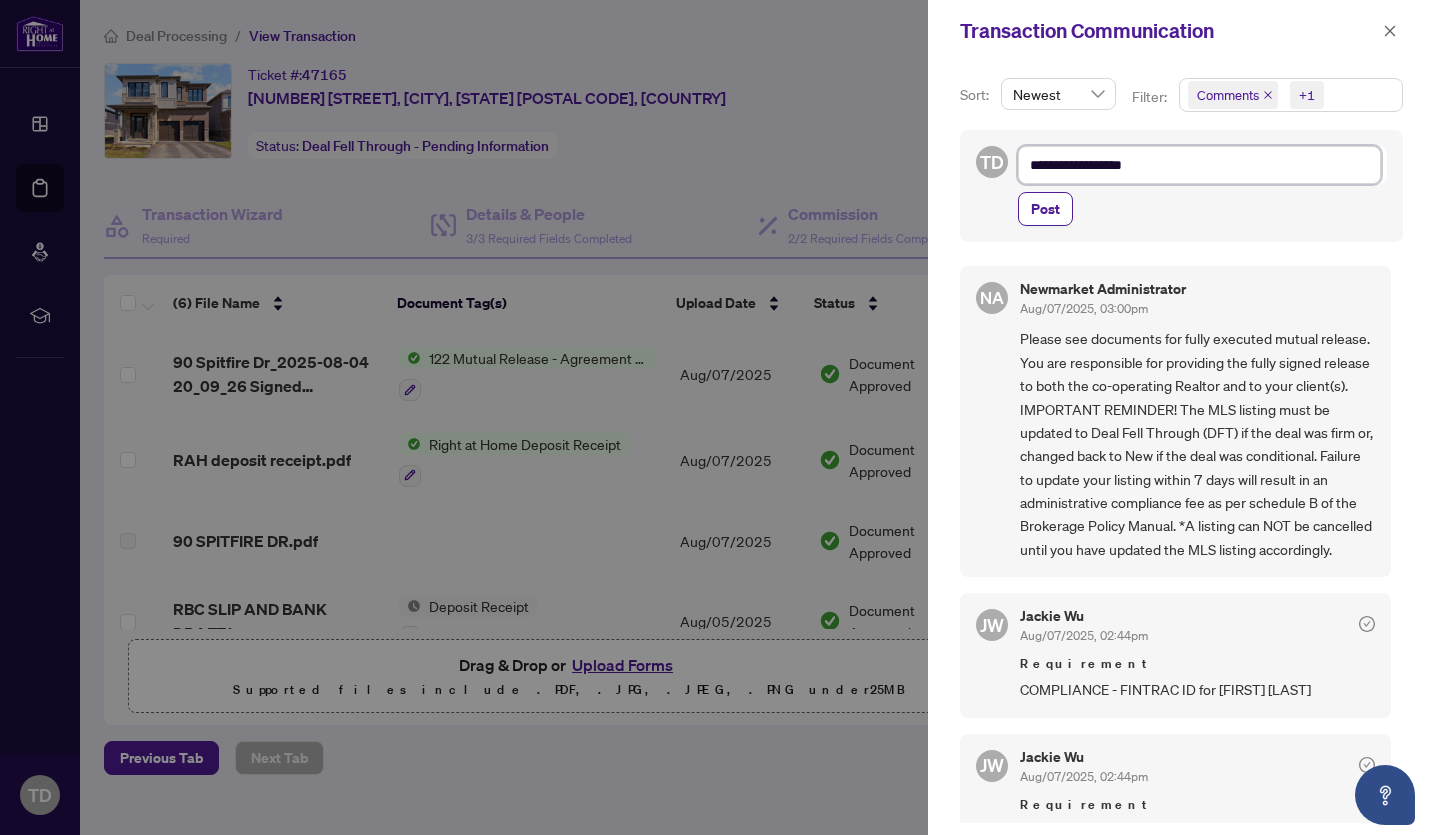 type on "**********" 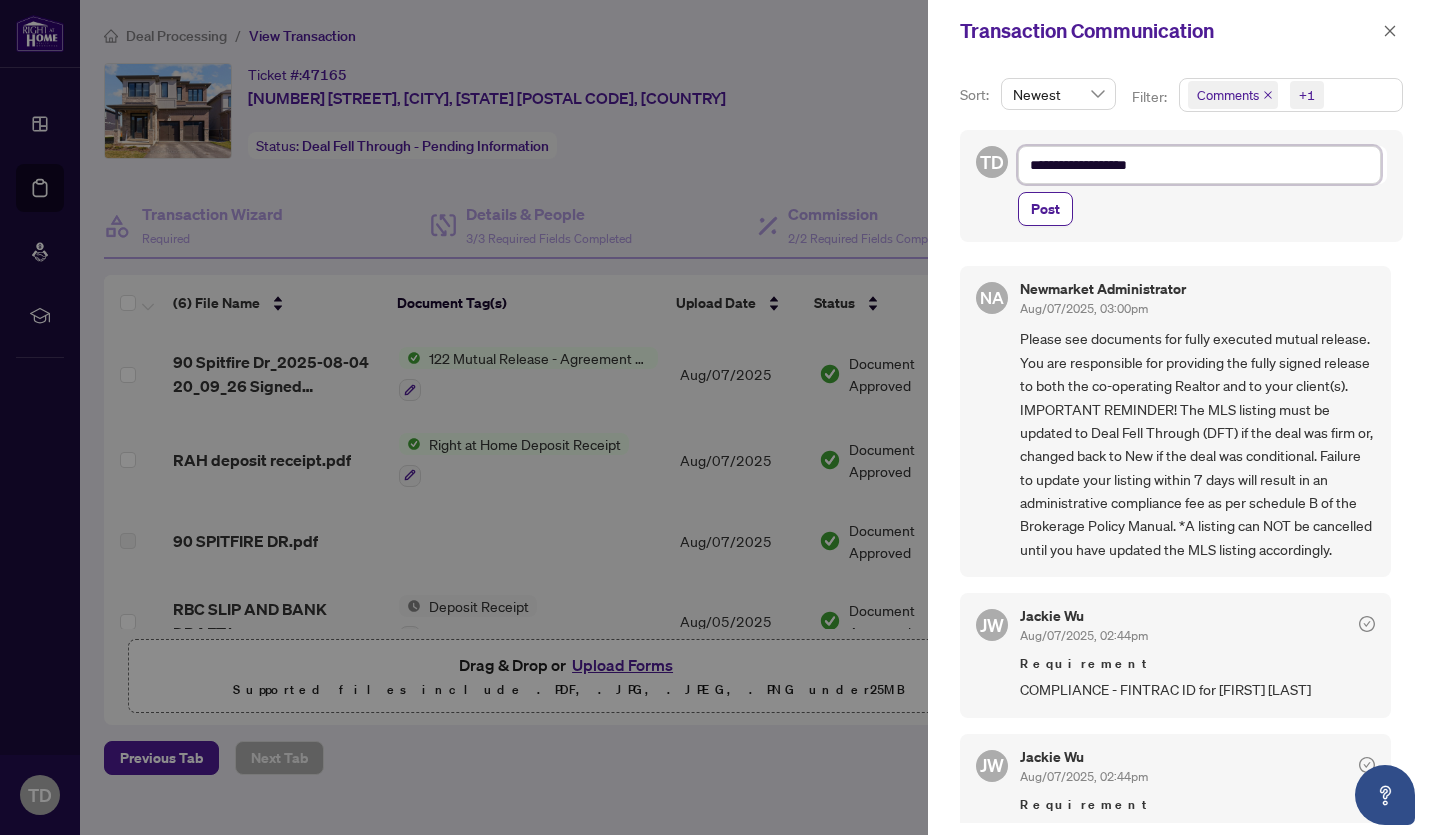type on "**********" 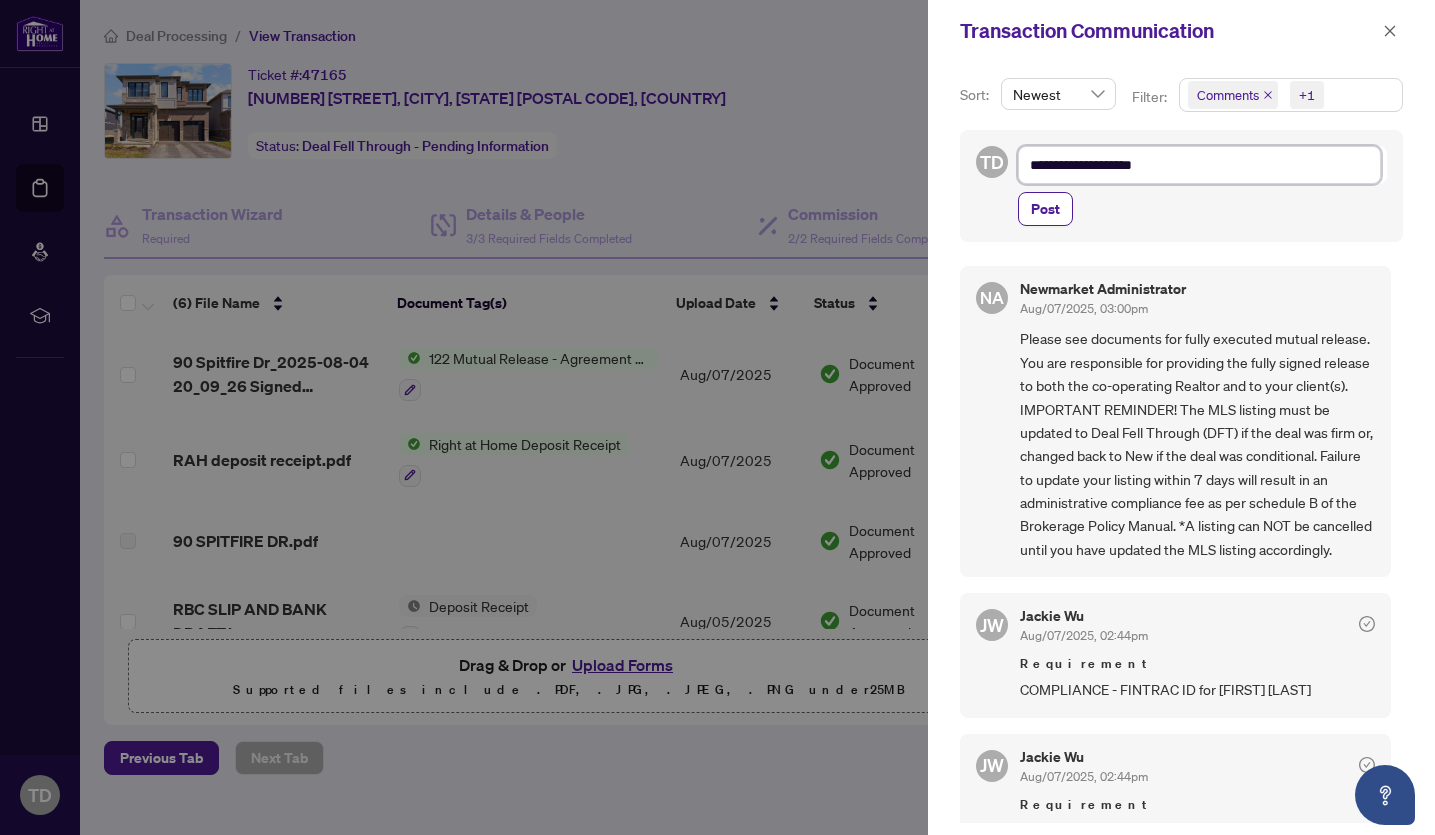 type on "**********" 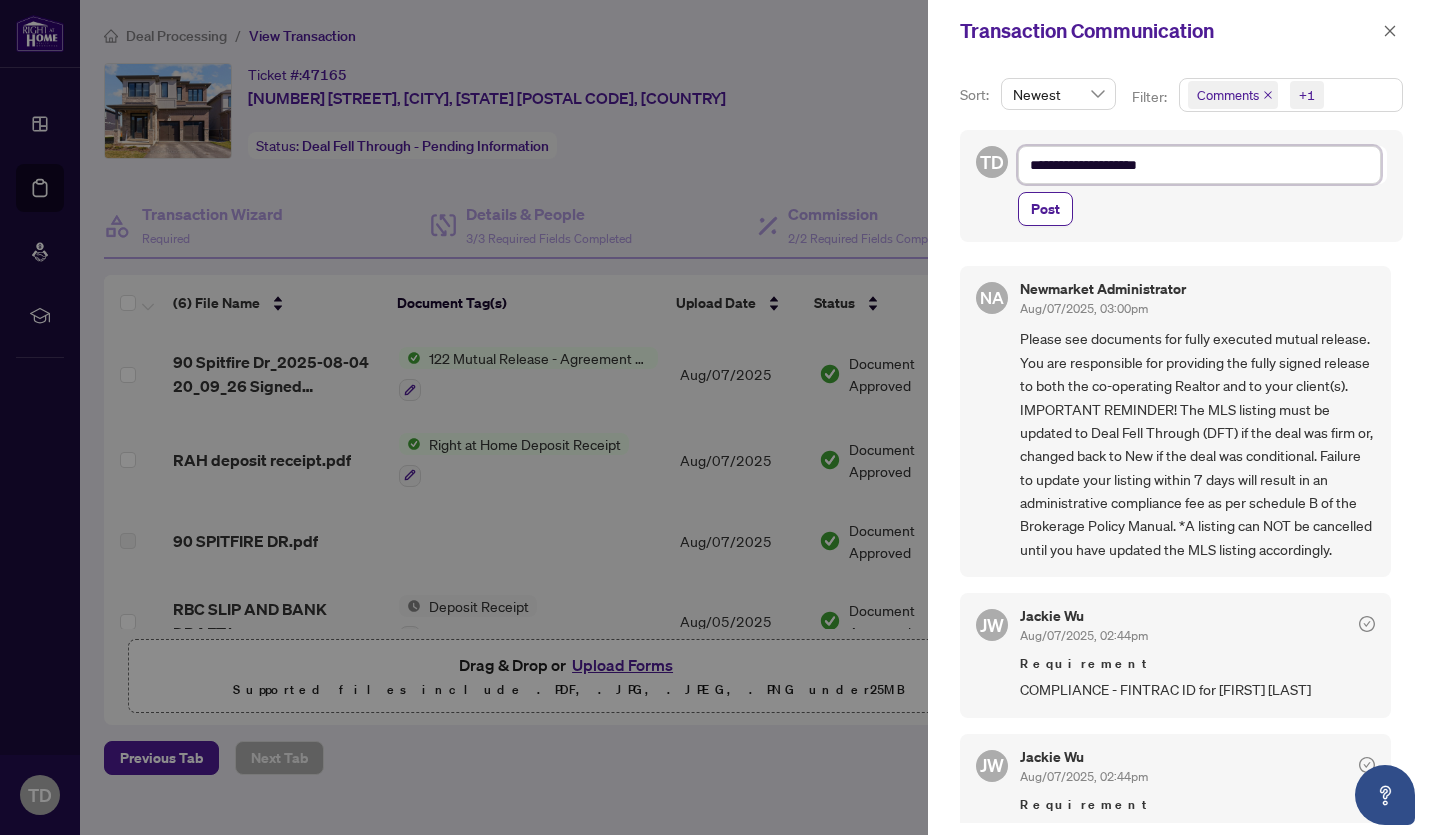 type on "**********" 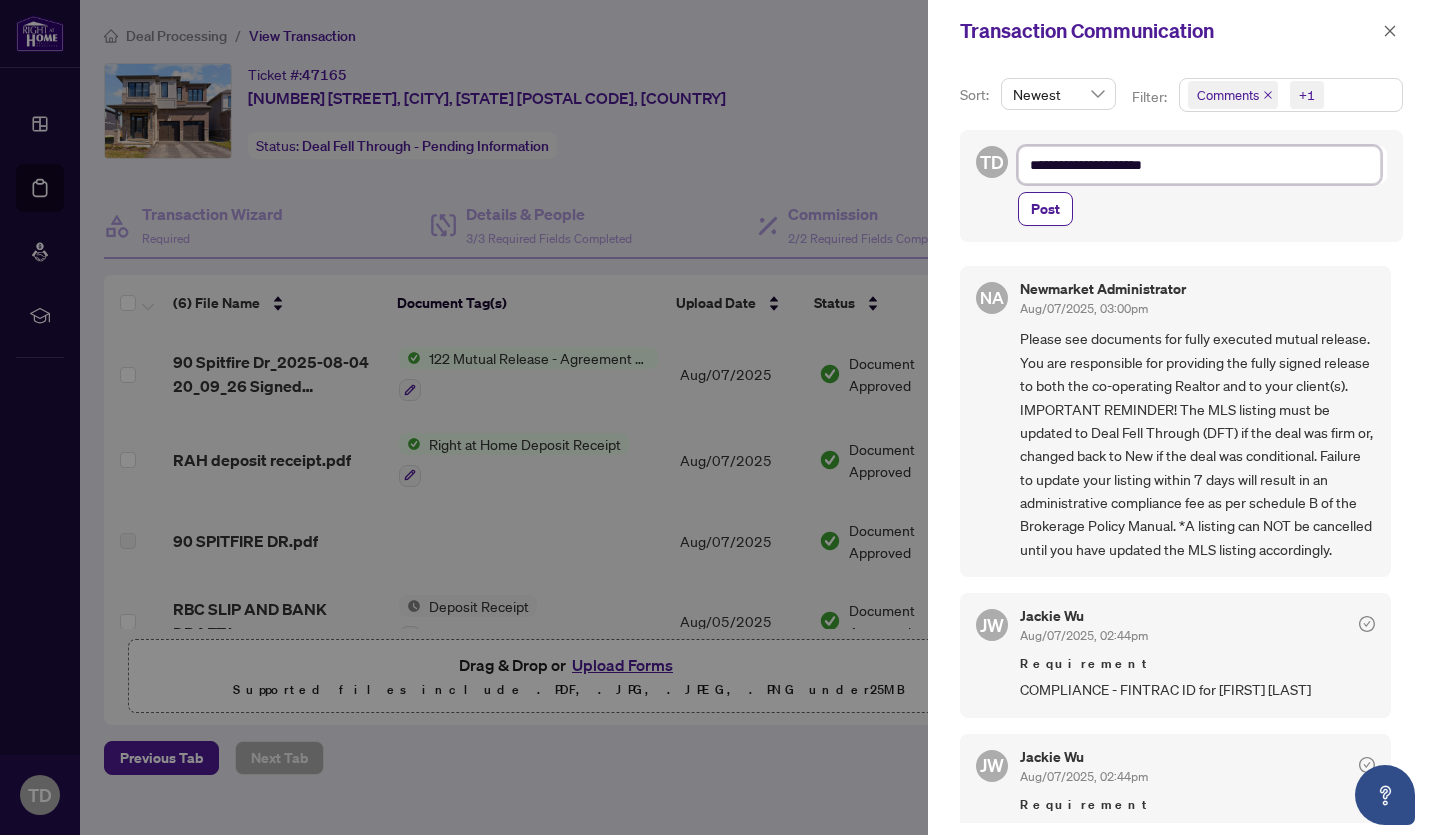 type on "**********" 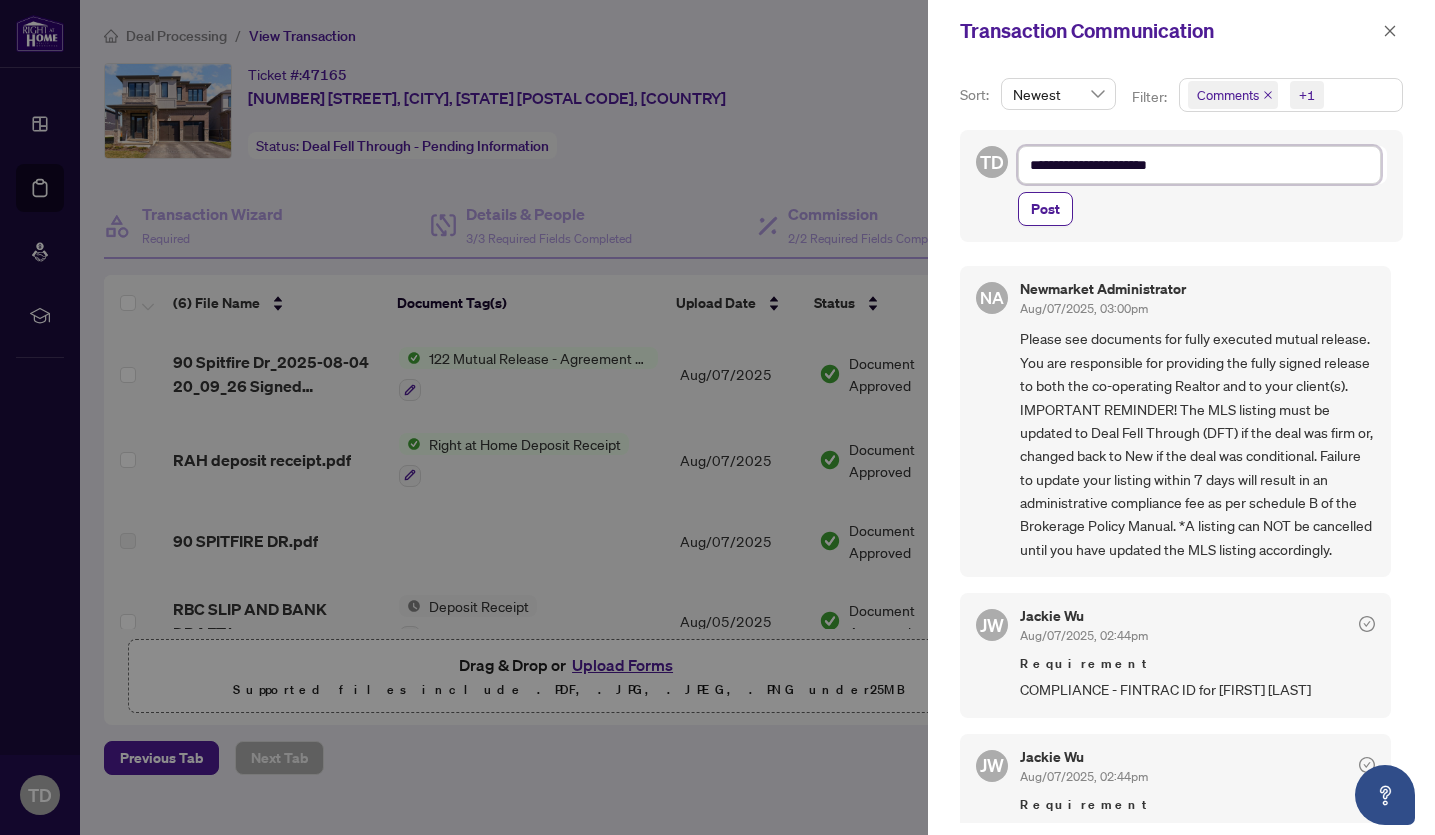 type on "**********" 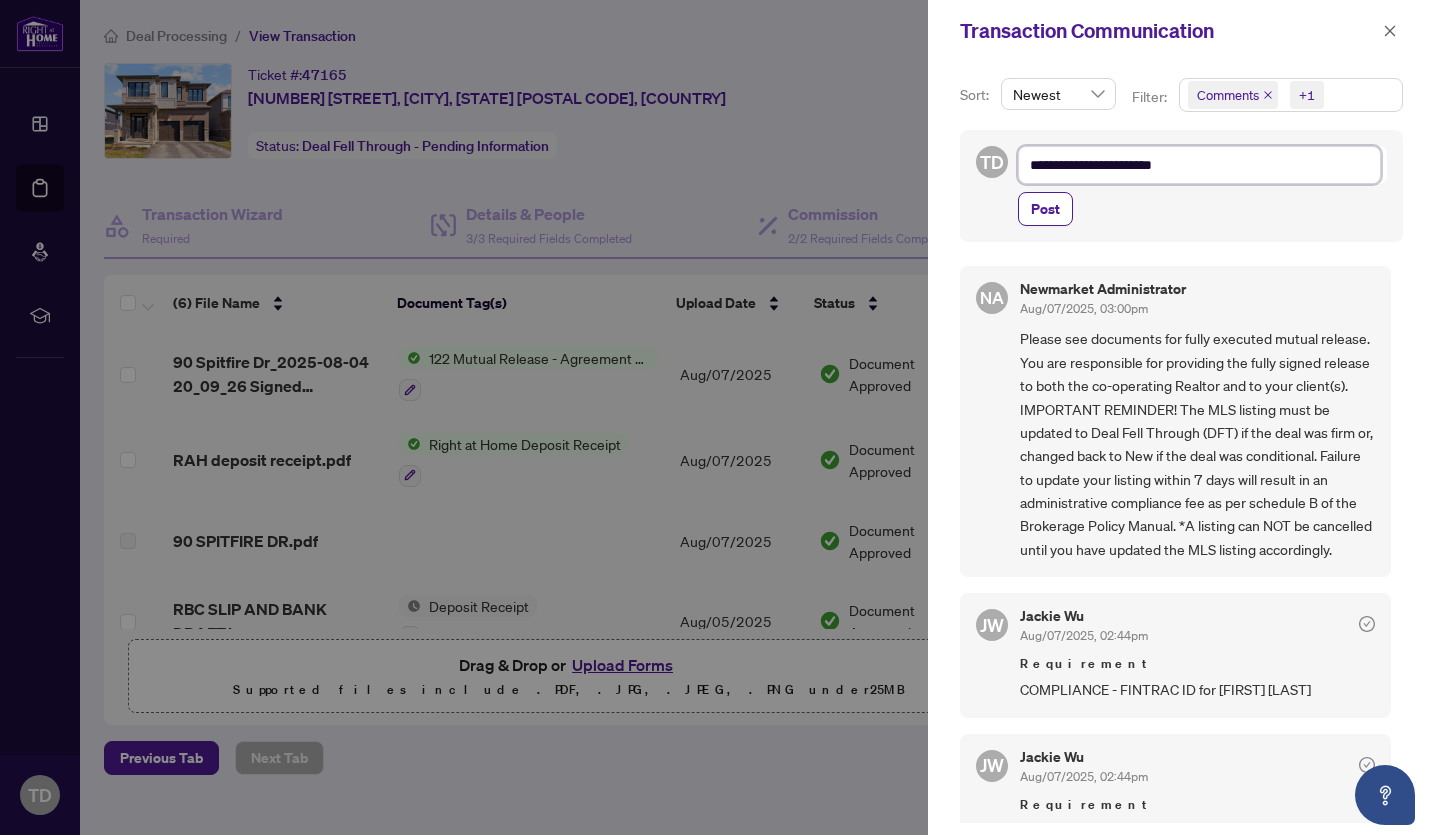 type on "**********" 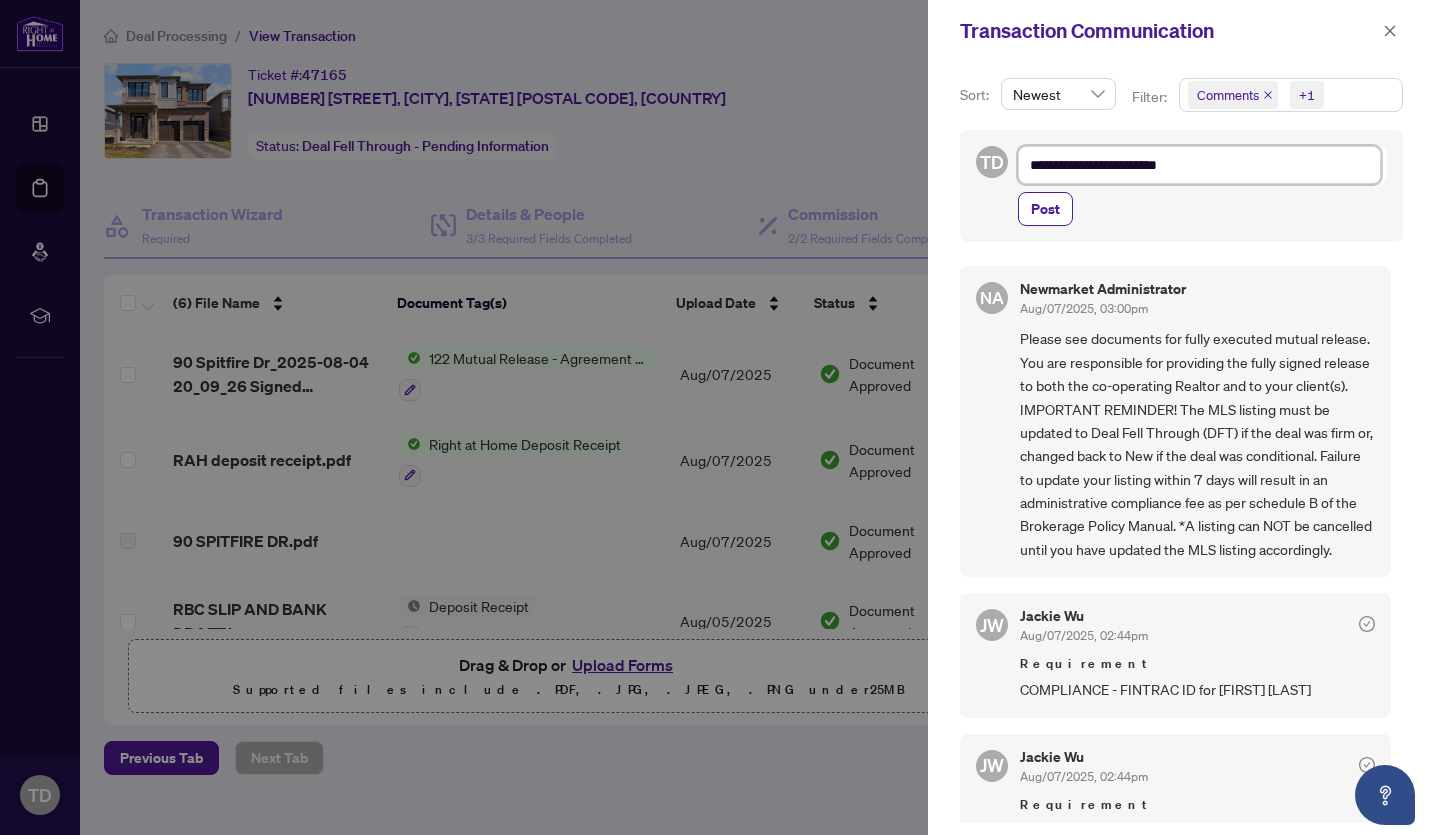 type on "**********" 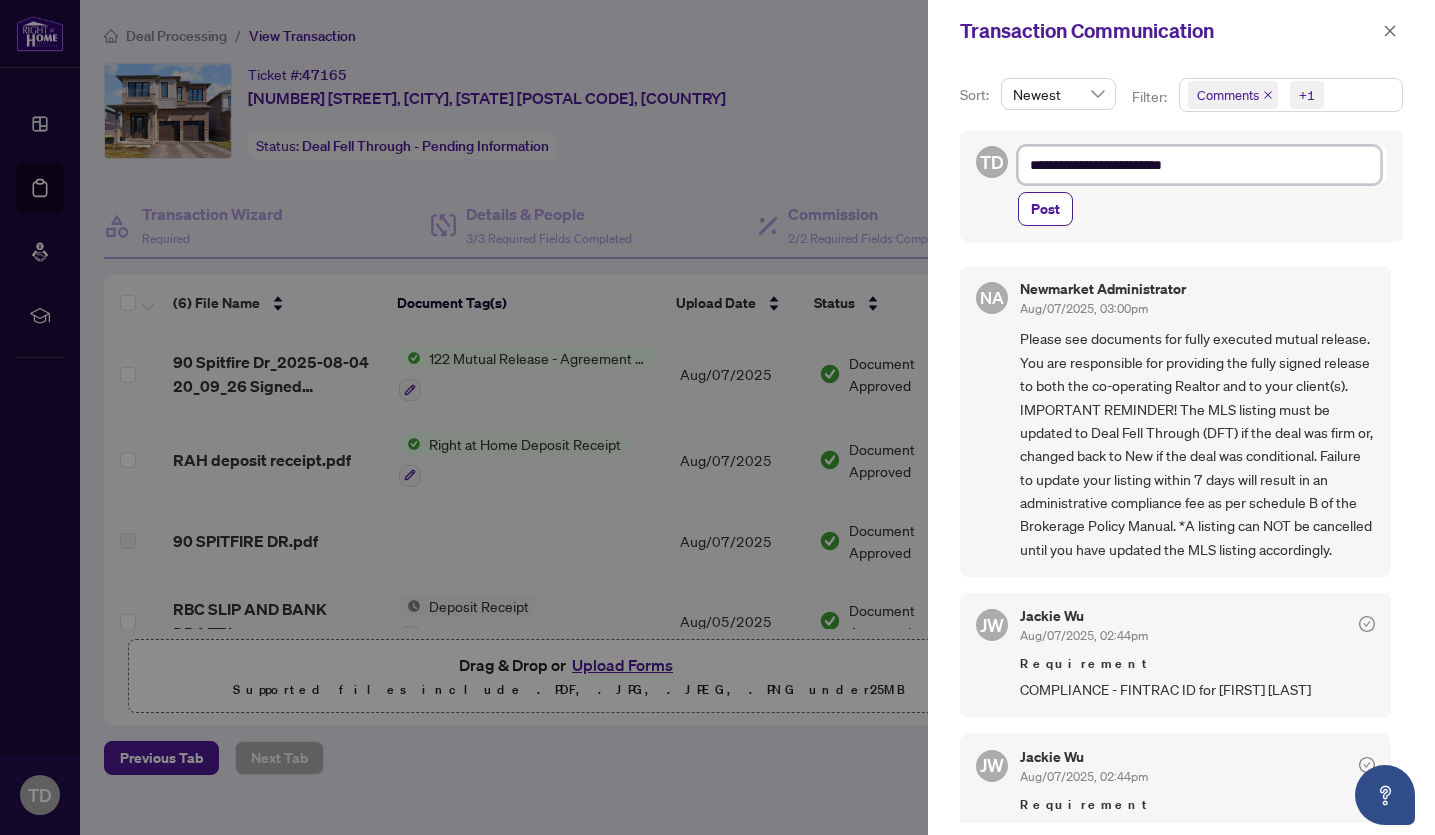 type on "**********" 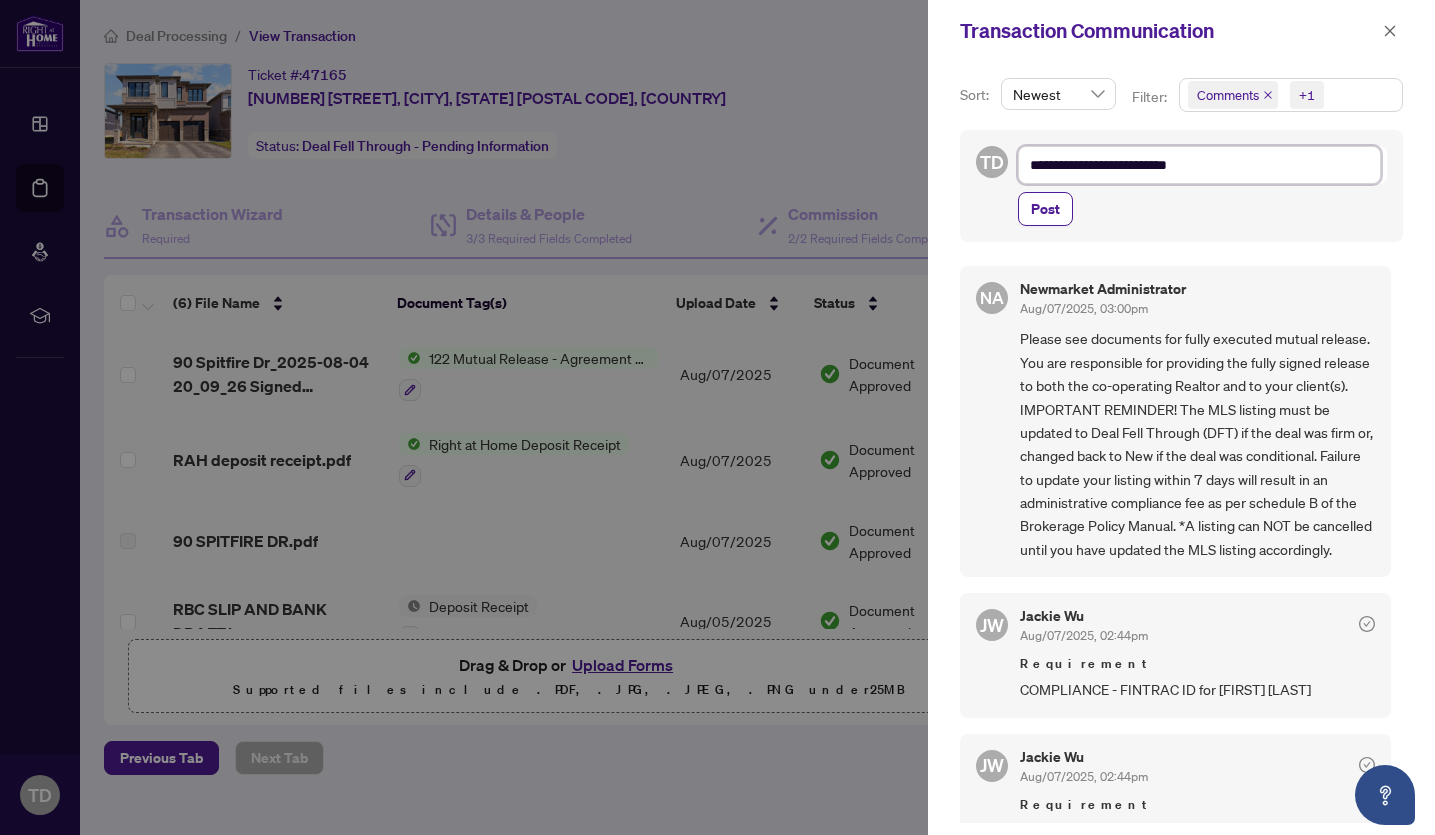 type on "**********" 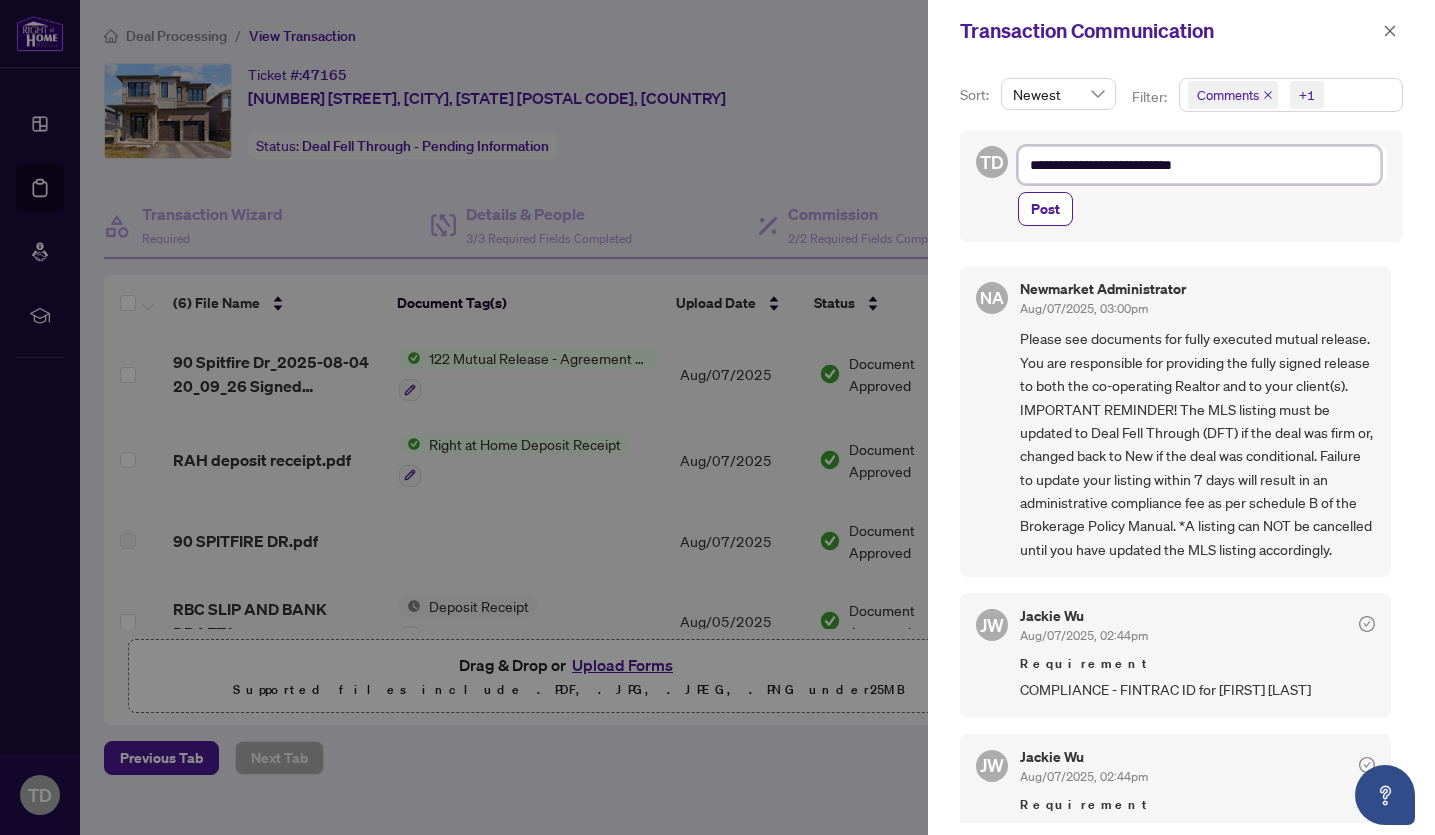 type on "**********" 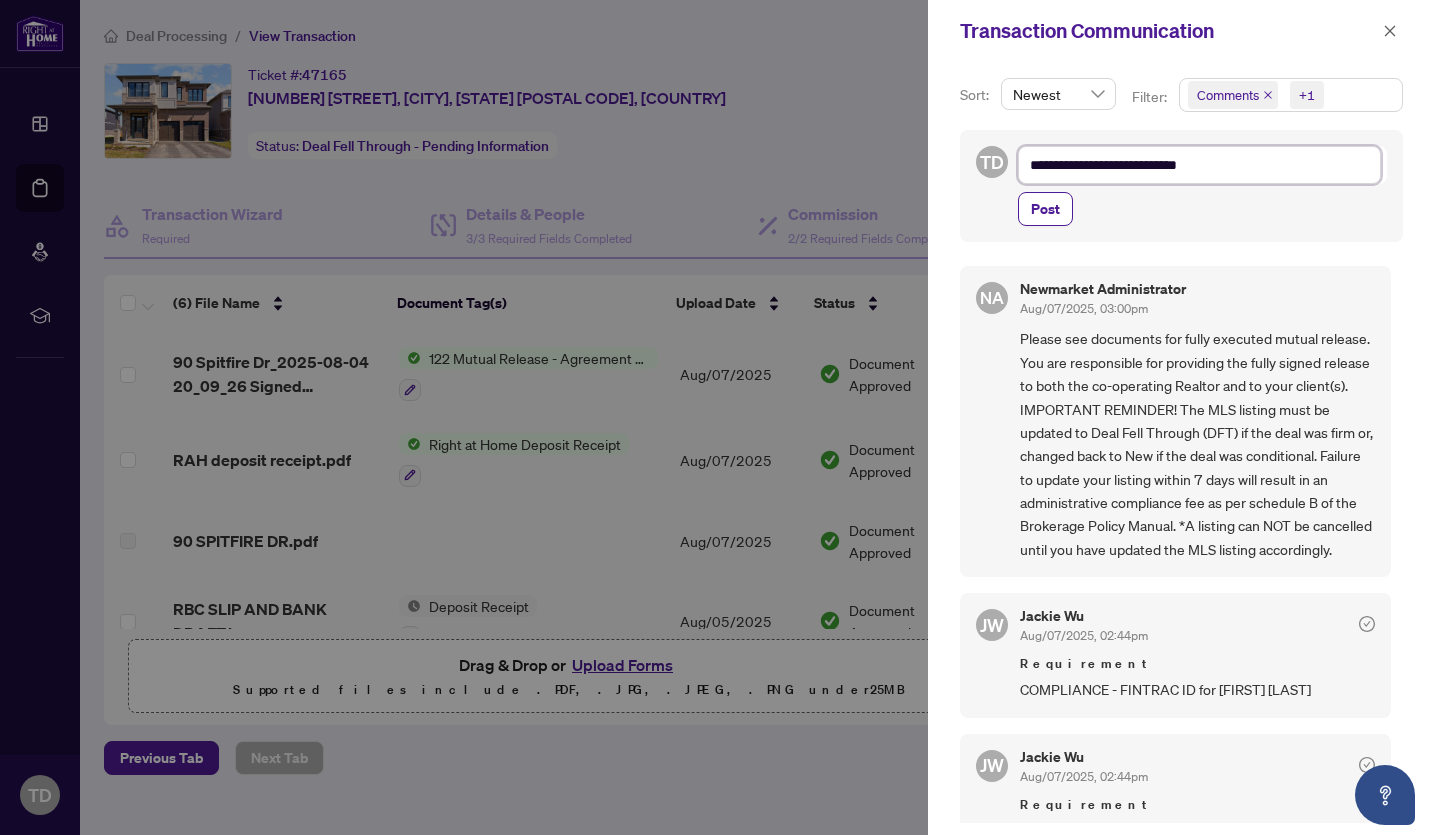 type on "**********" 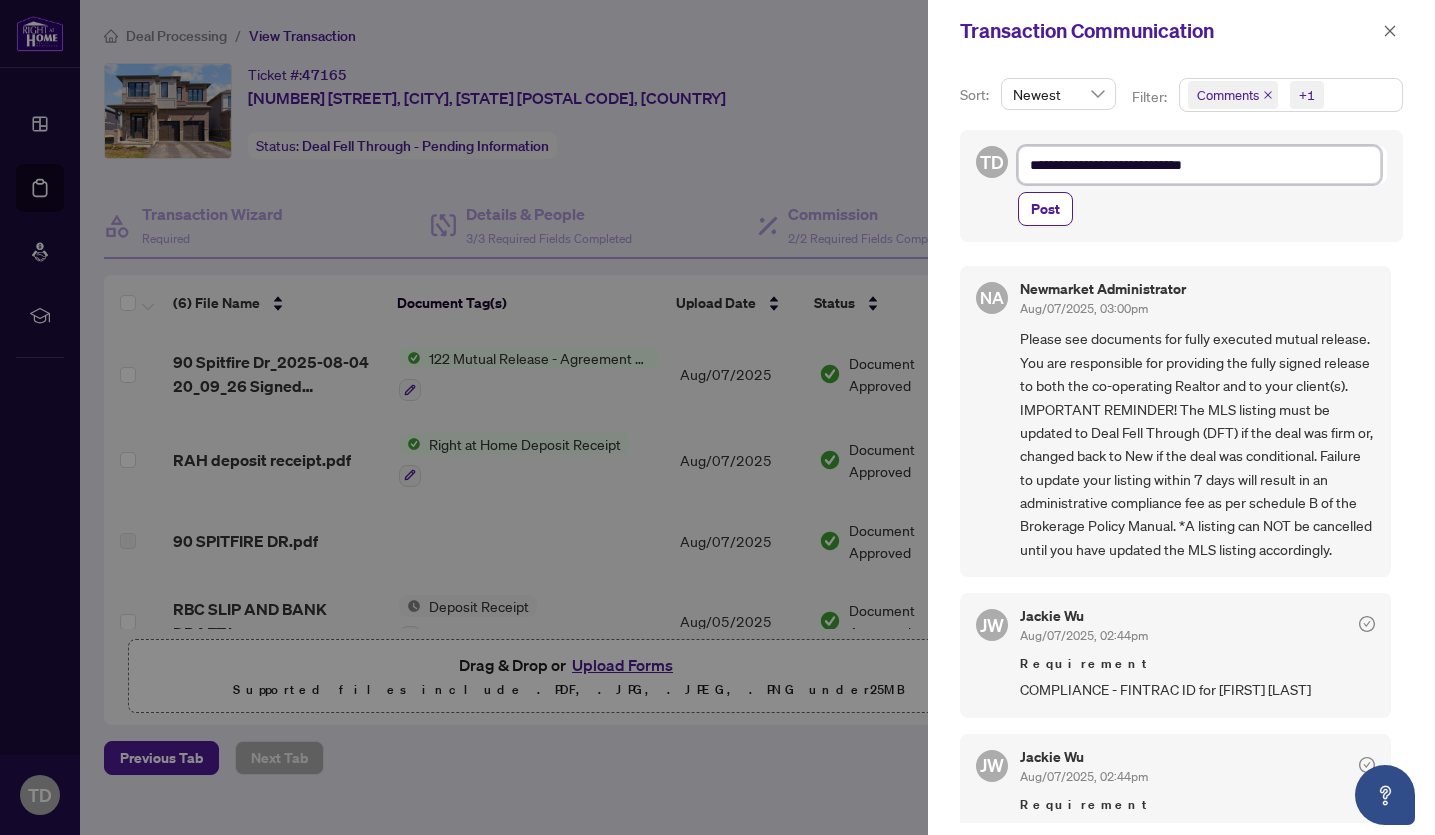 type on "**********" 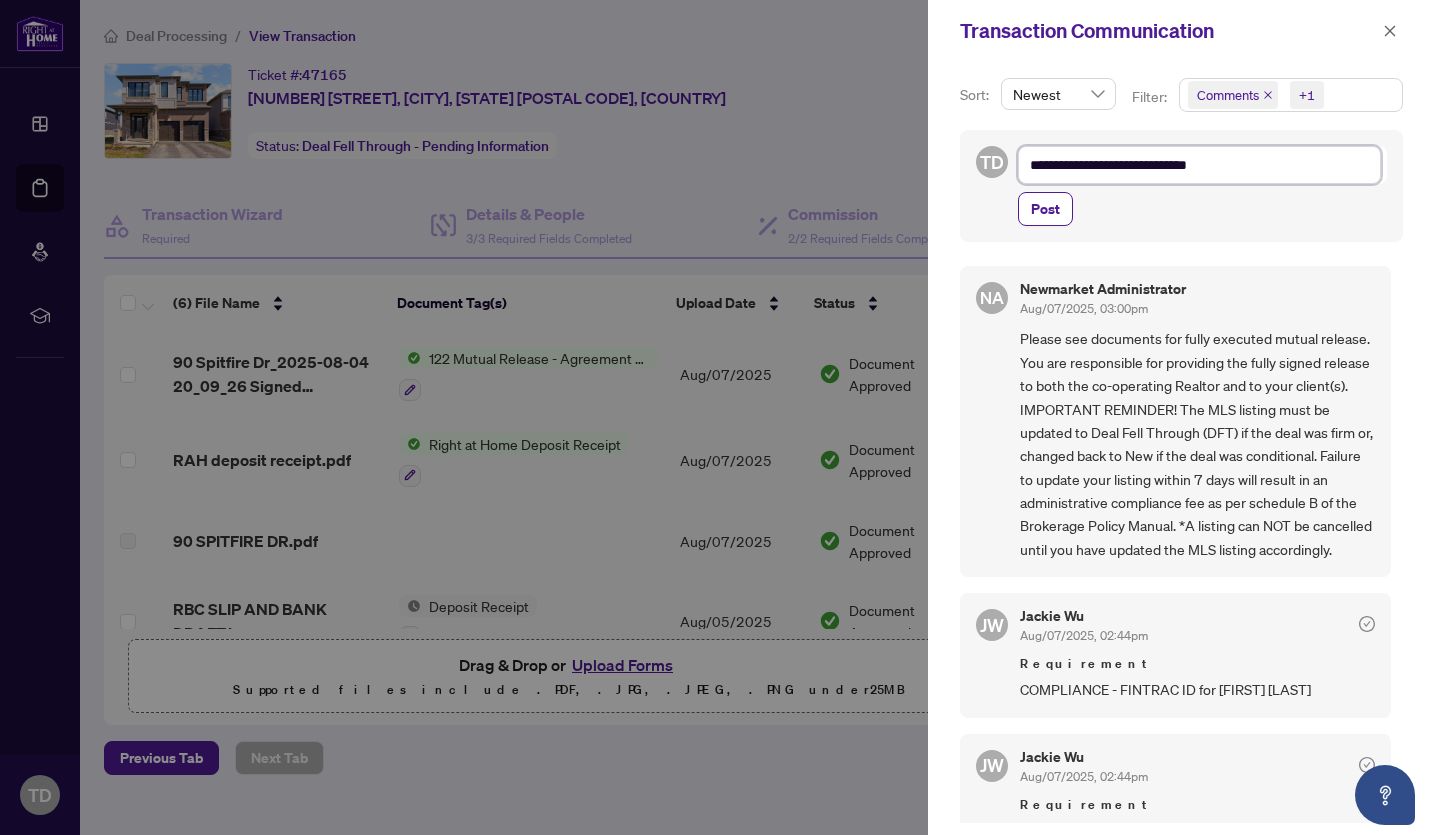 type on "**********" 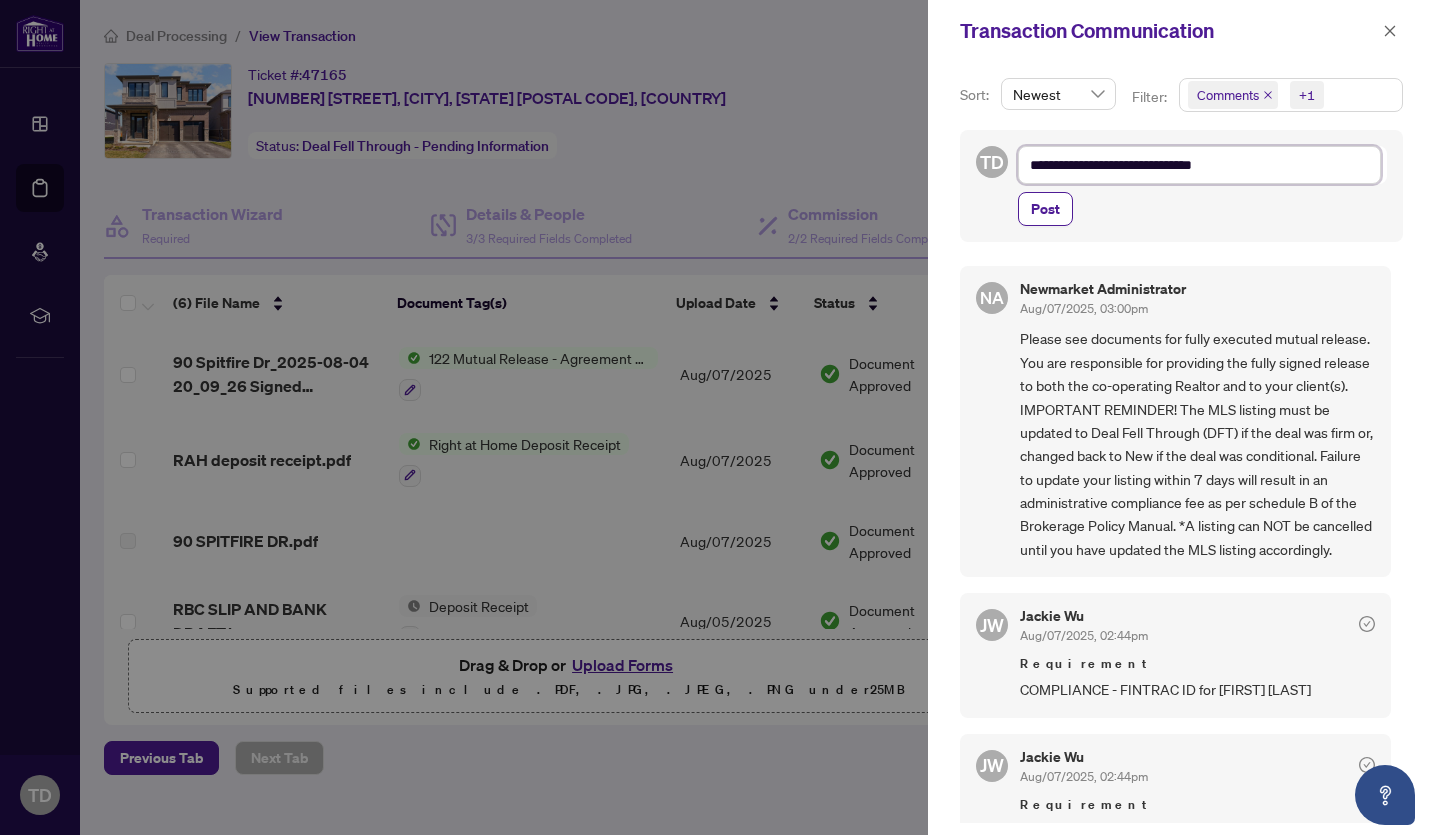 type on "**********" 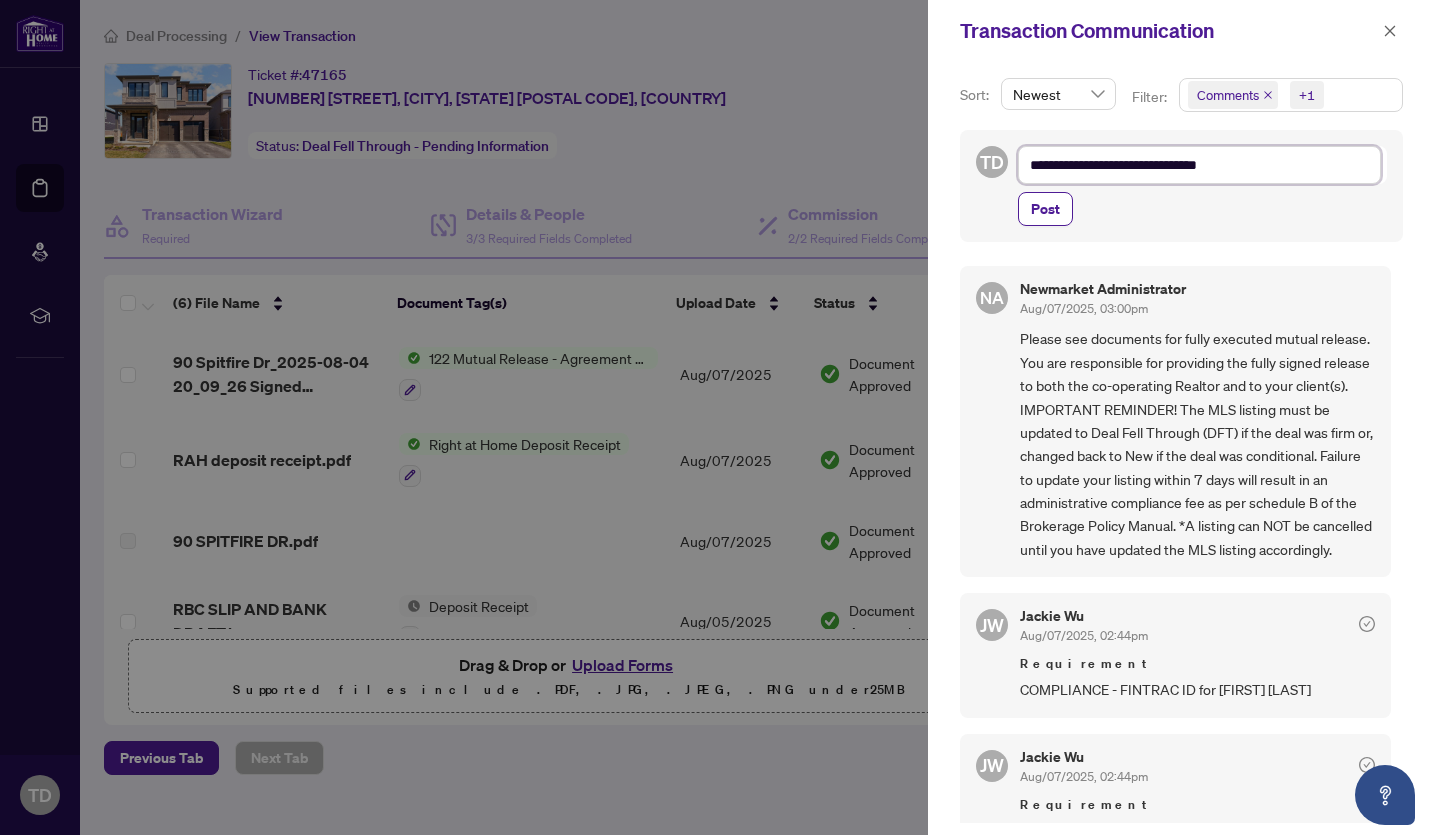 type on "**********" 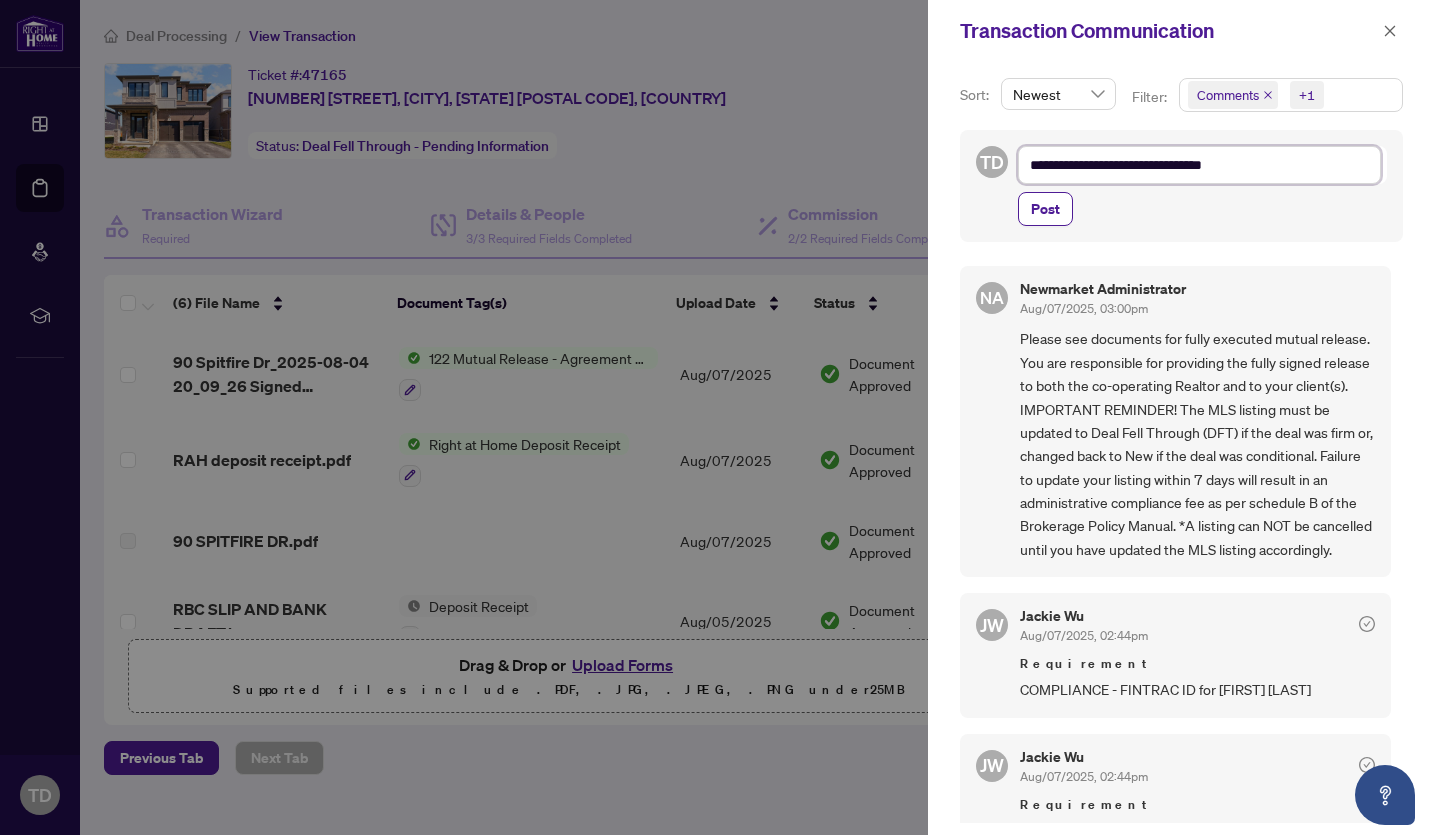 type on "**********" 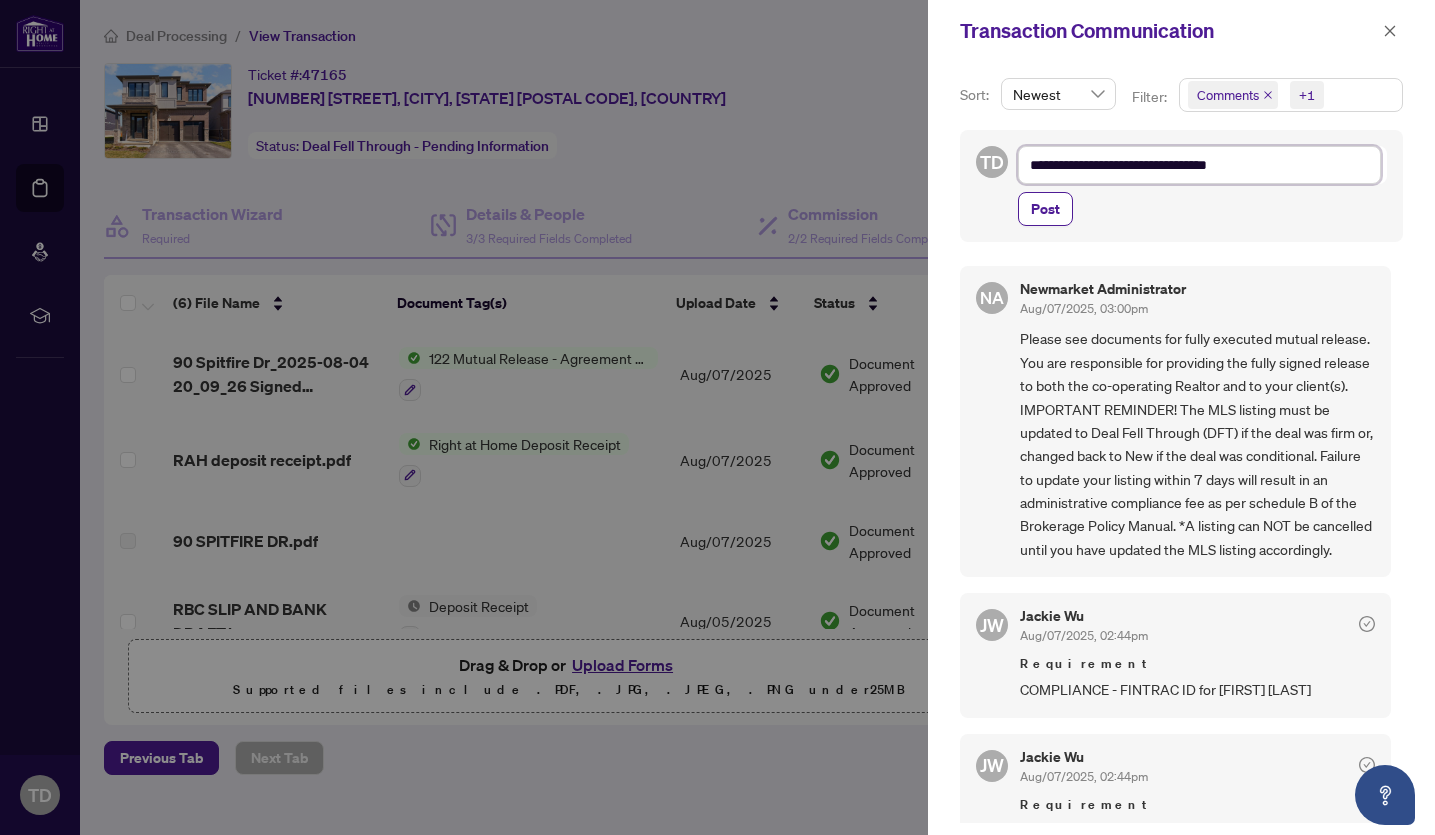 type on "**********" 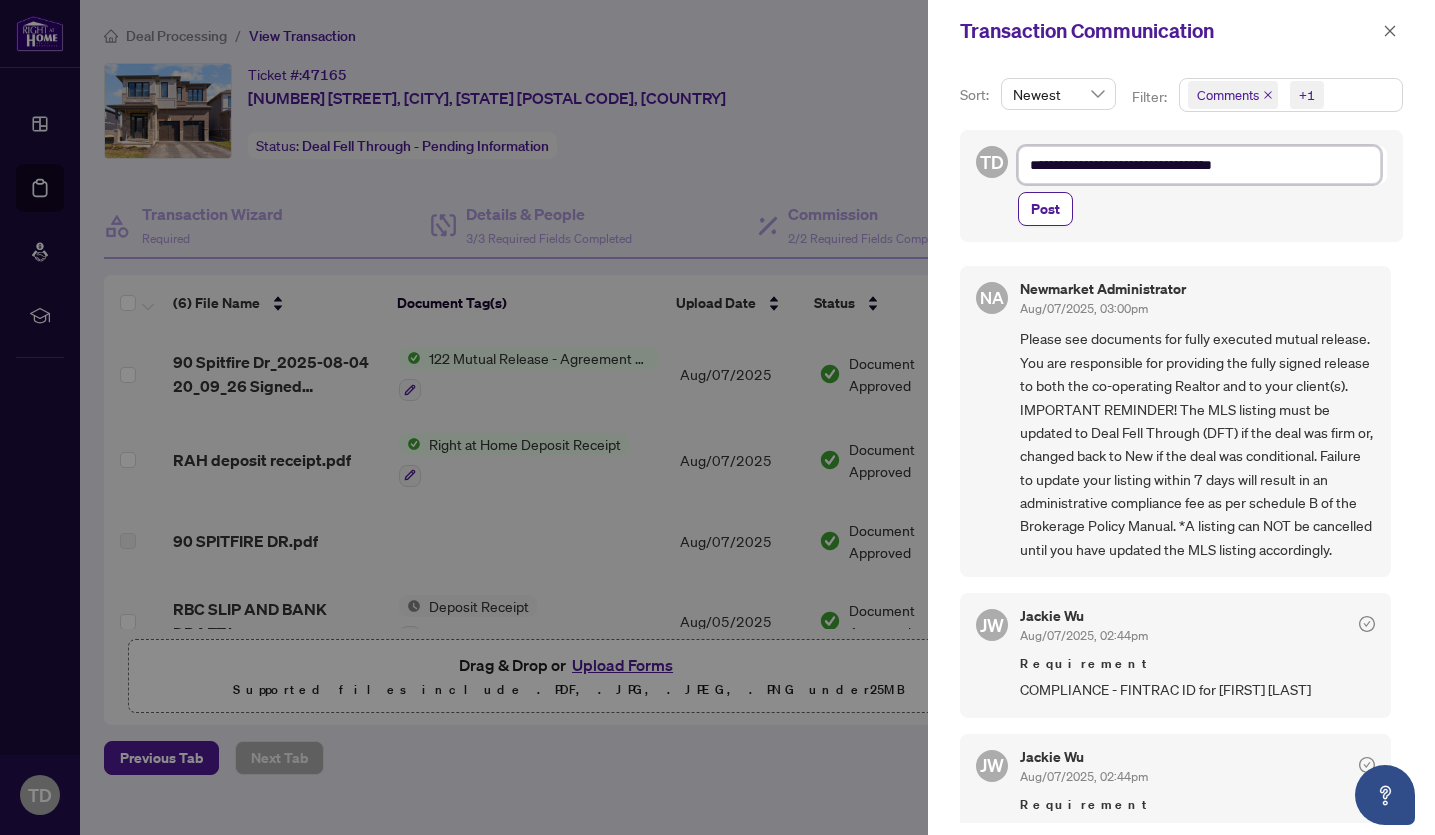 type on "**********" 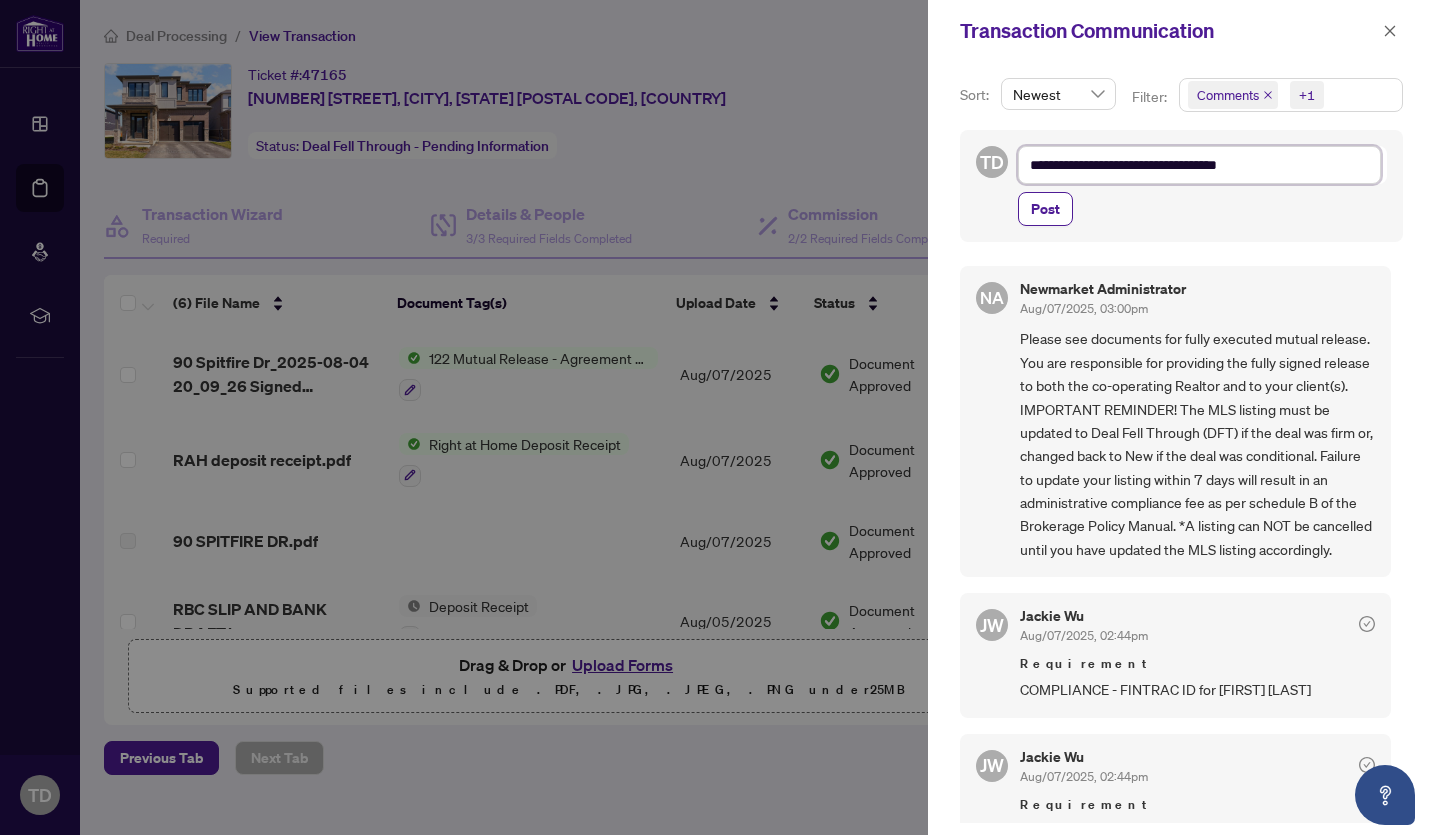 type on "**********" 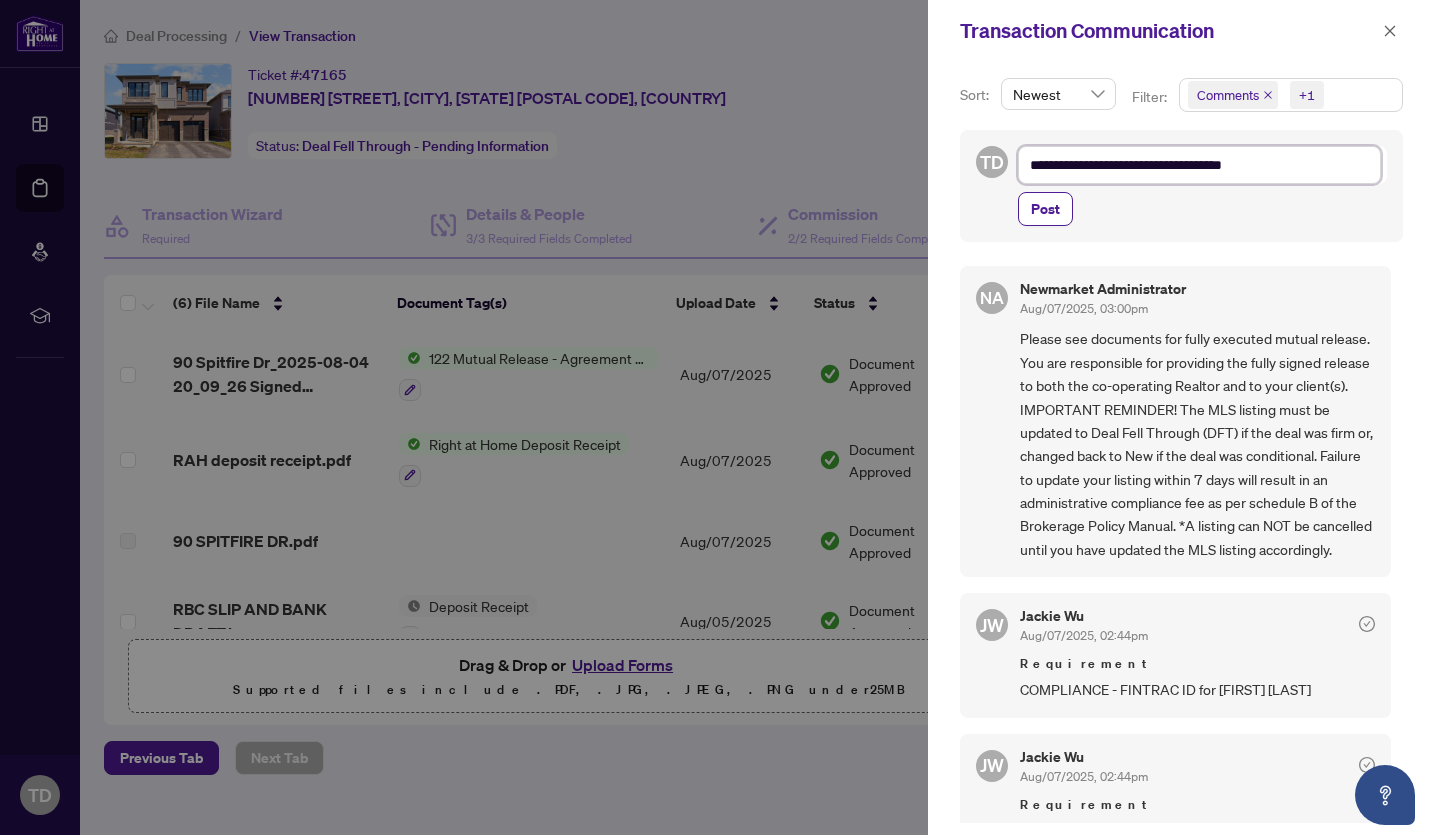 type on "**********" 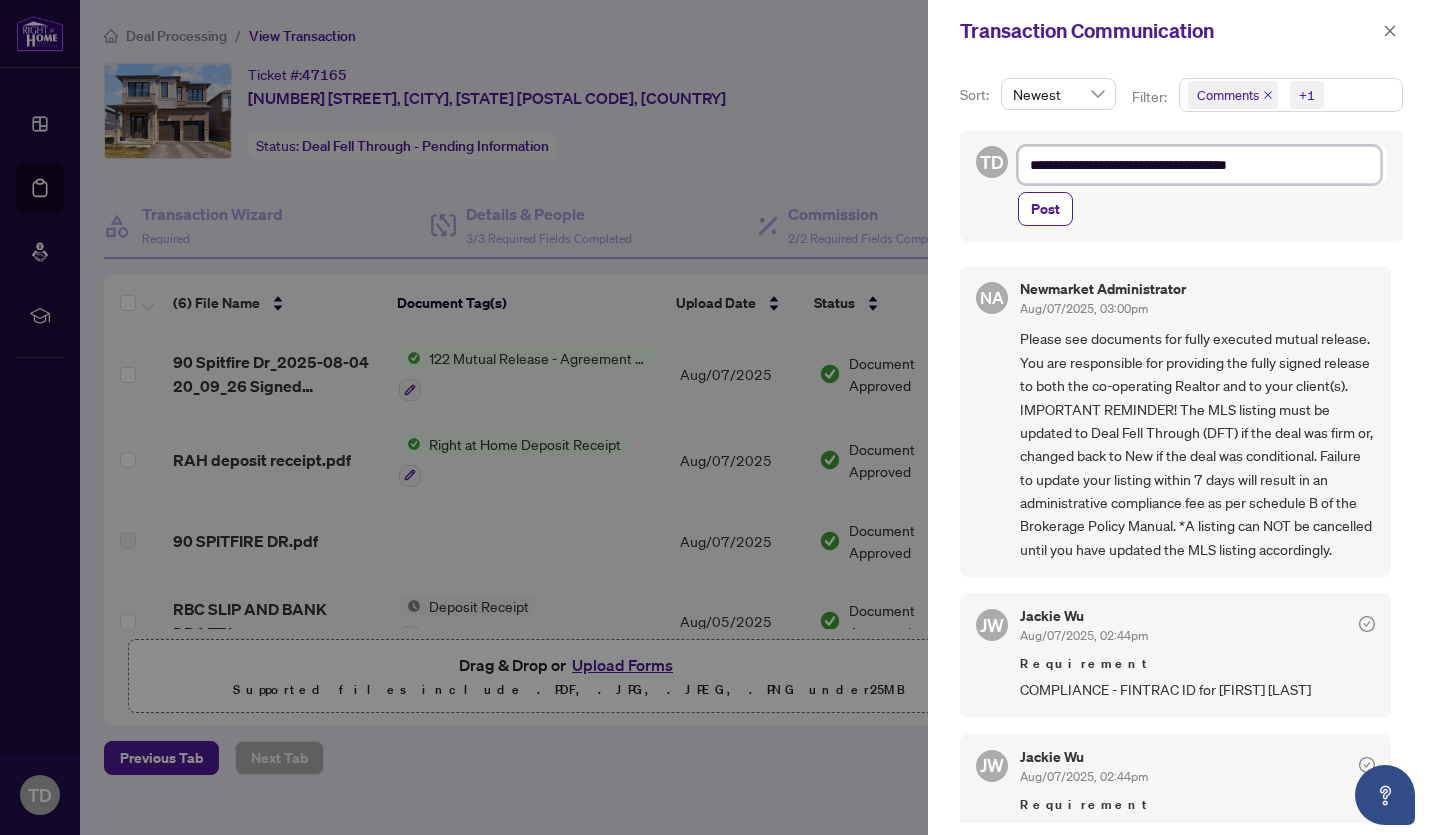 type on "**********" 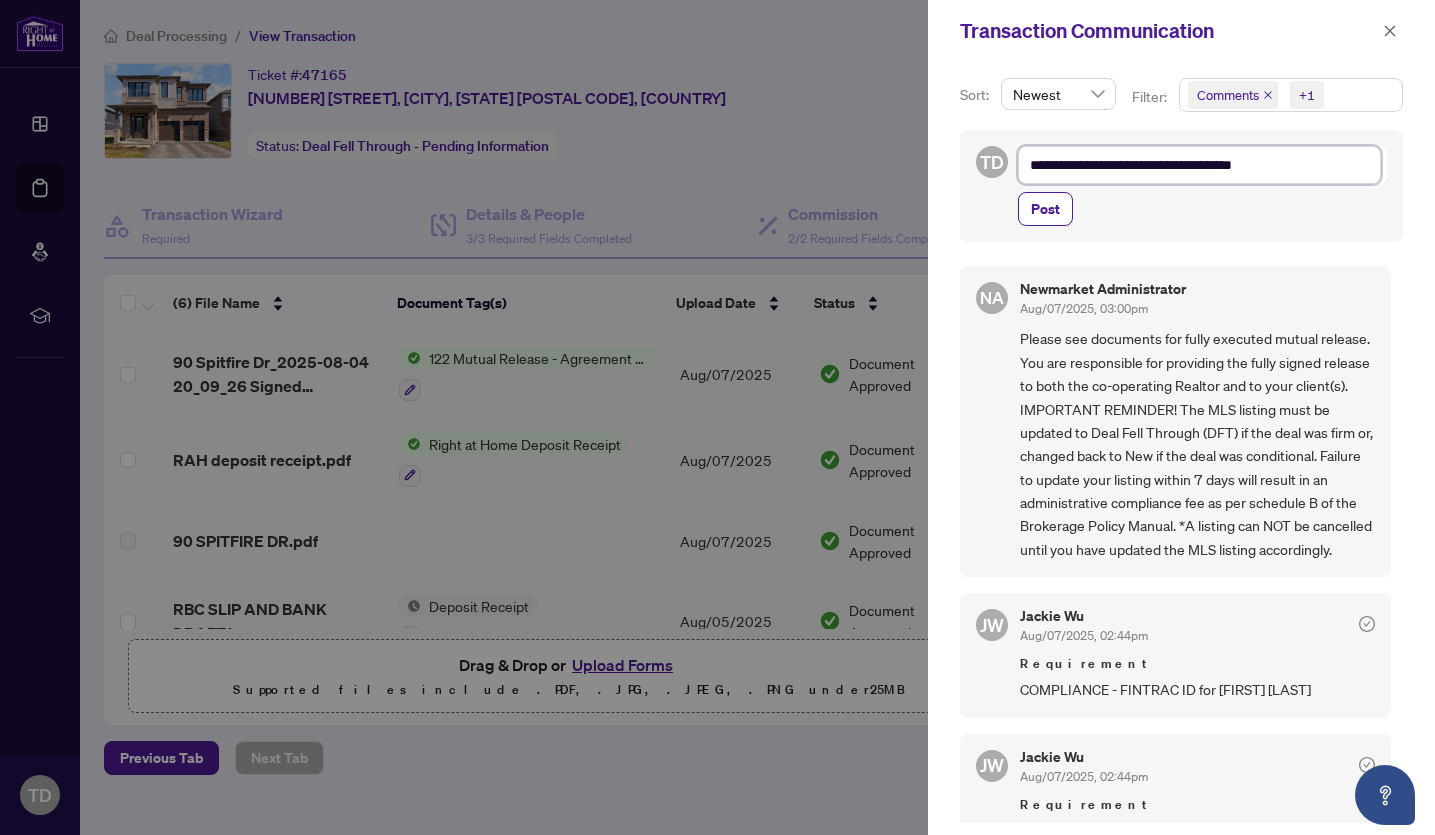 type on "**********" 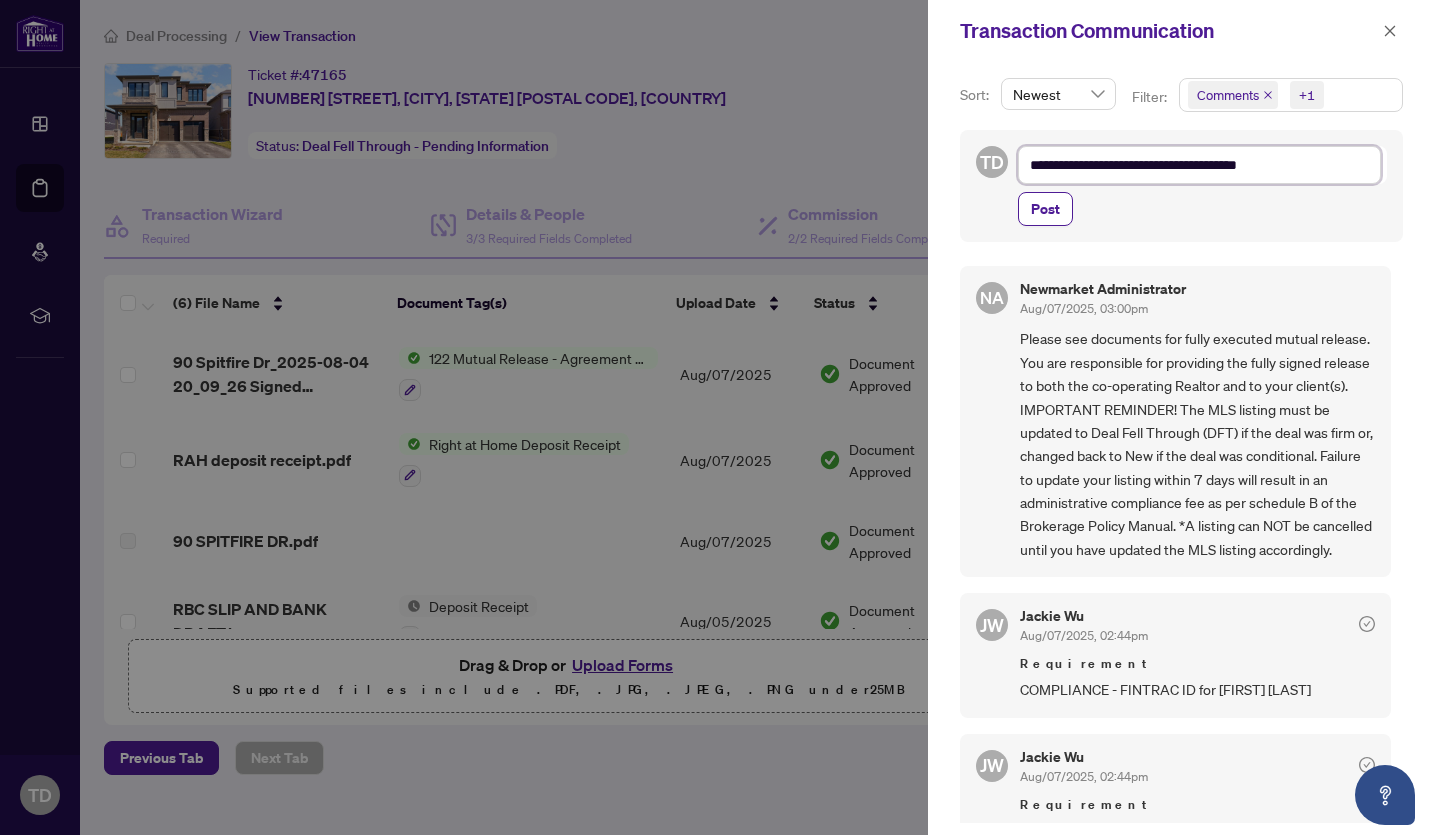 type on "**********" 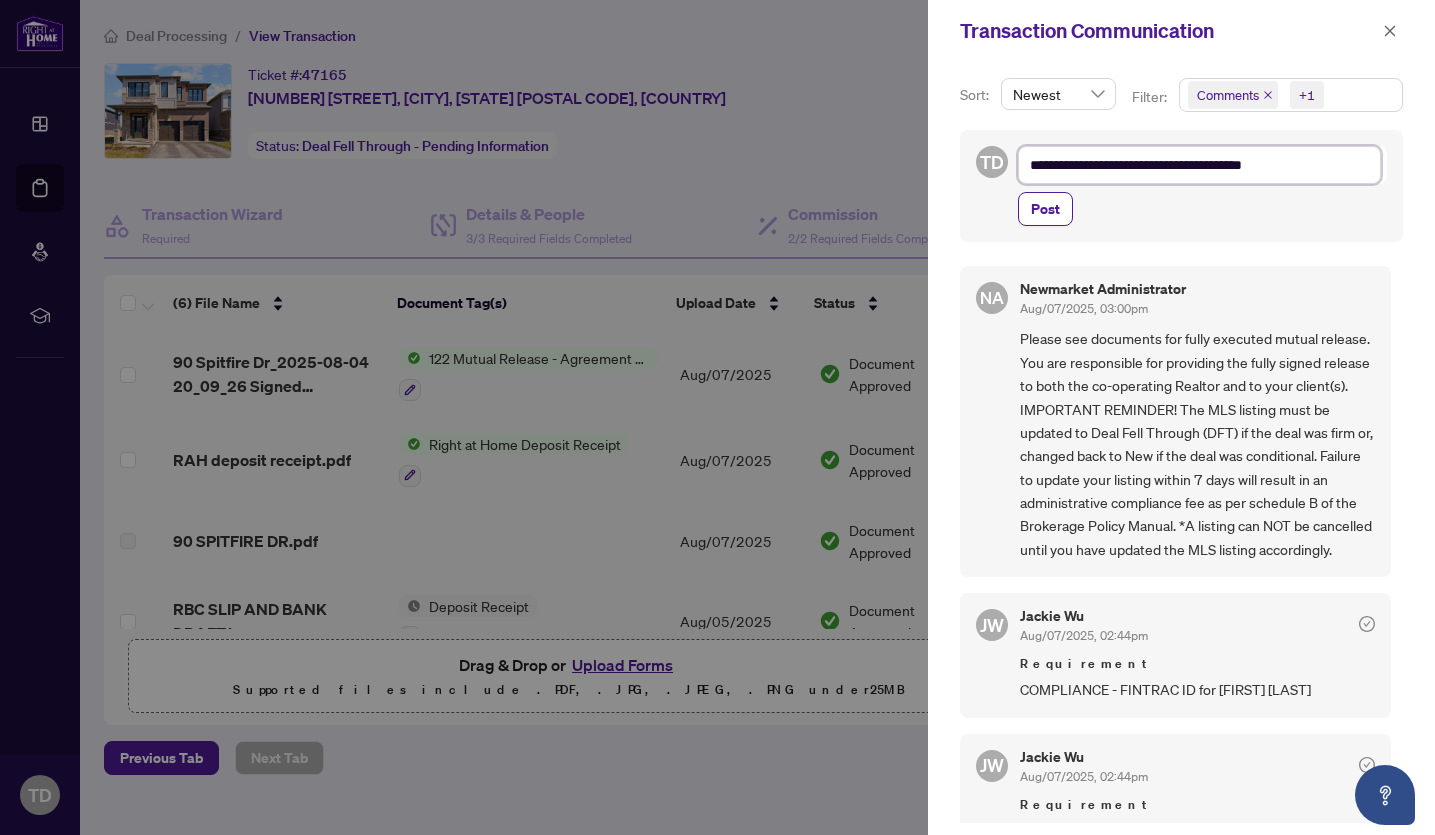 type on "**********" 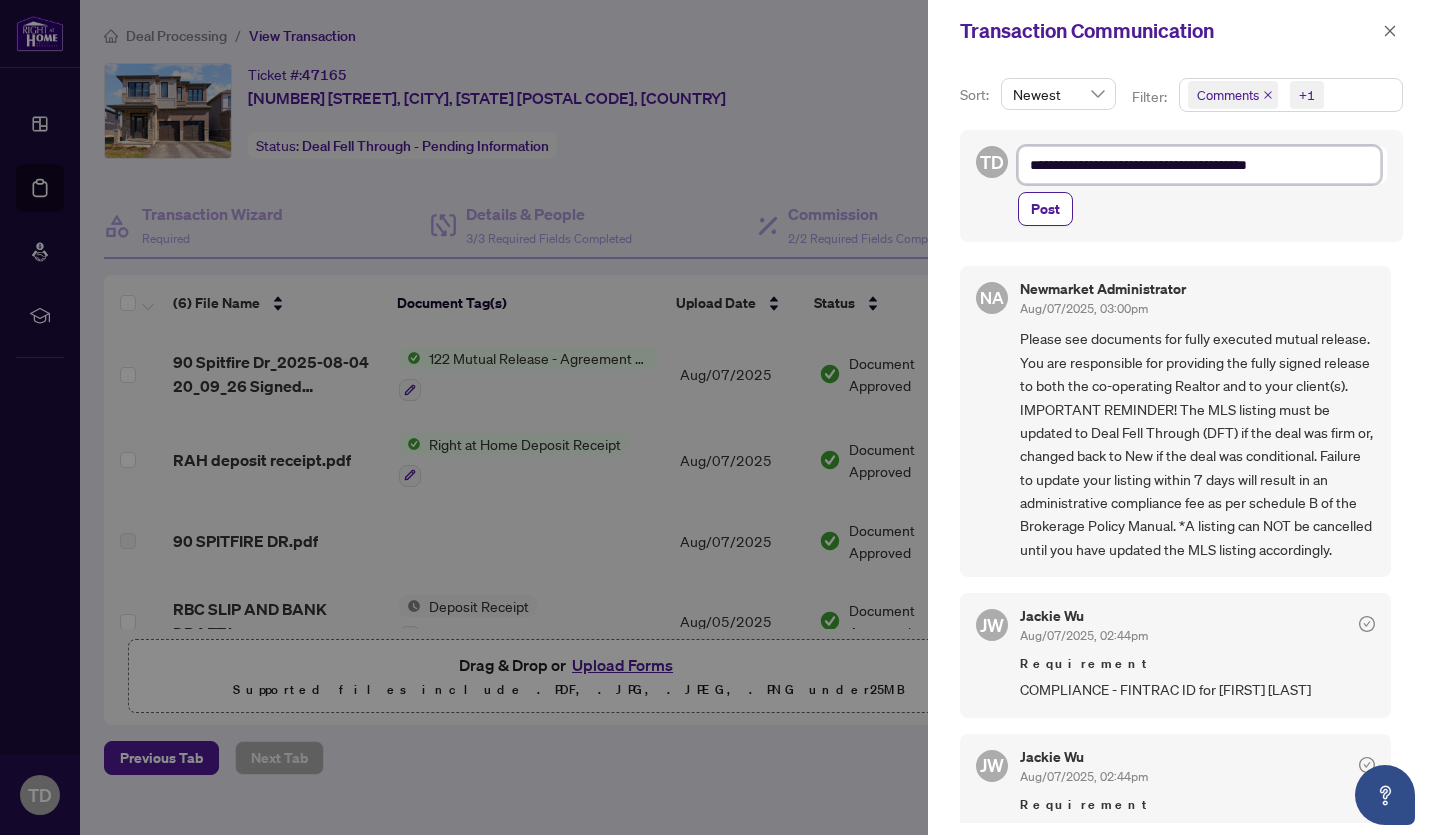 type on "**********" 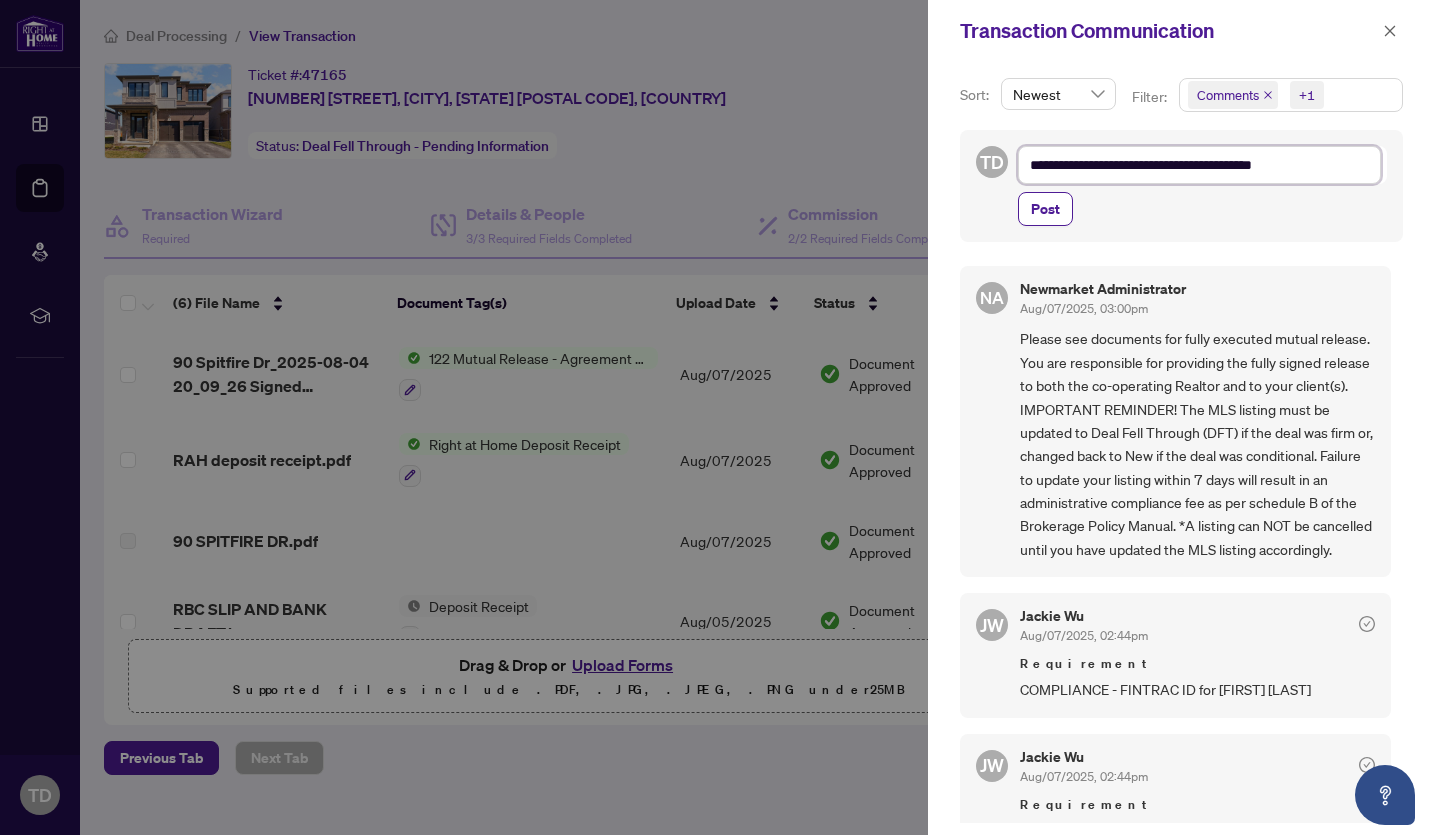 type on "**********" 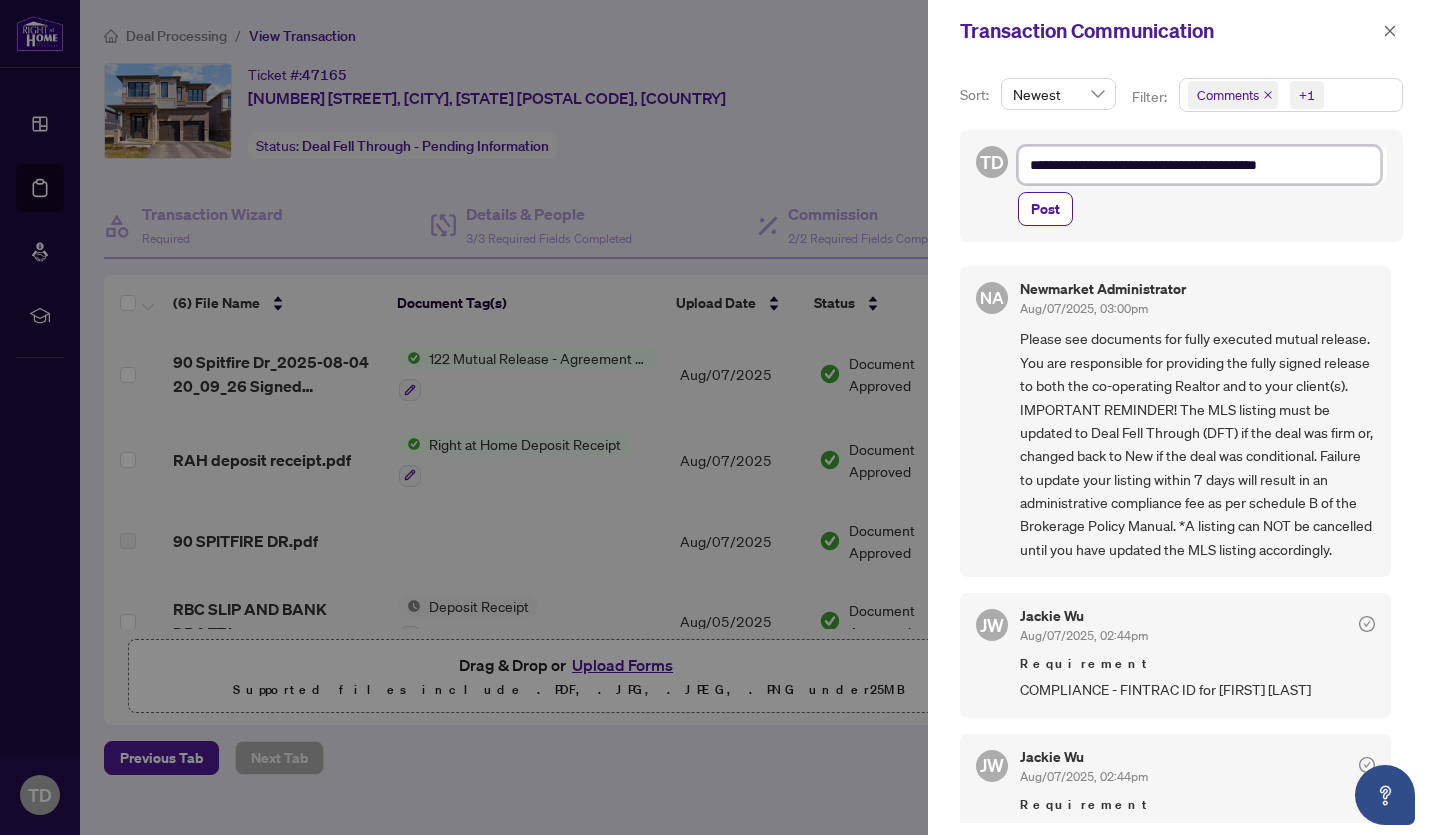type on "**********" 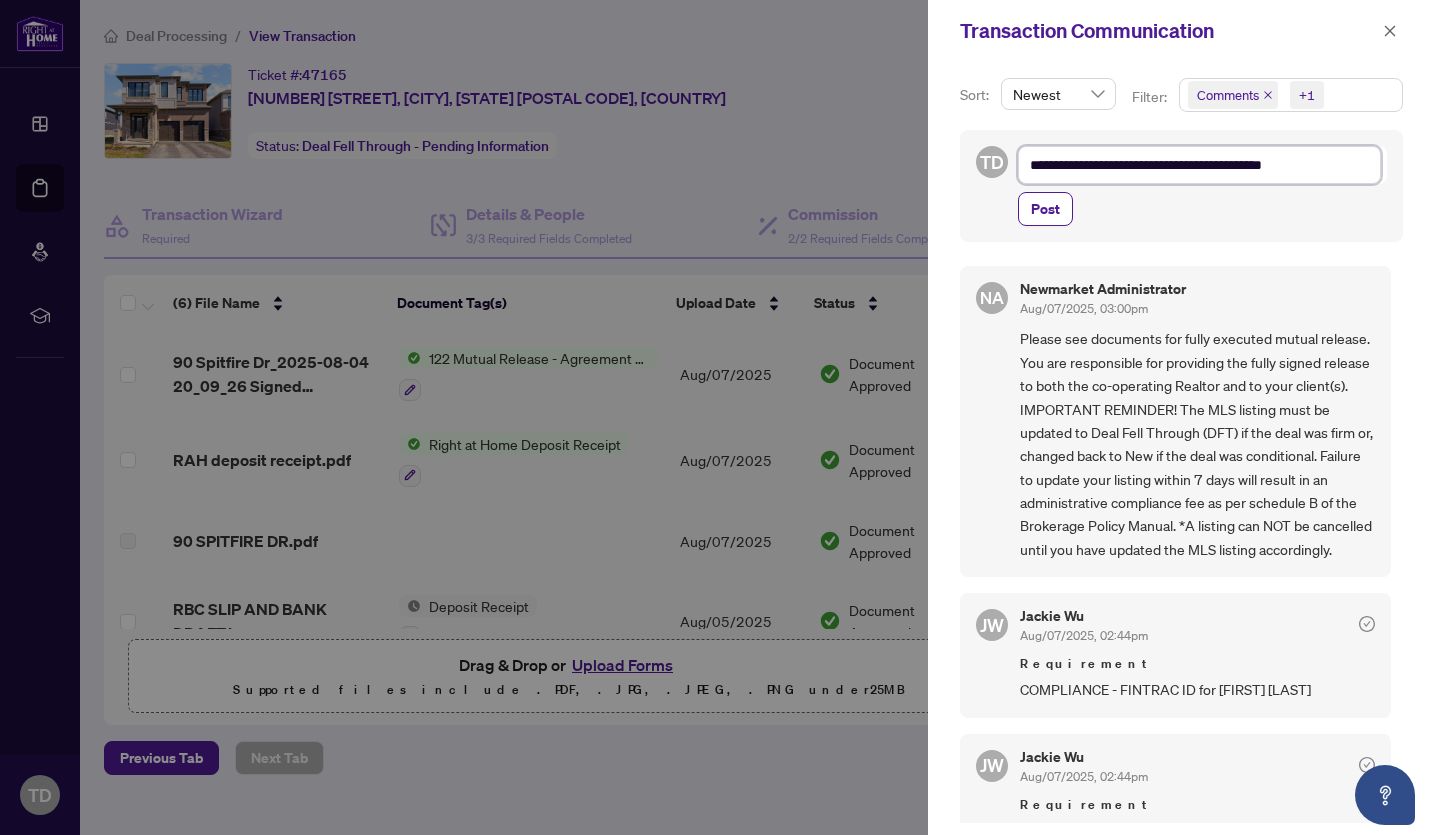 type on "**********" 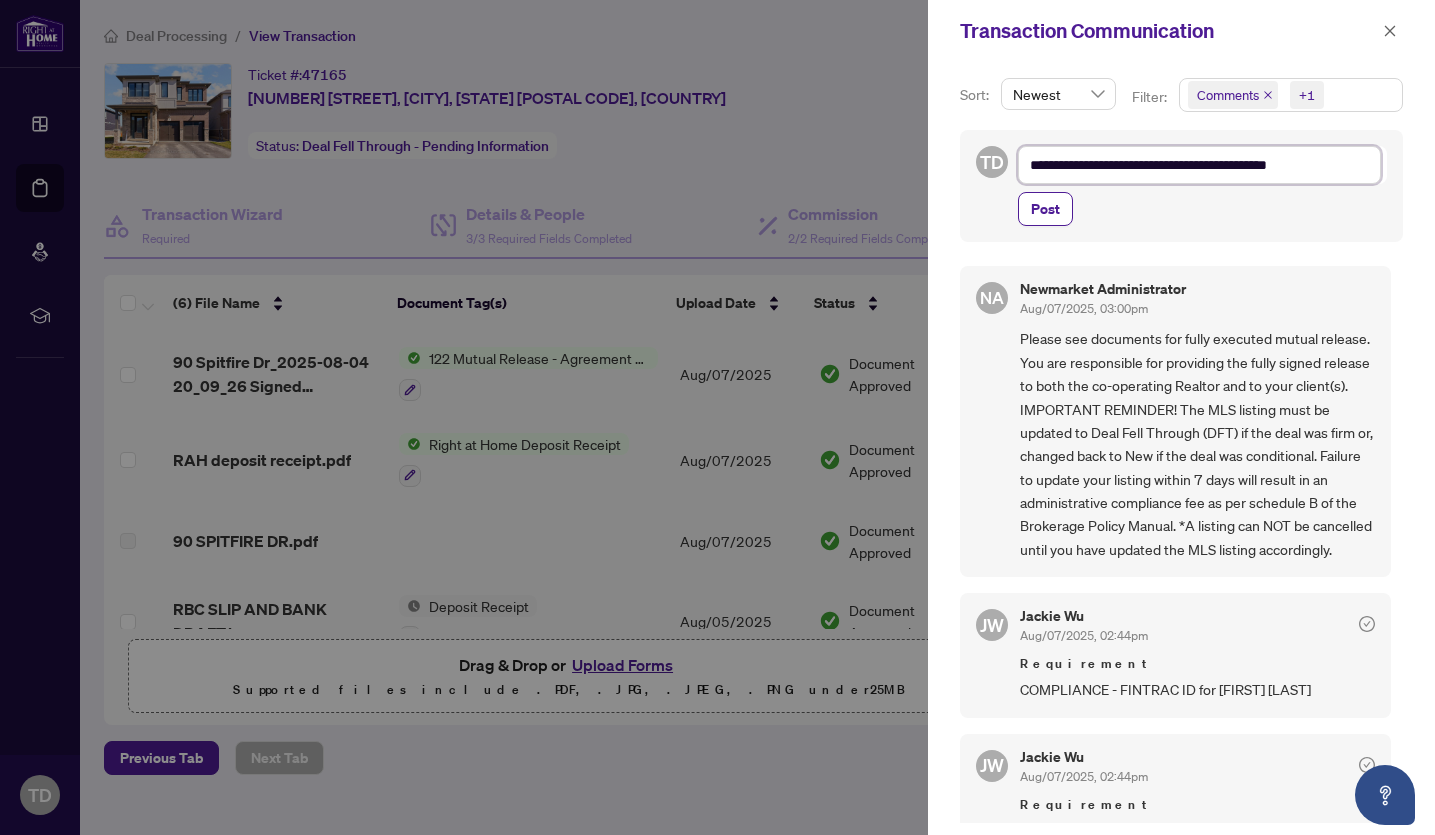 type on "**********" 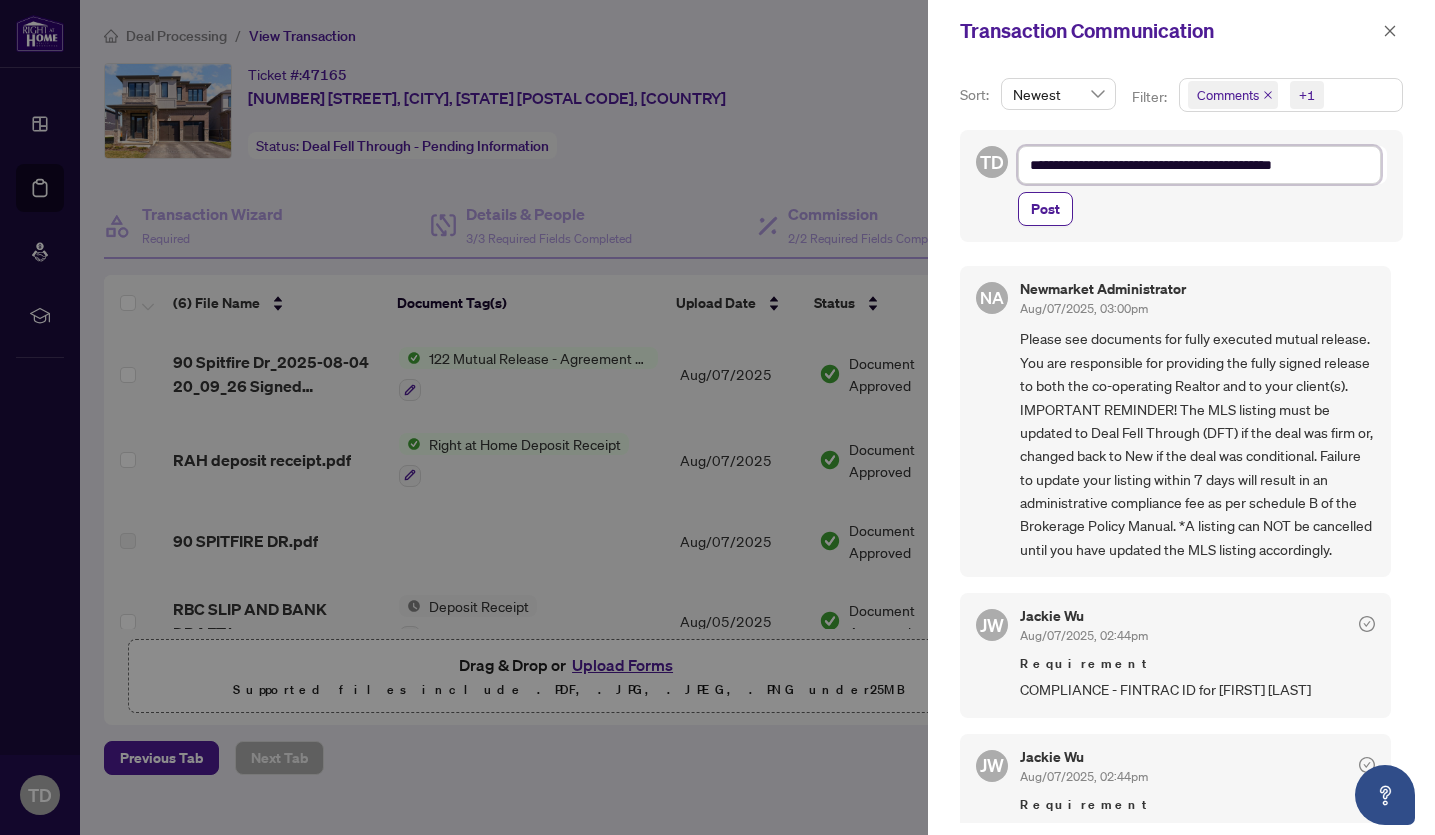 type on "**********" 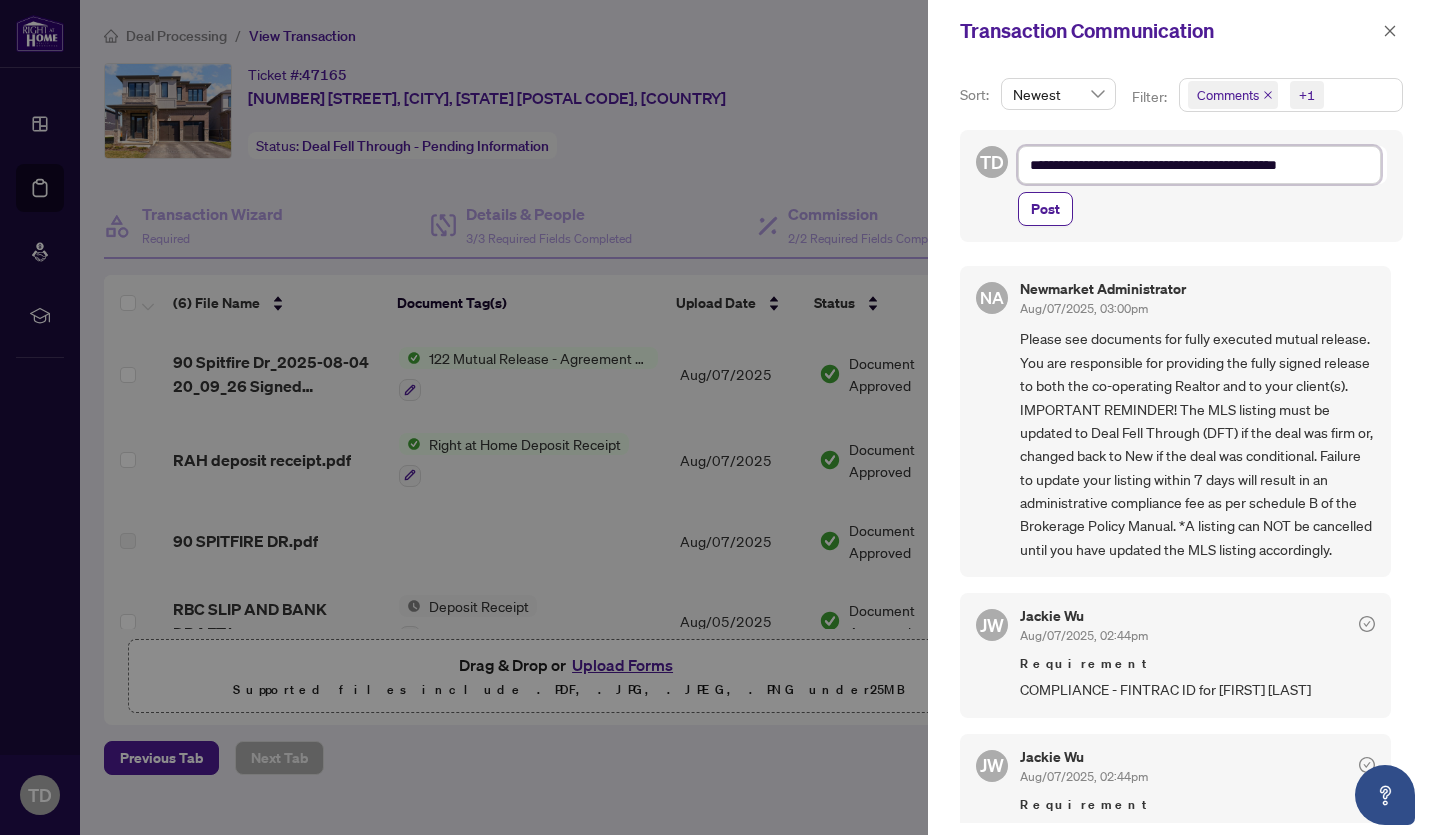 type on "**********" 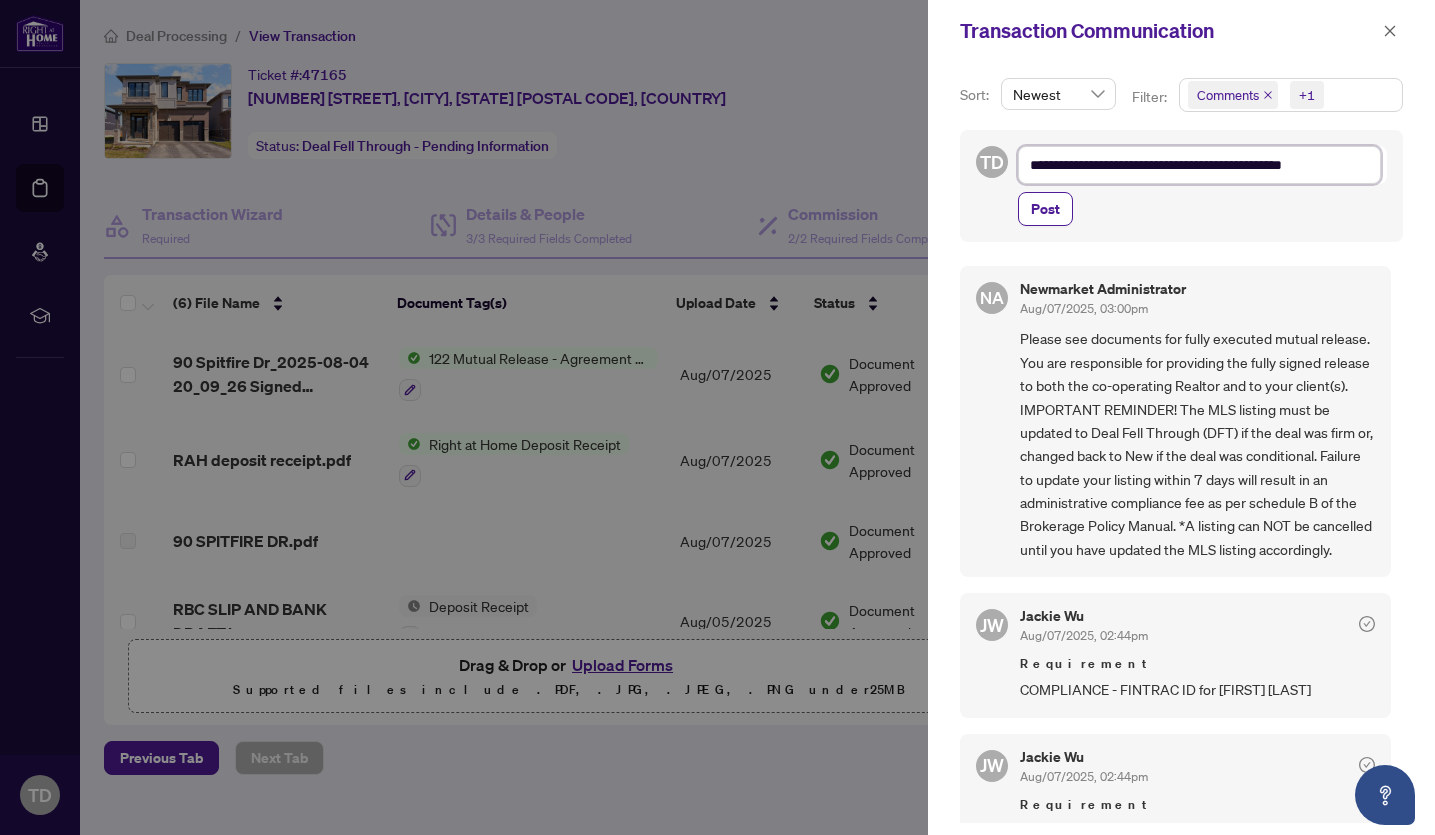 type on "**********" 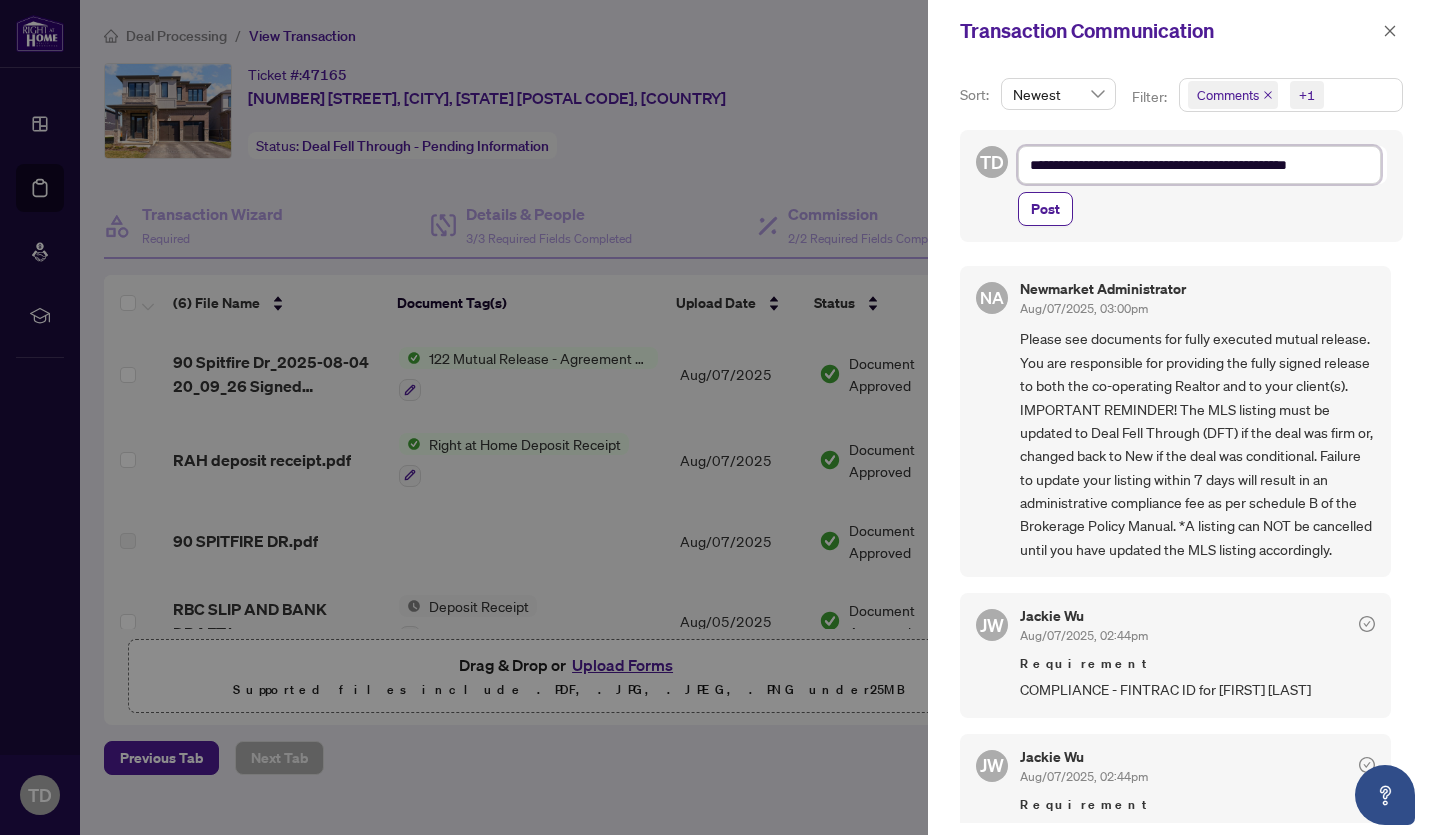 type on "**********" 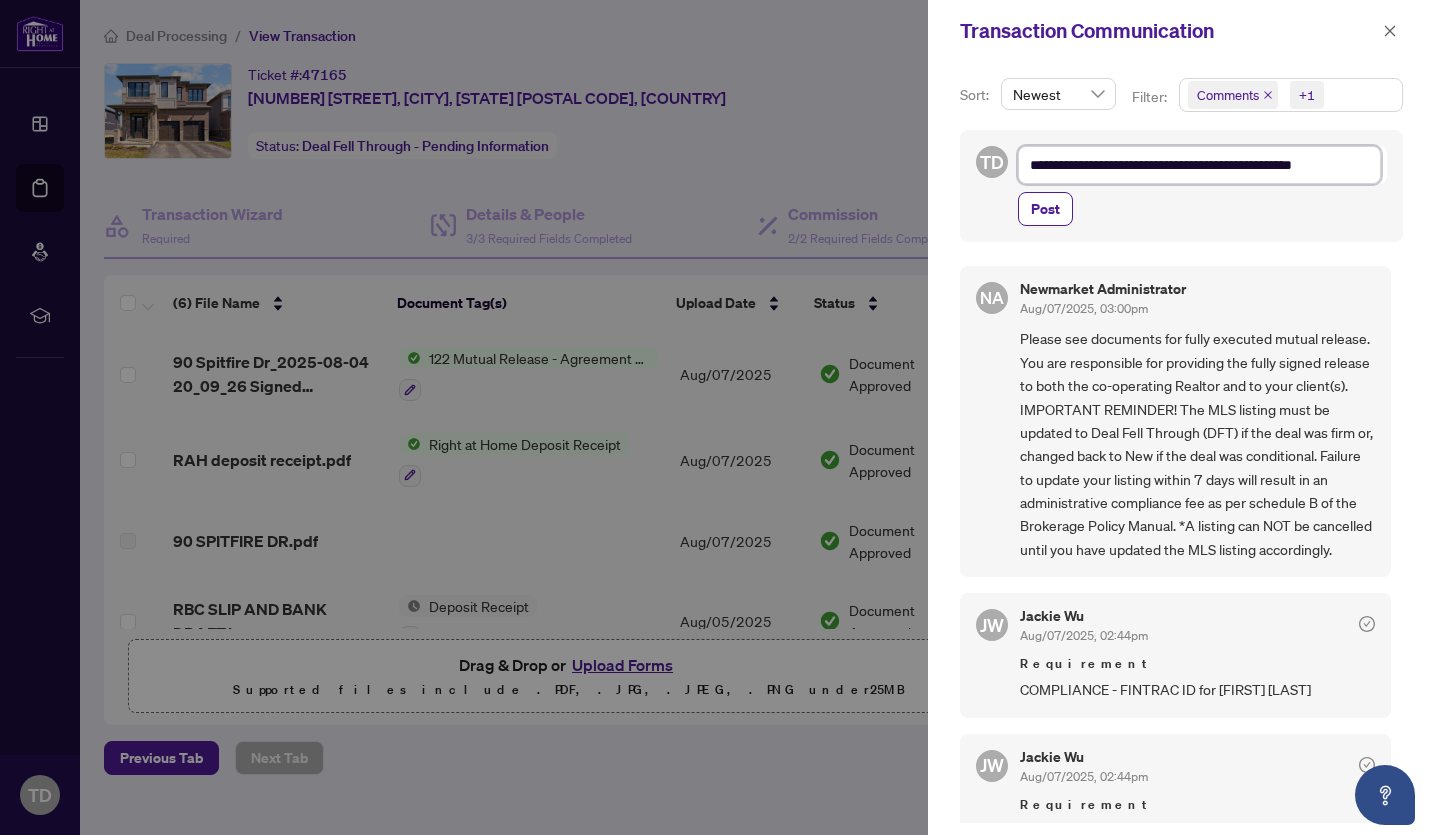 type on "**********" 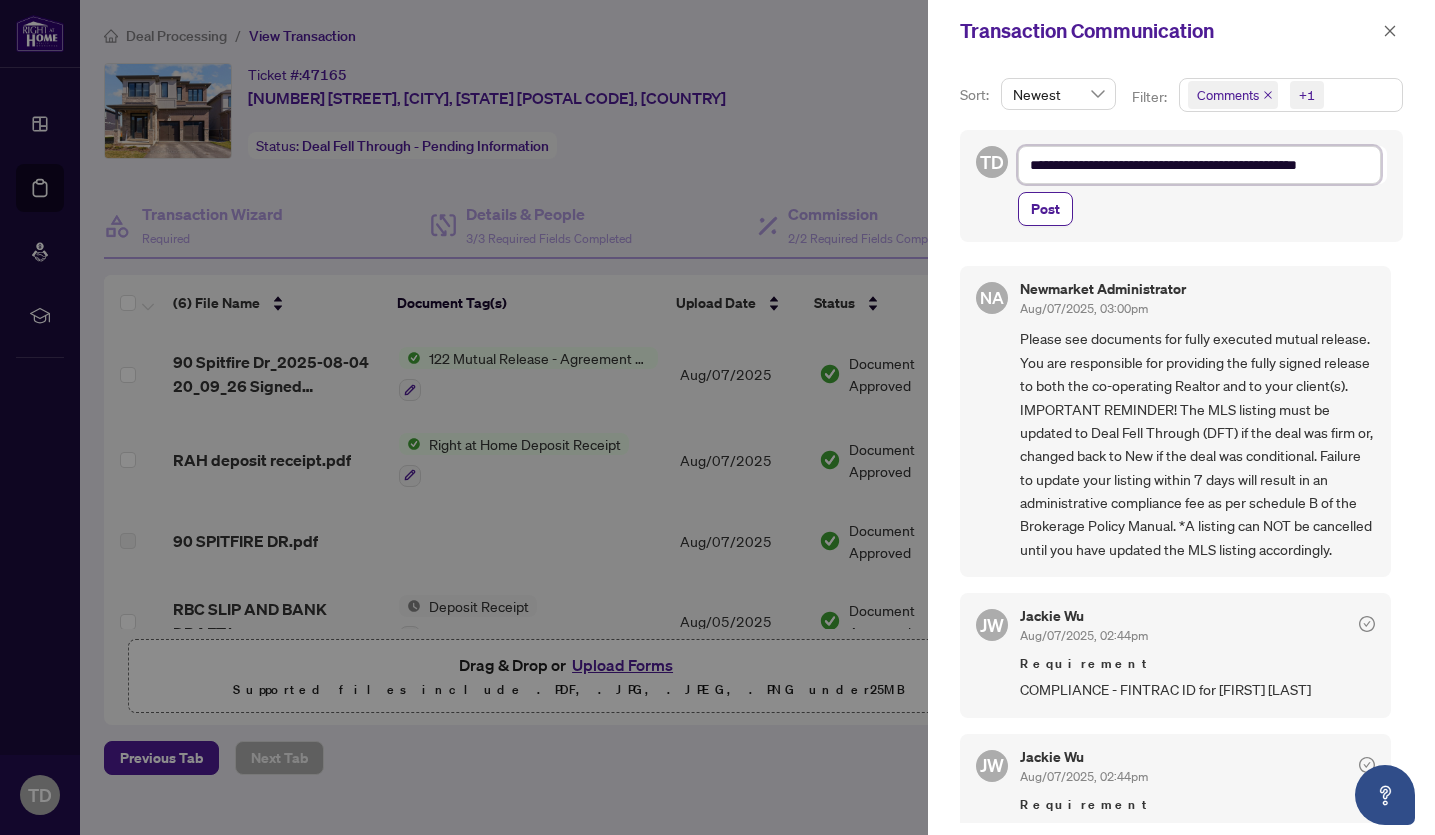 type on "**********" 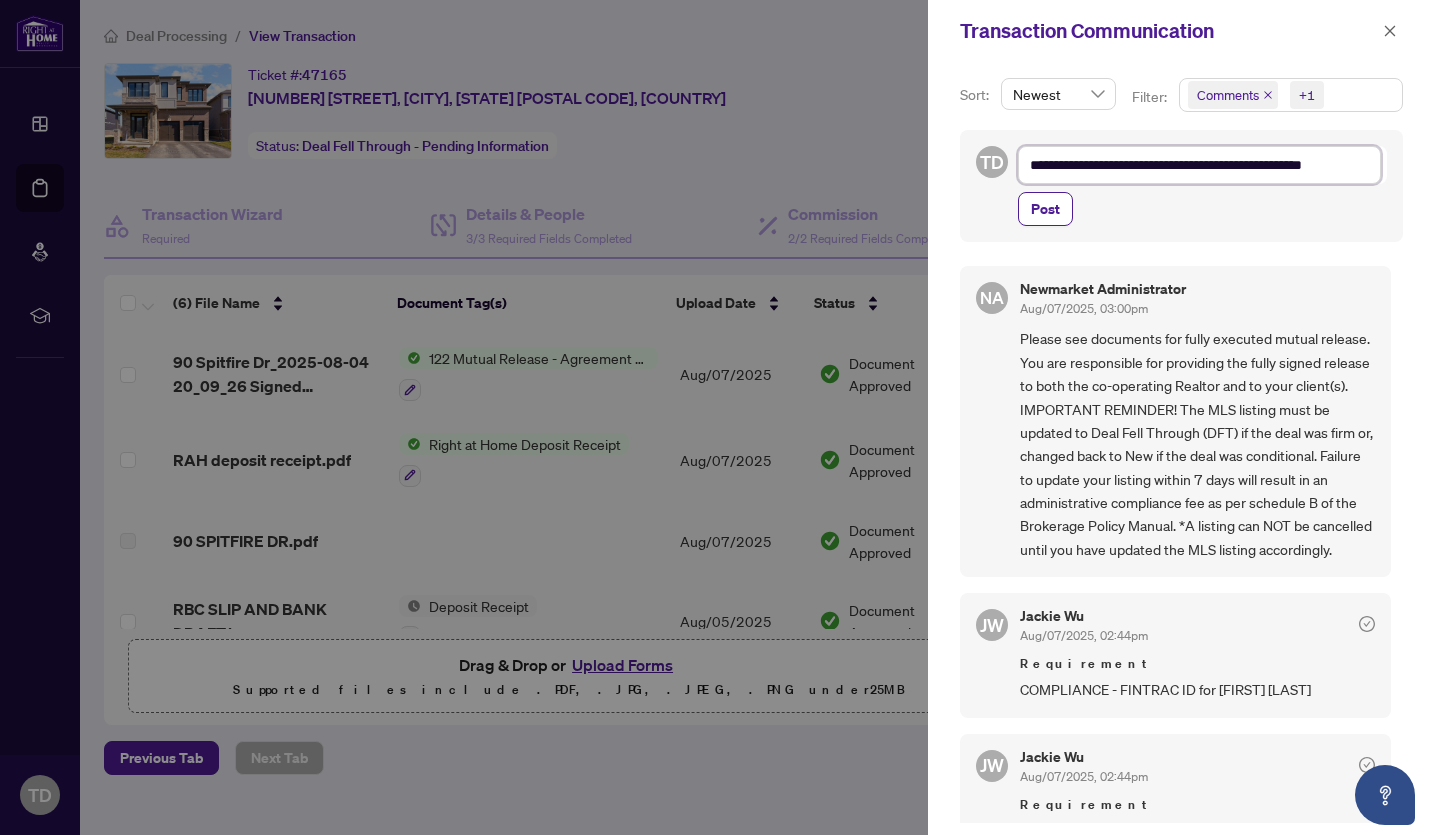 type on "**********" 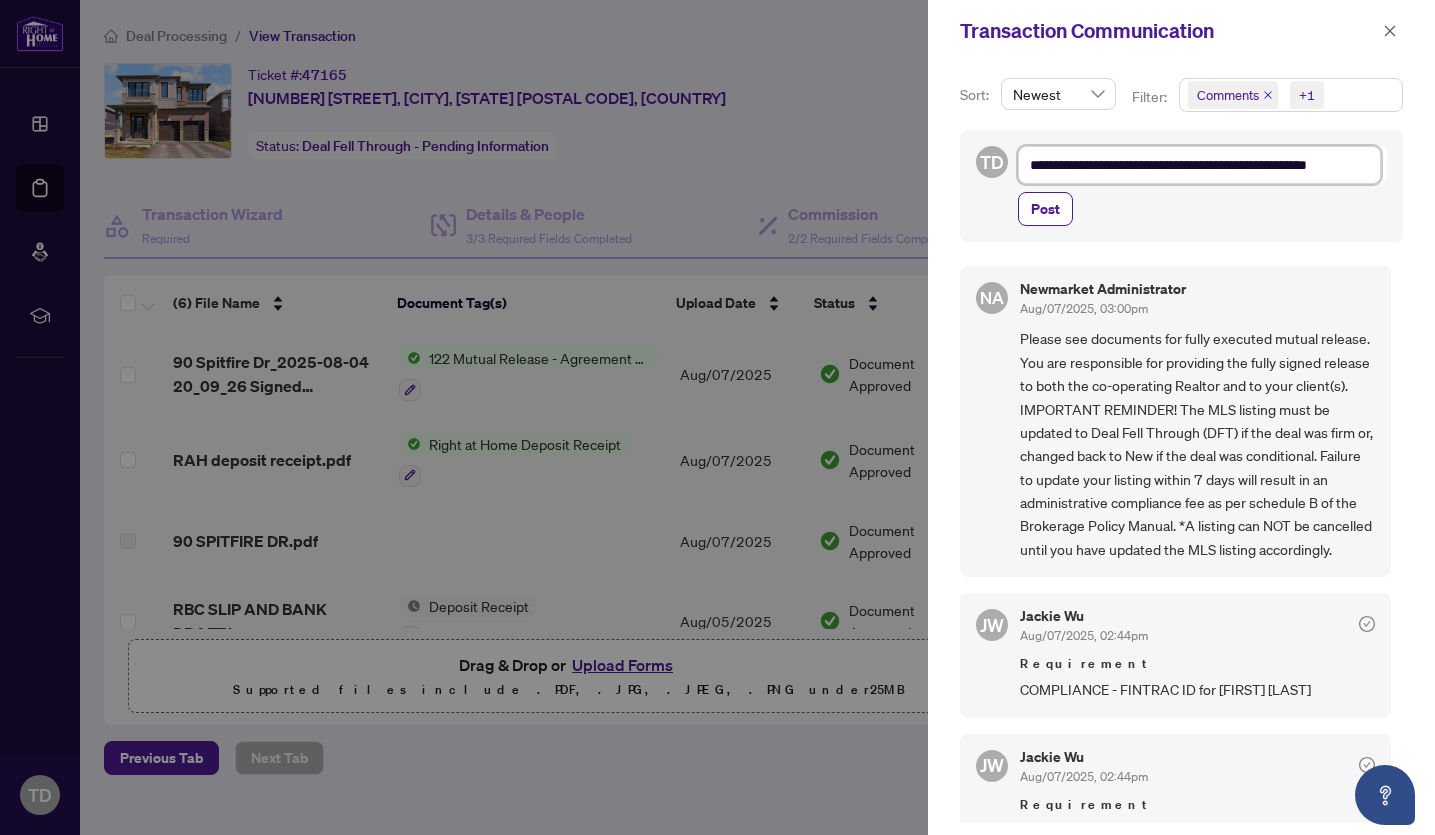 type on "**********" 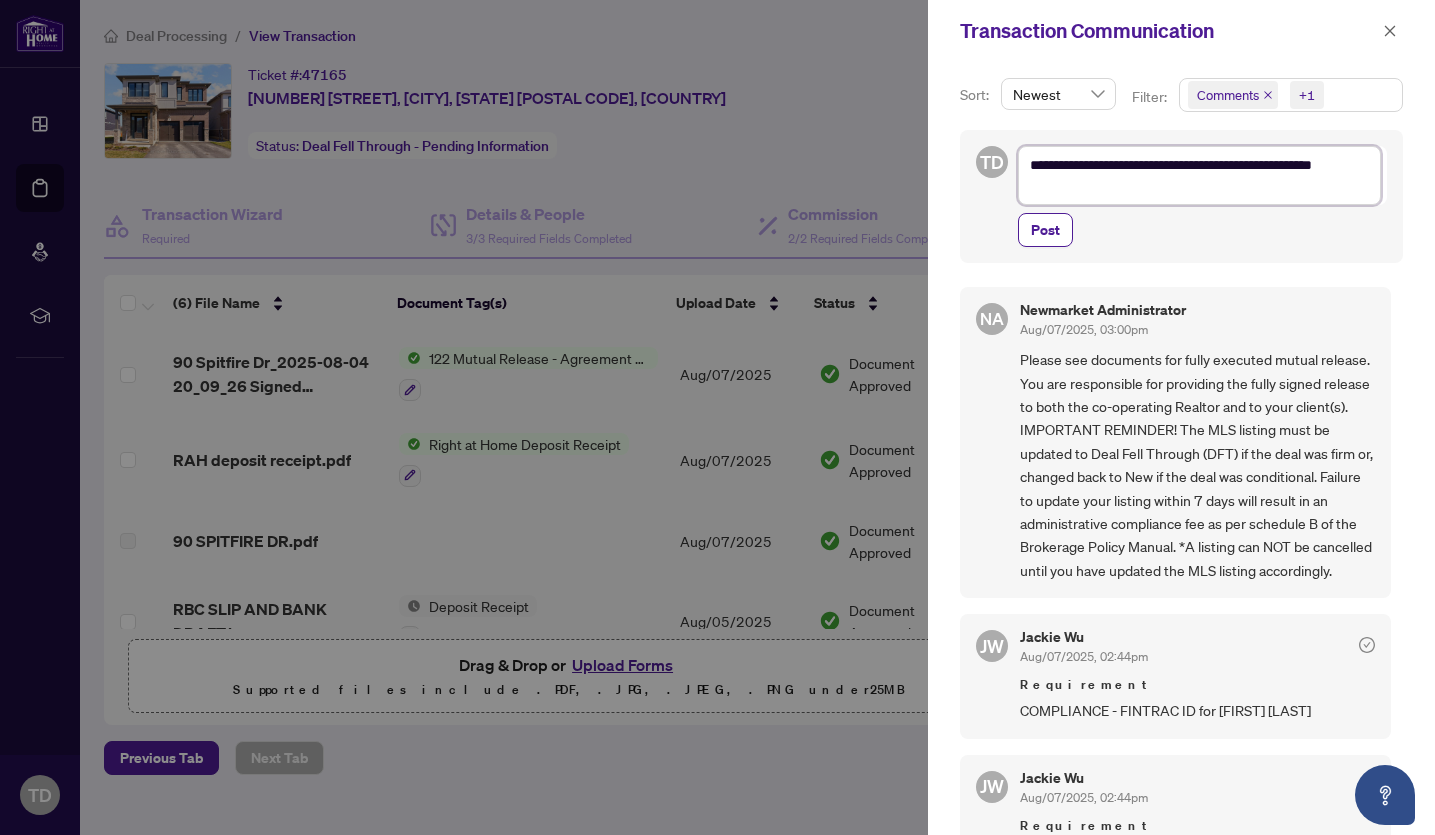 scroll, scrollTop: 0, scrollLeft: 0, axis: both 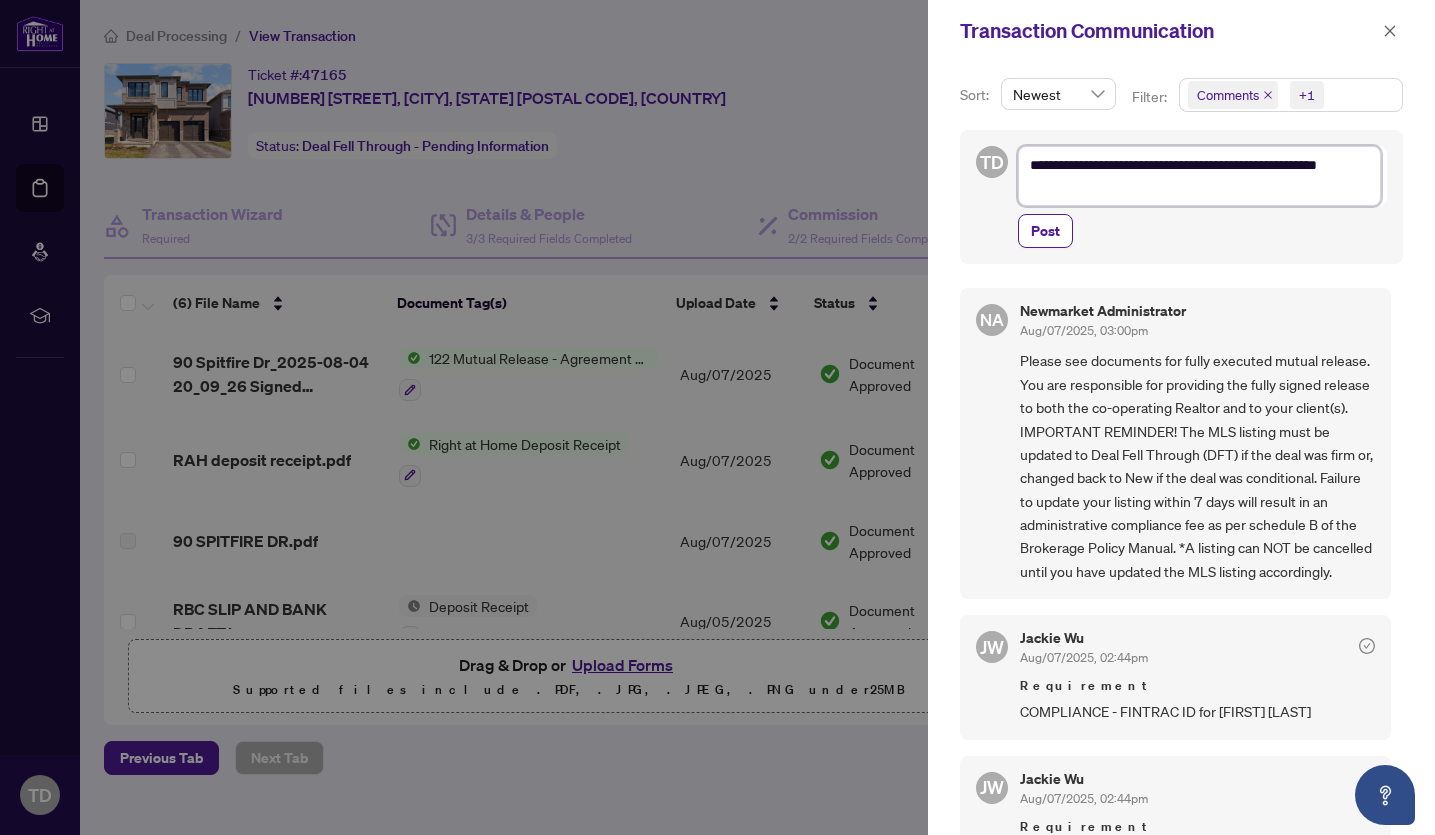 type on "**********" 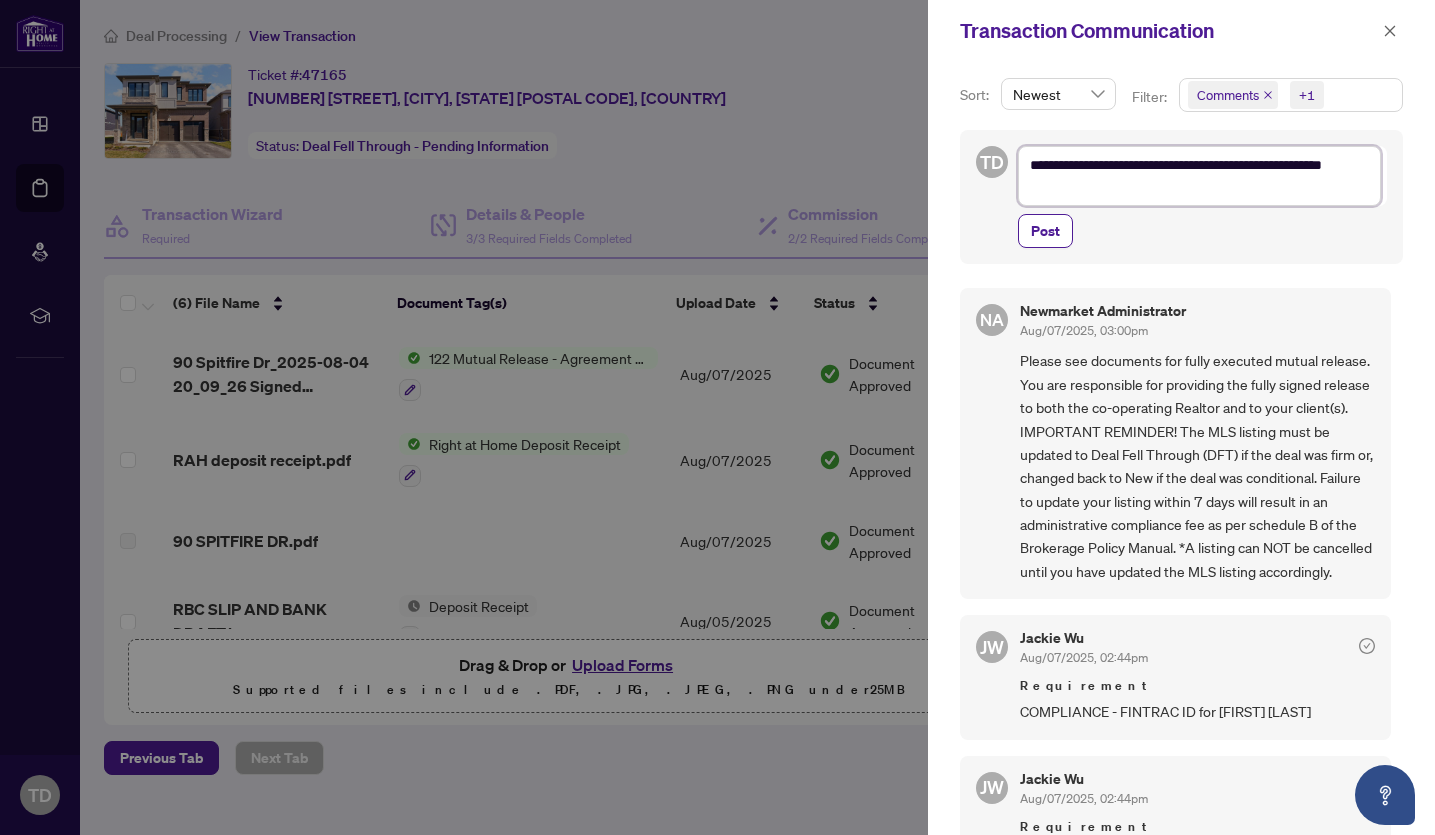 type on "**********" 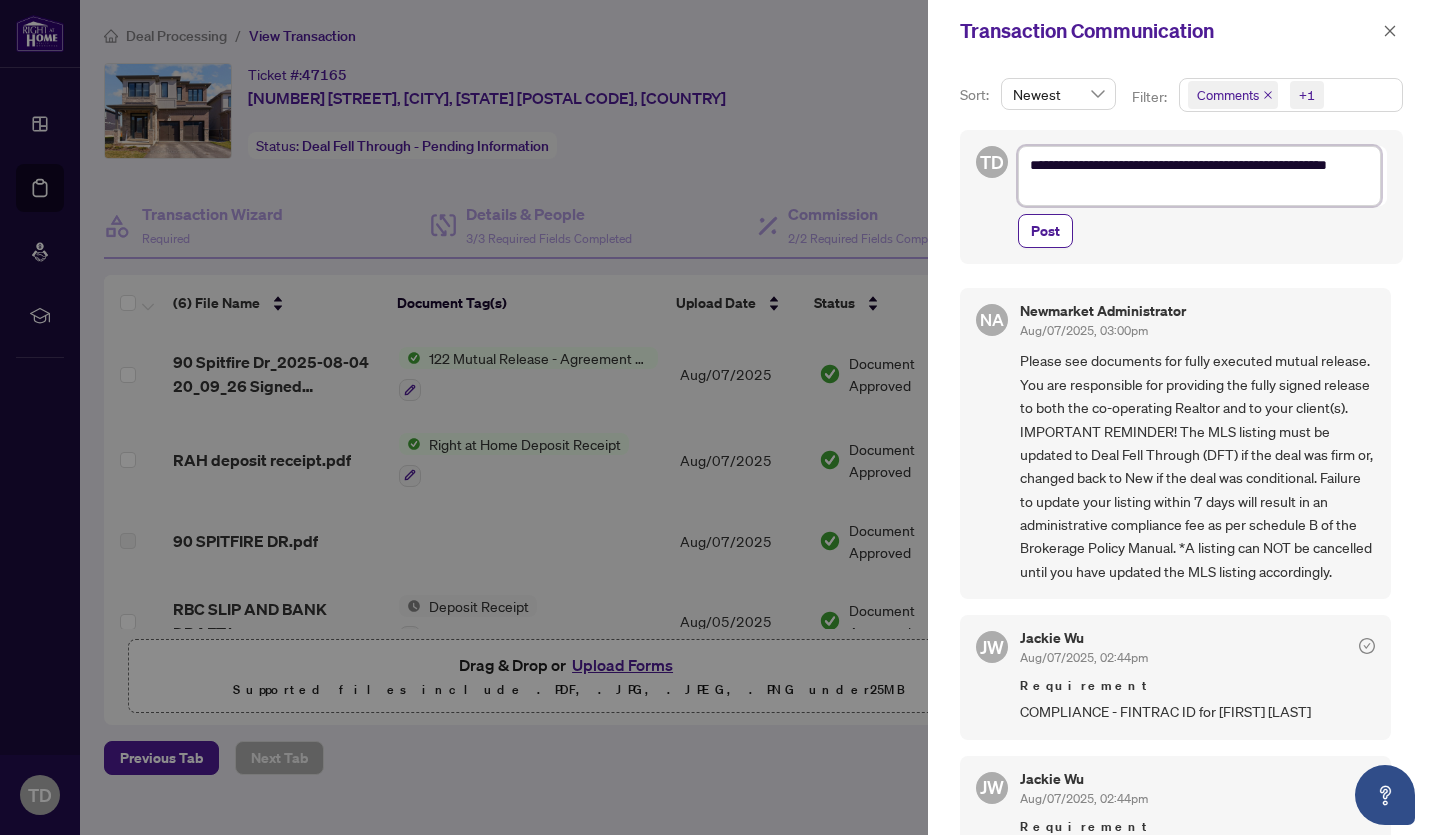 type on "**********" 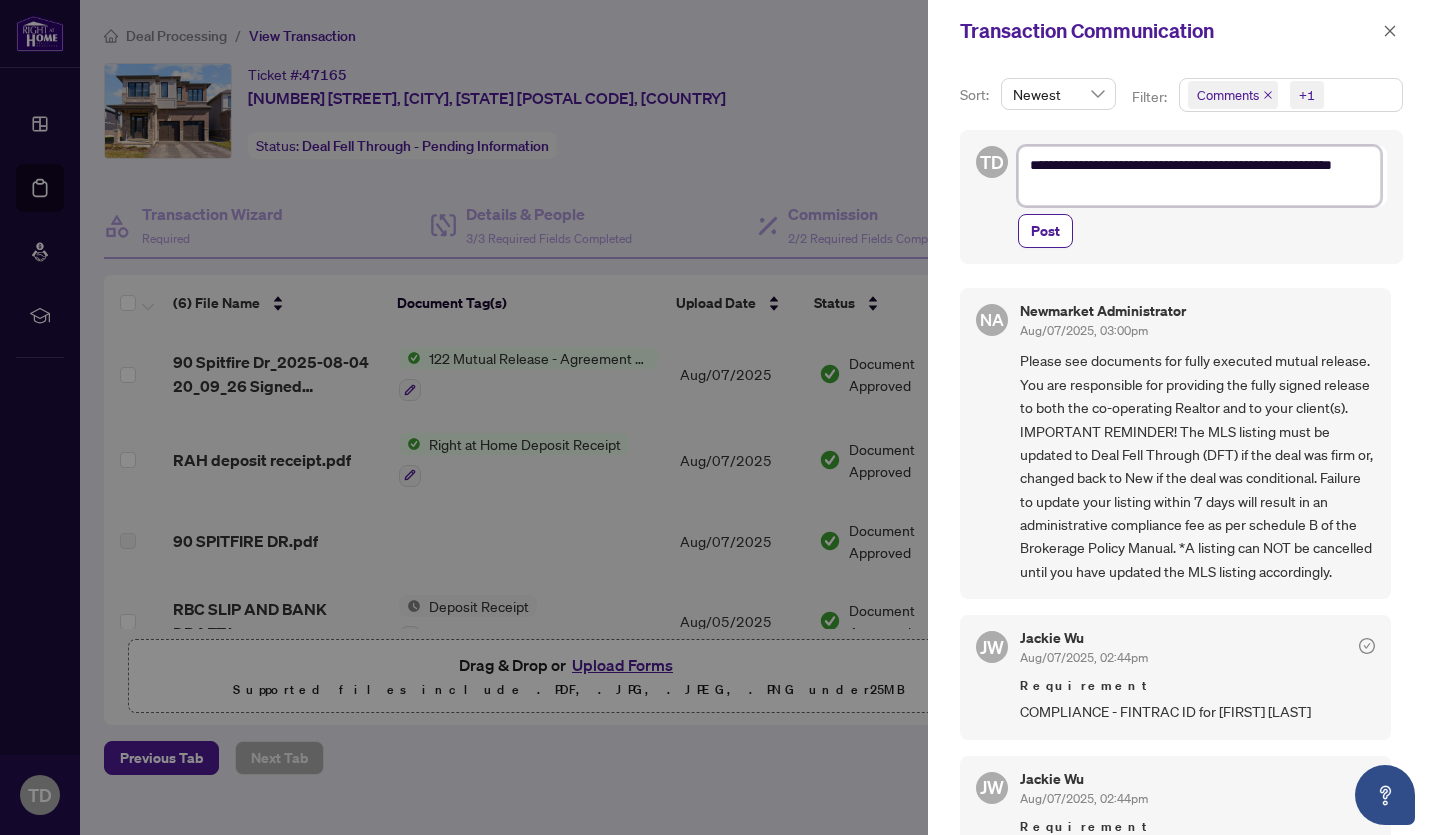 type on "**********" 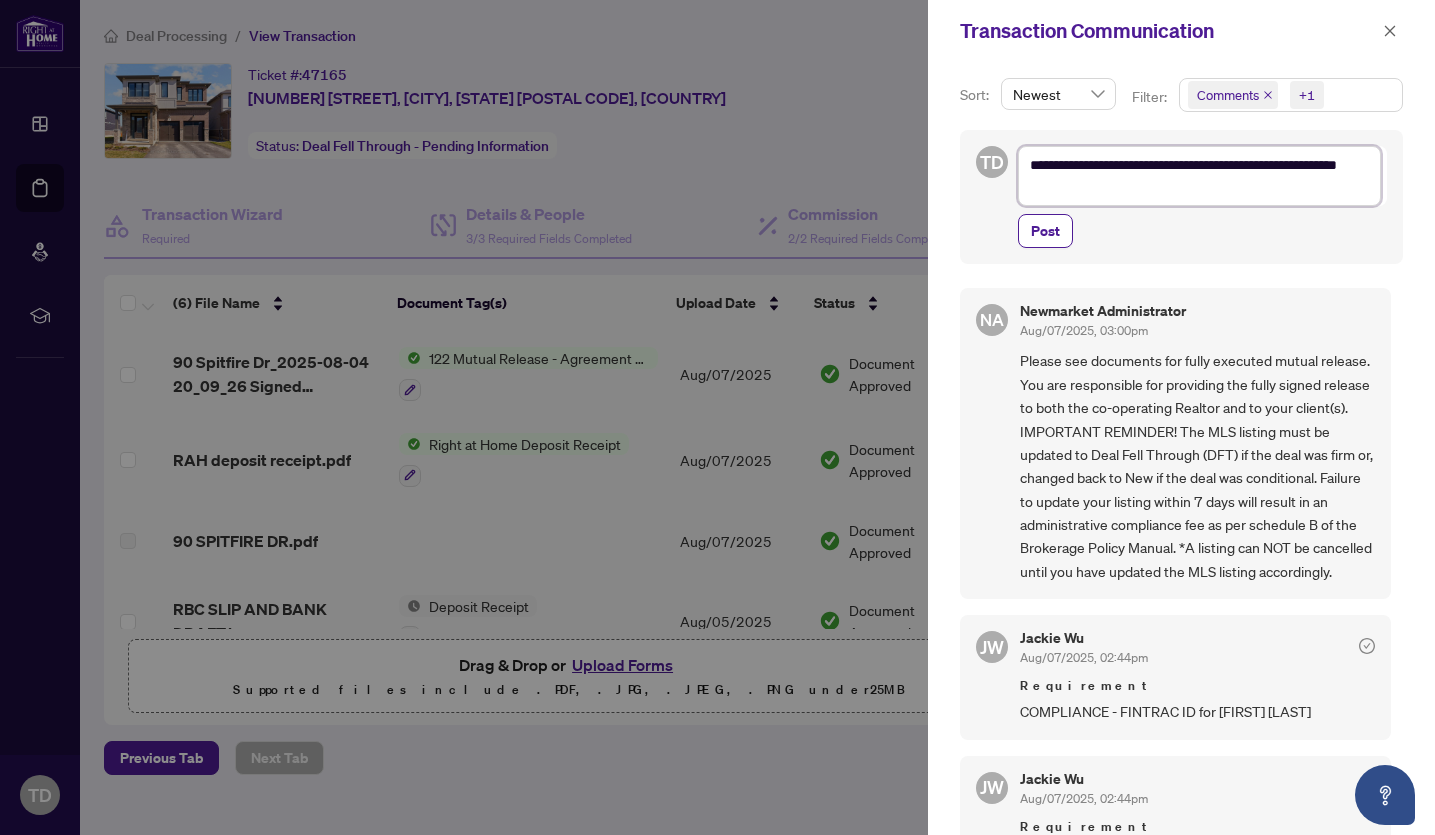 type on "**********" 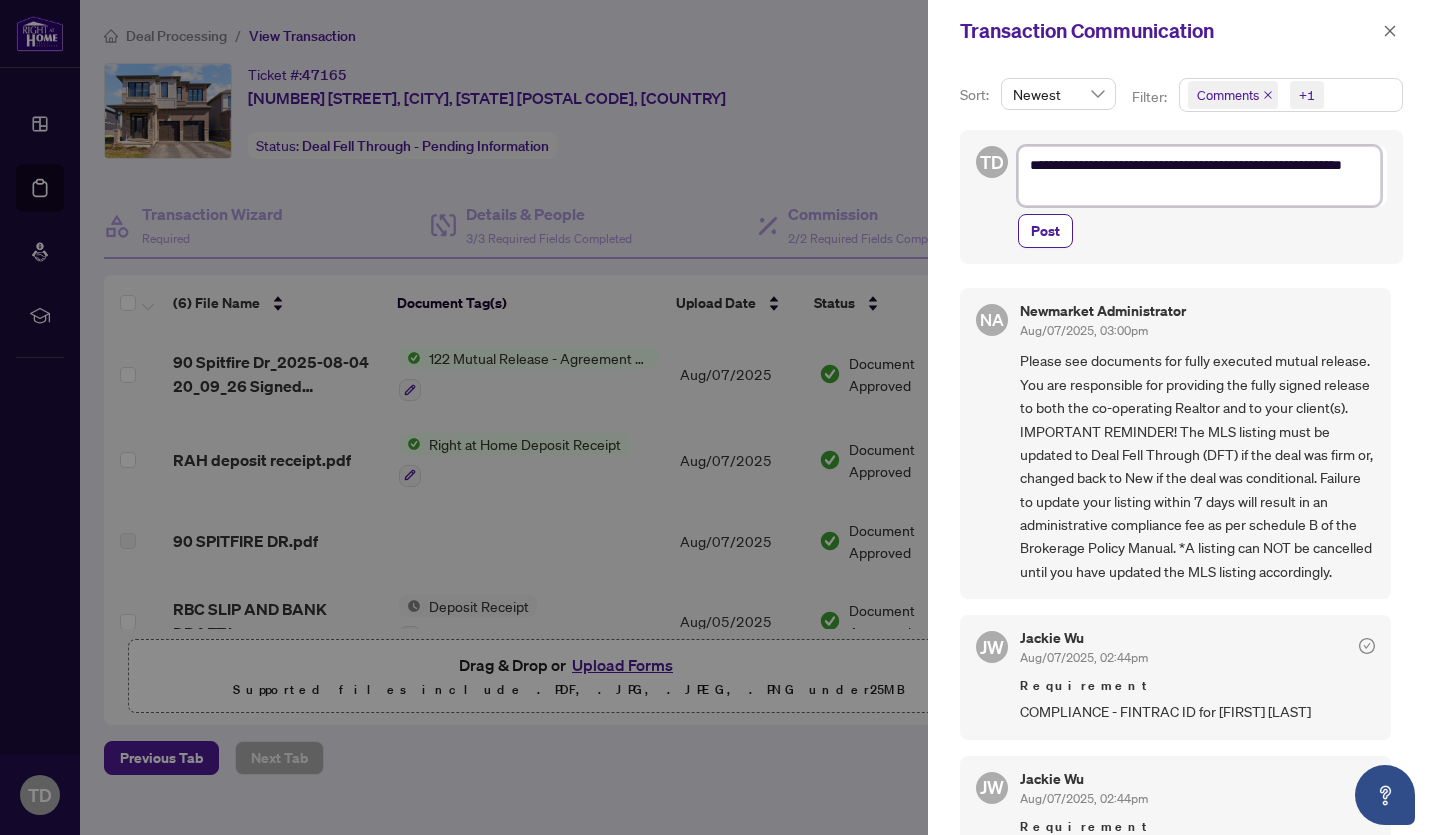 type on "**********" 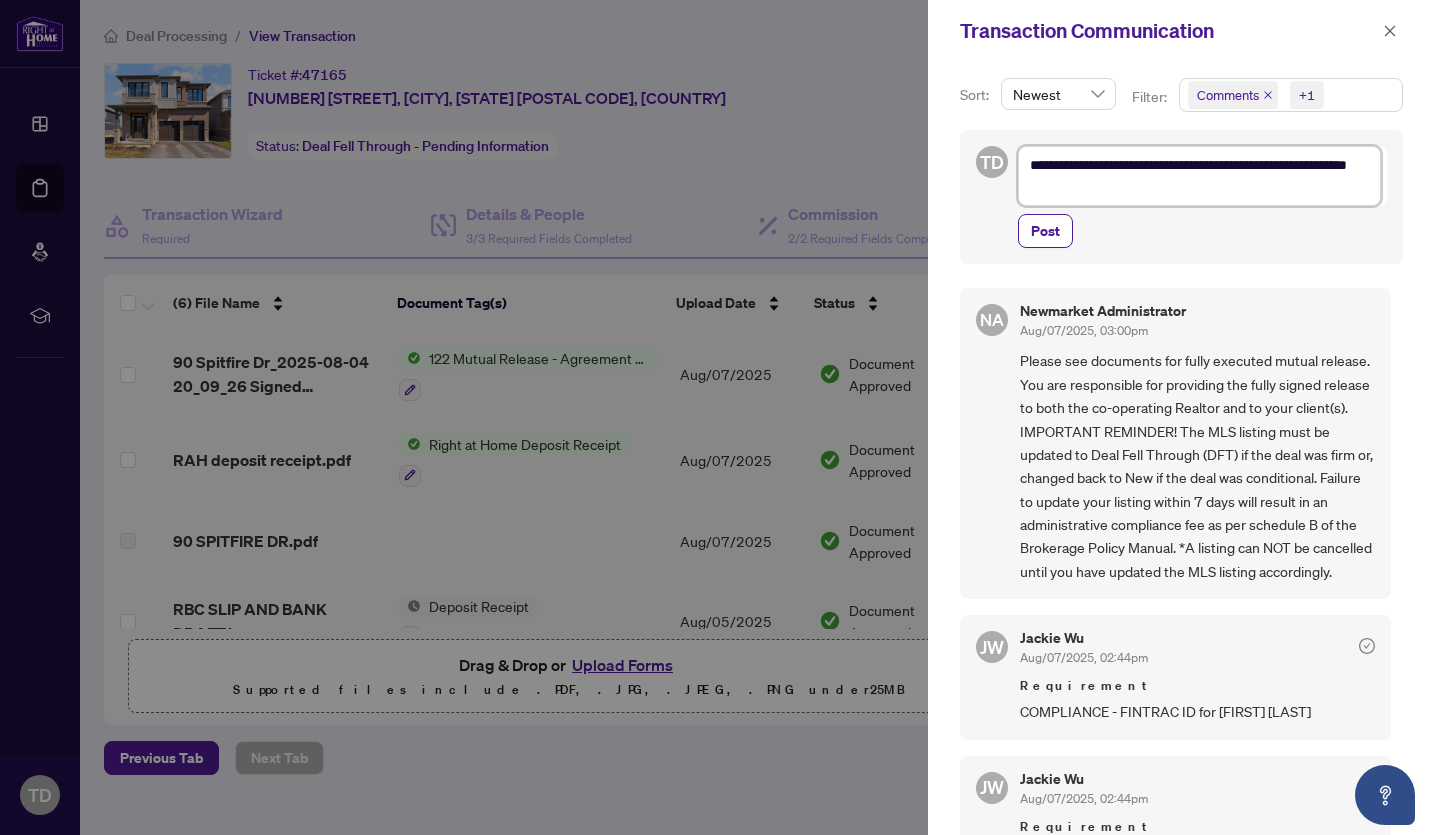 type on "**********" 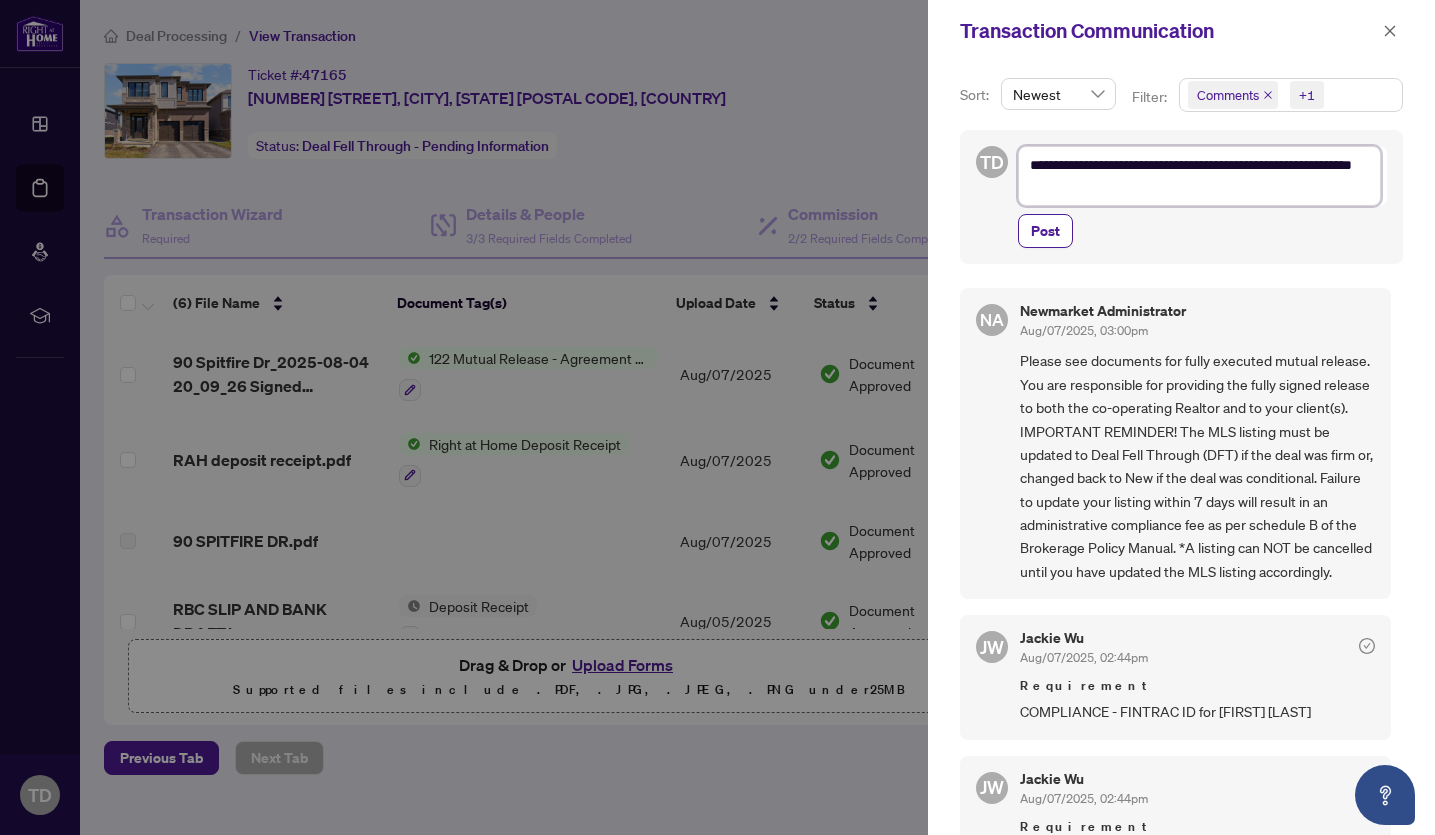 type on "**********" 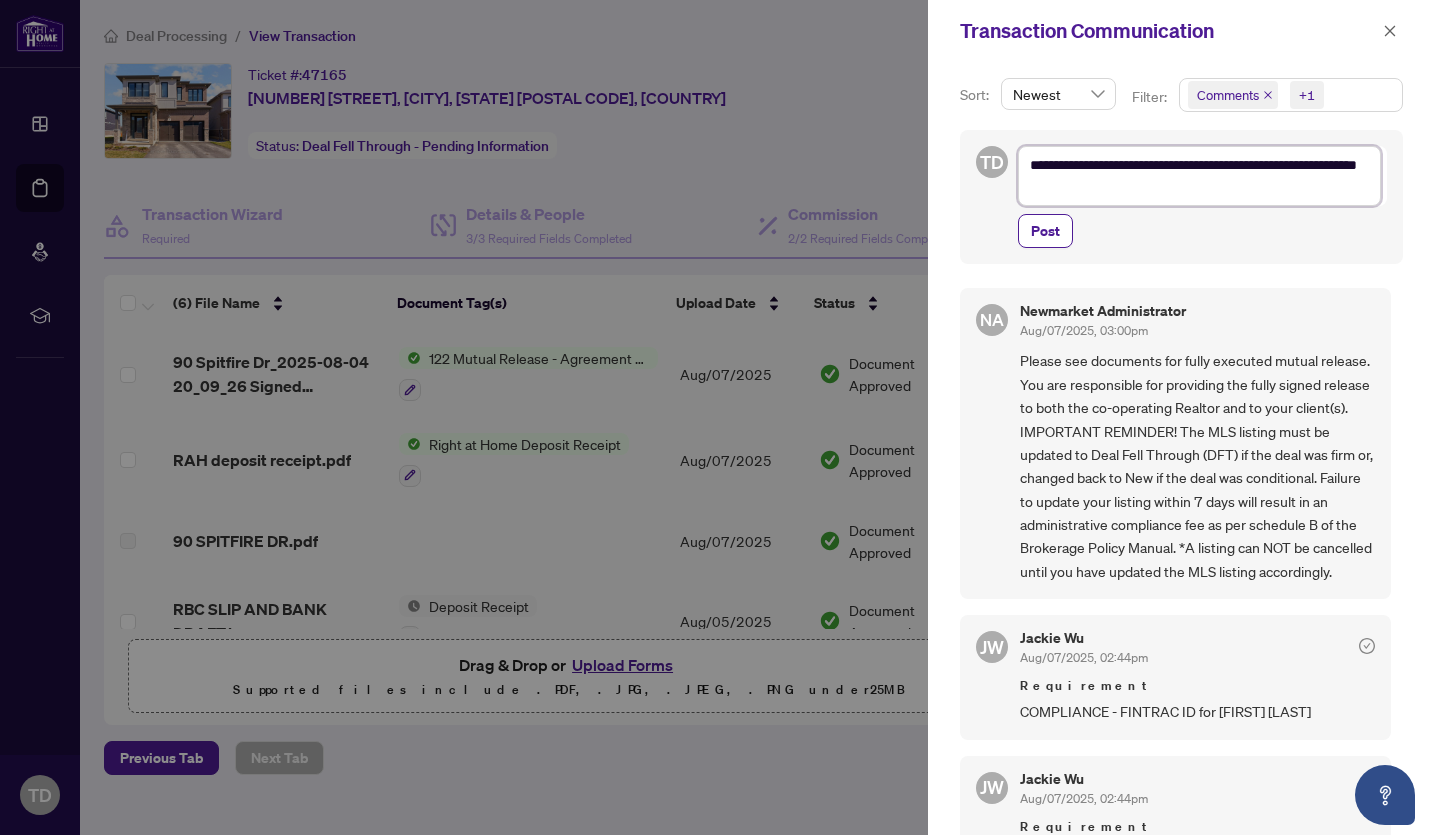 type on "**********" 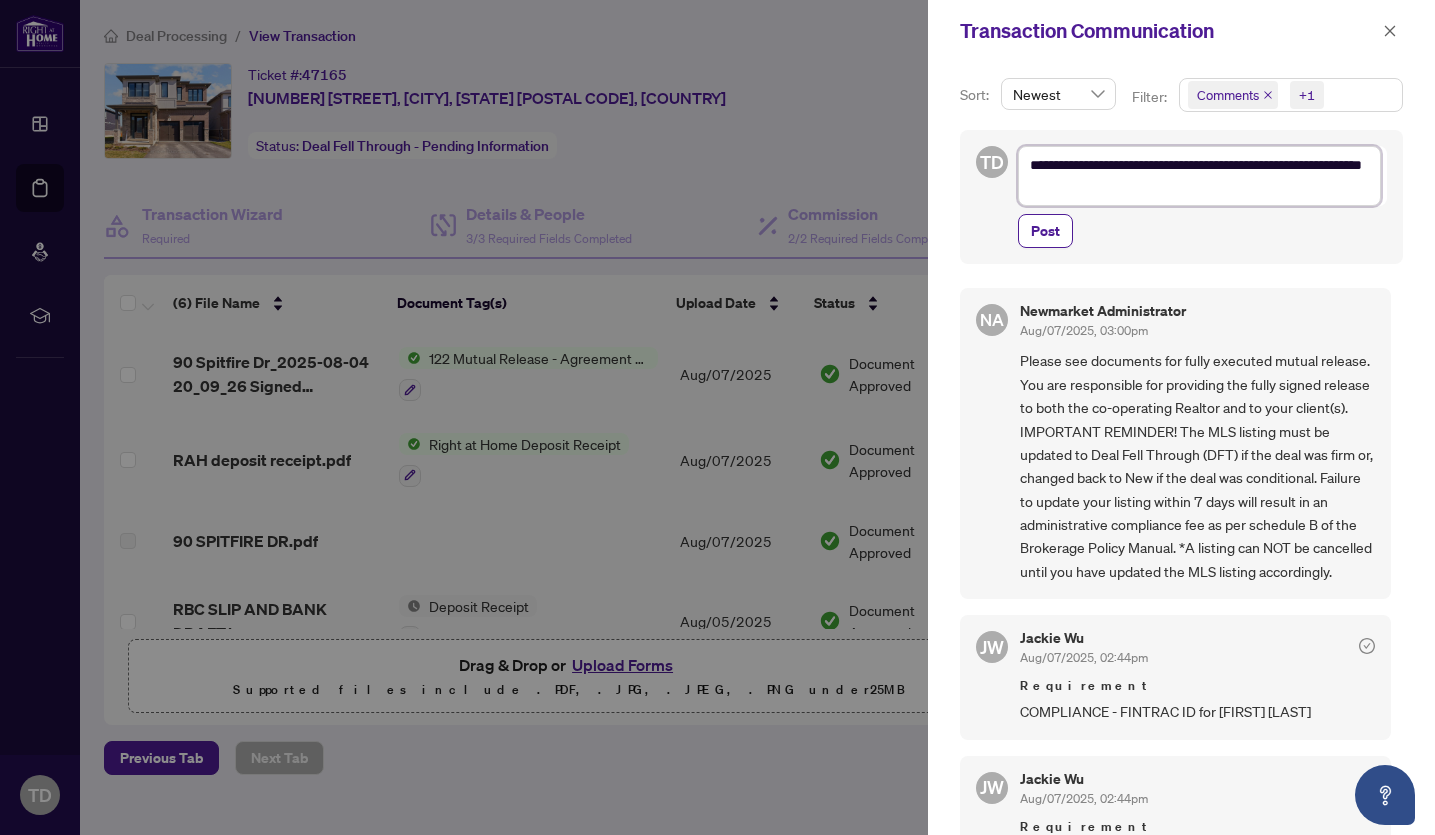type on "**********" 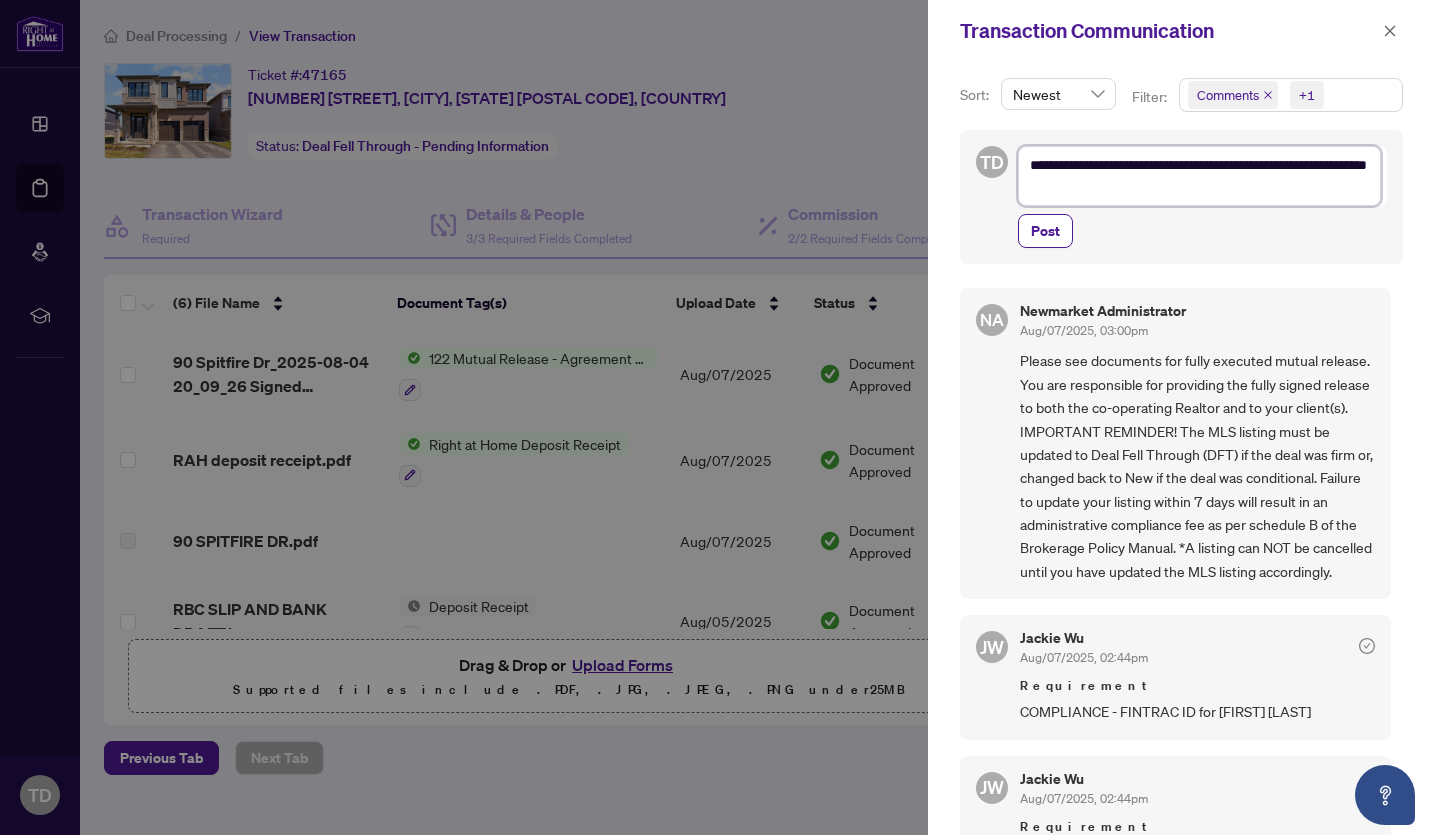 type on "**********" 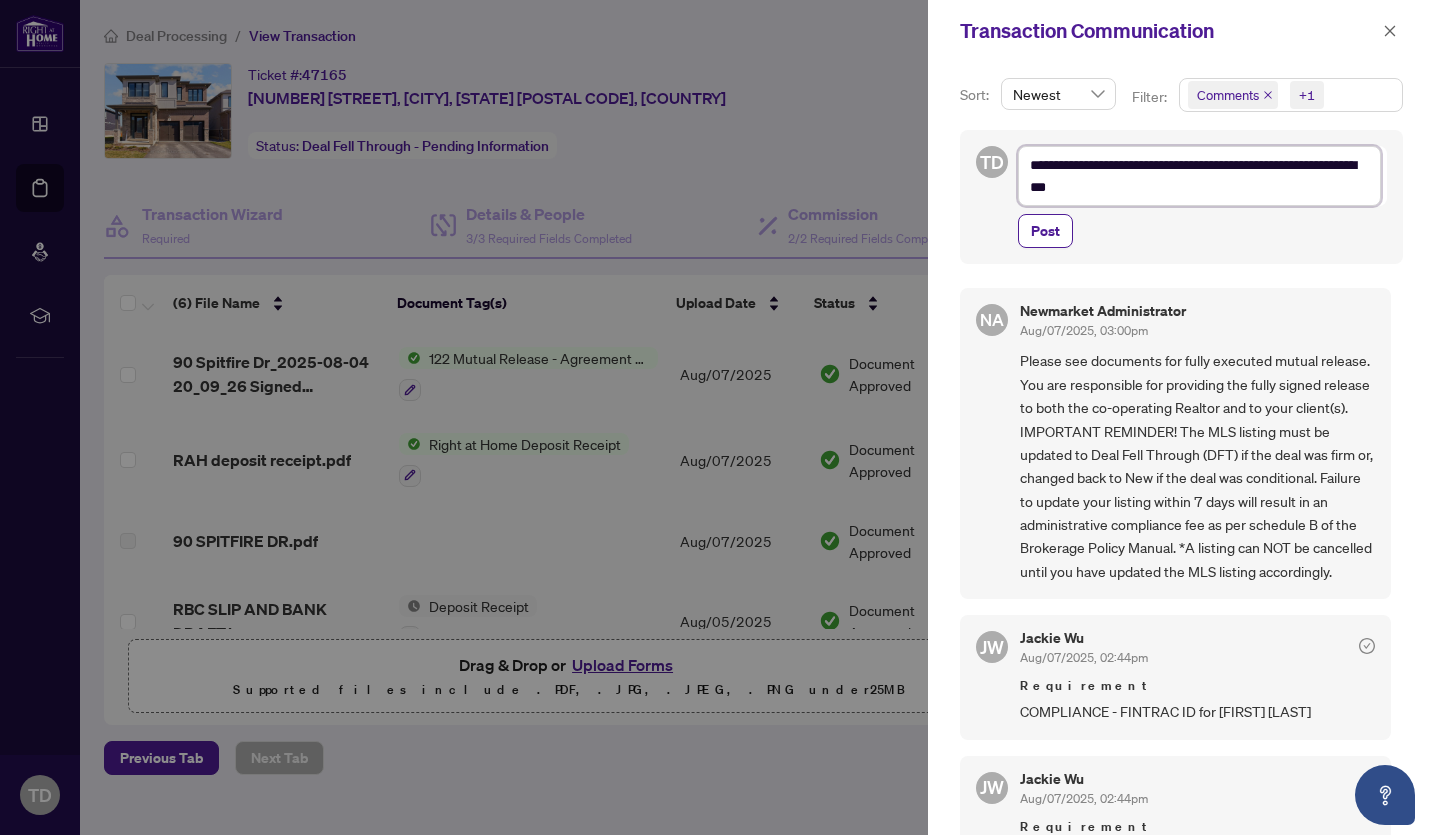 type on "**********" 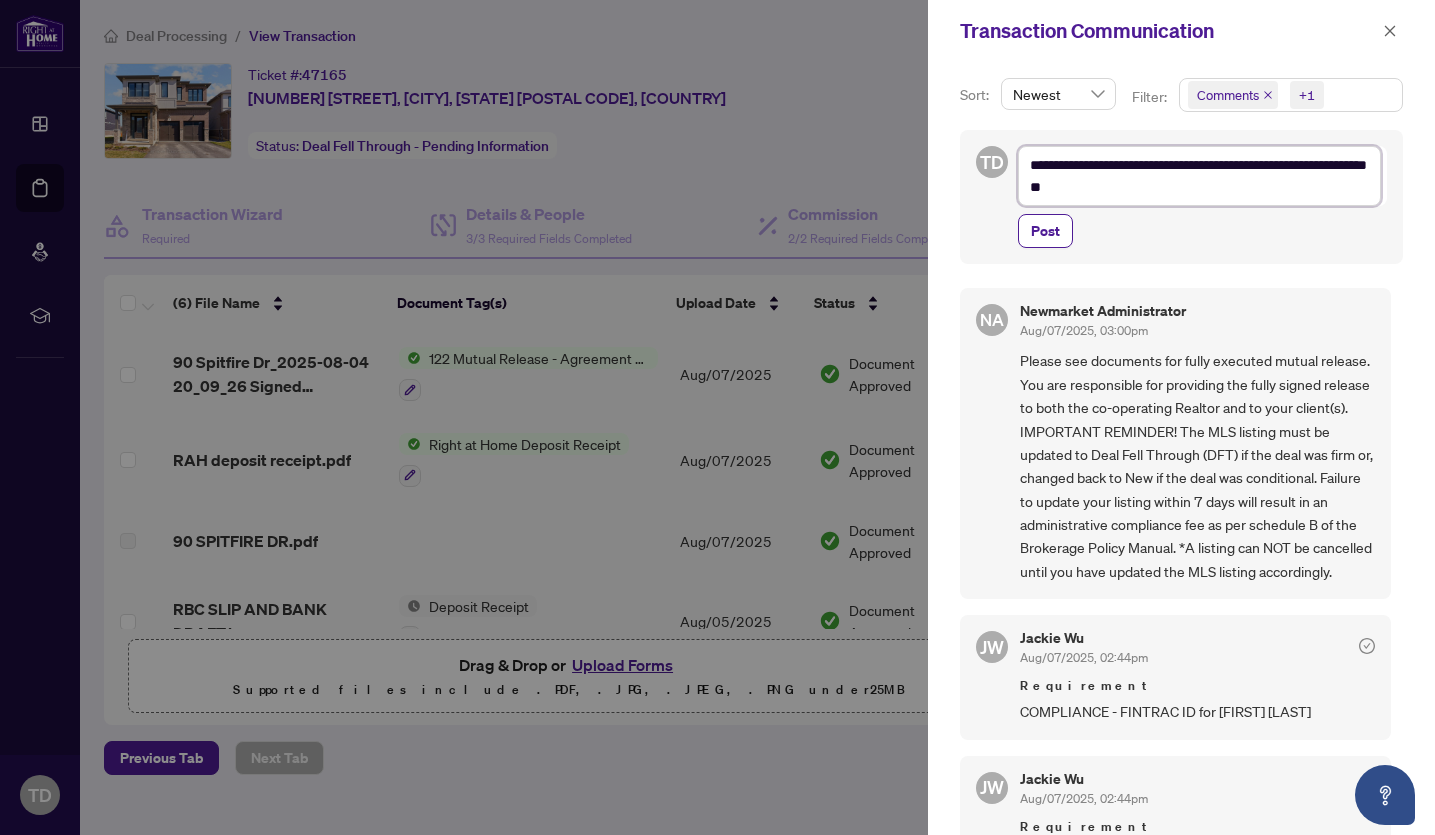 type on "**********" 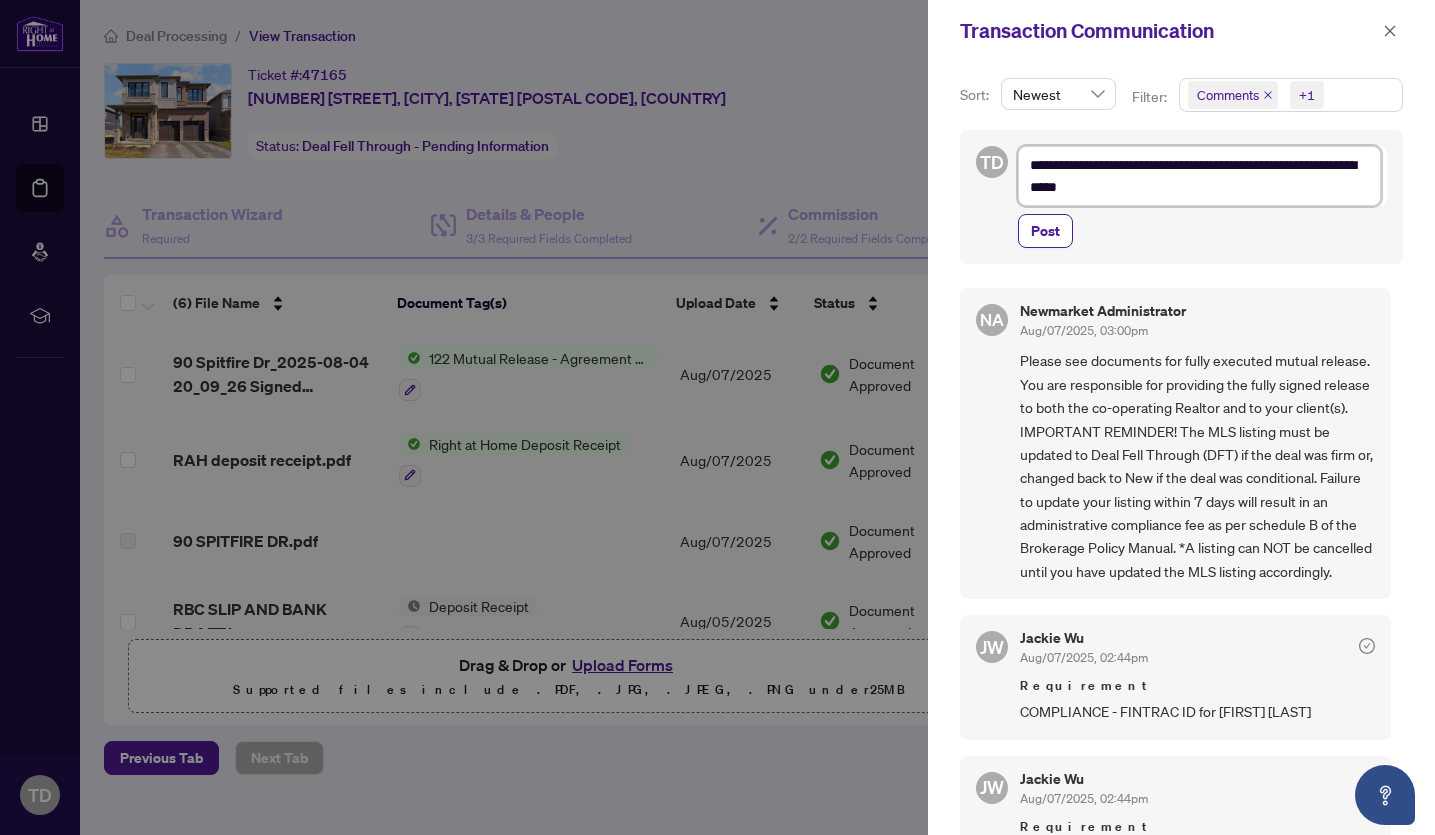 type on "**********" 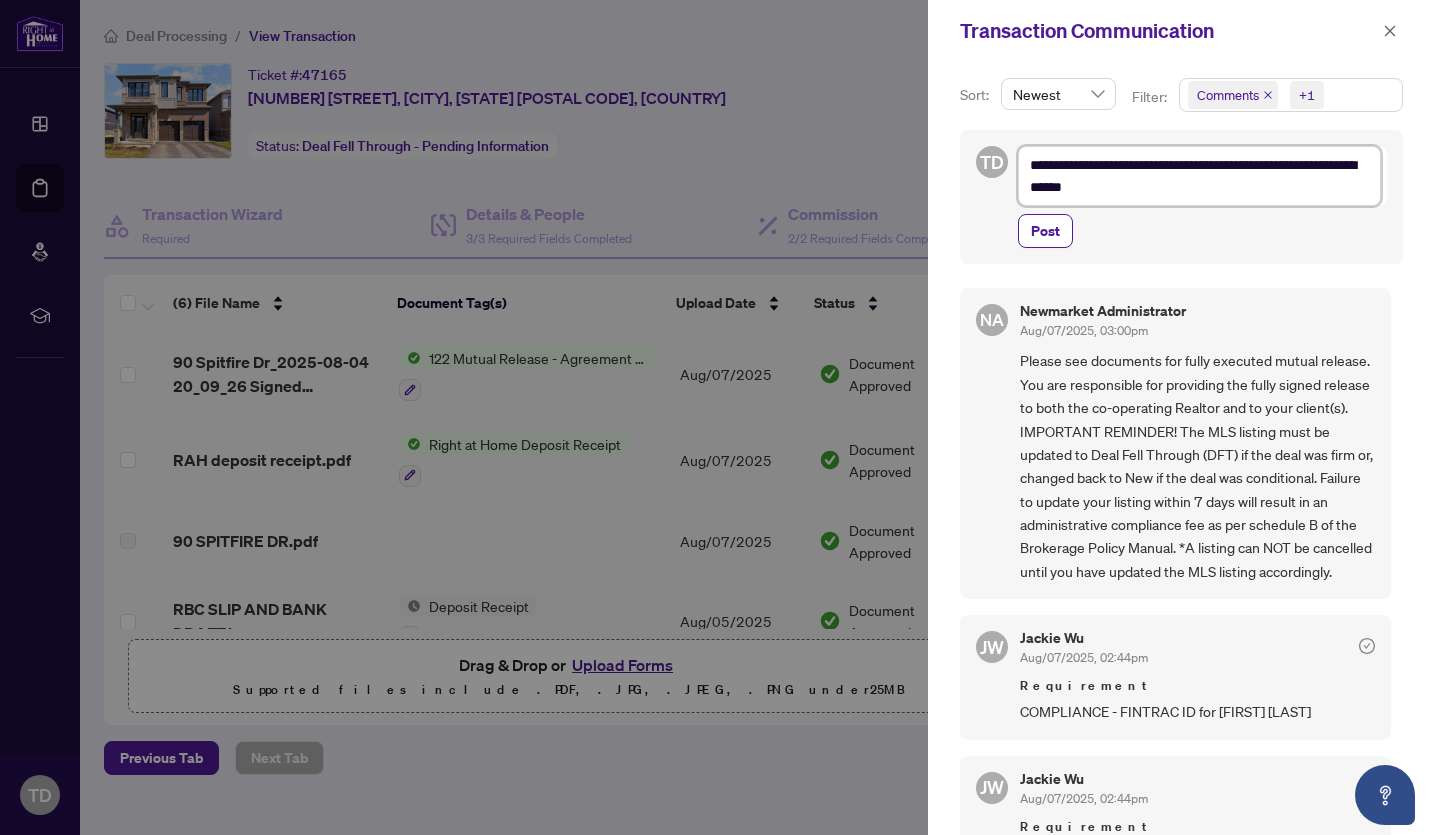type on "**********" 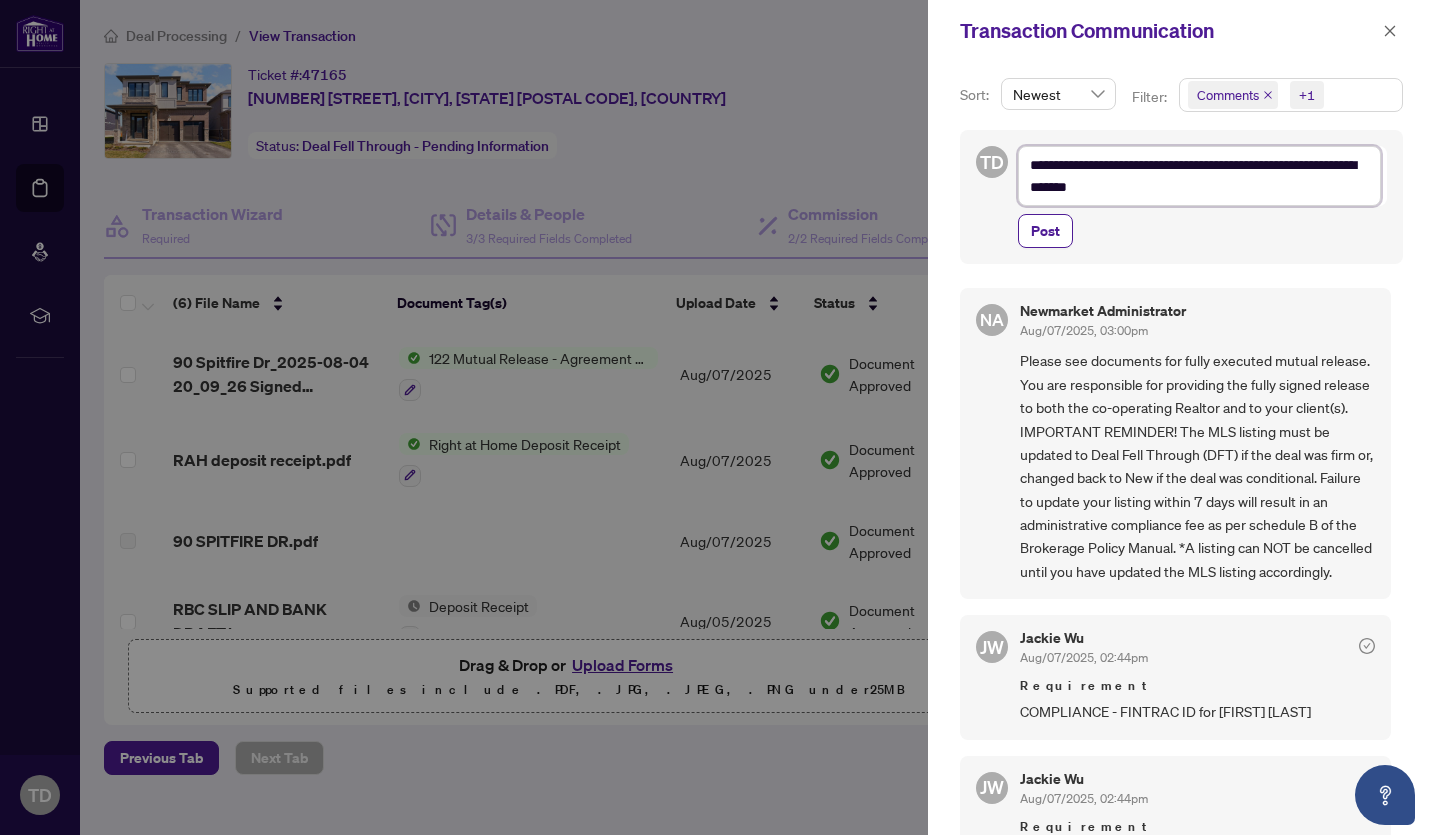 type on "**********" 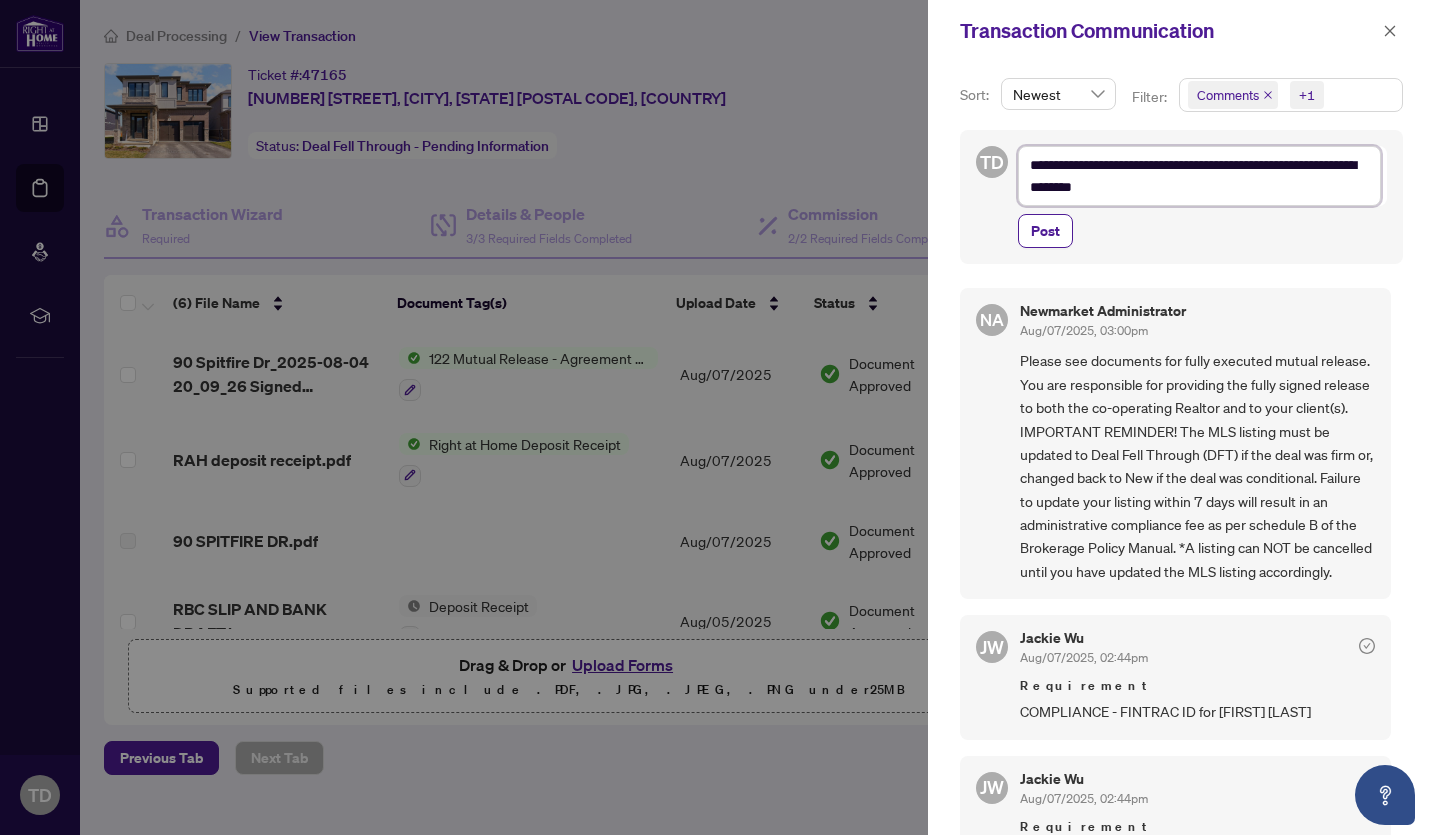 type on "**********" 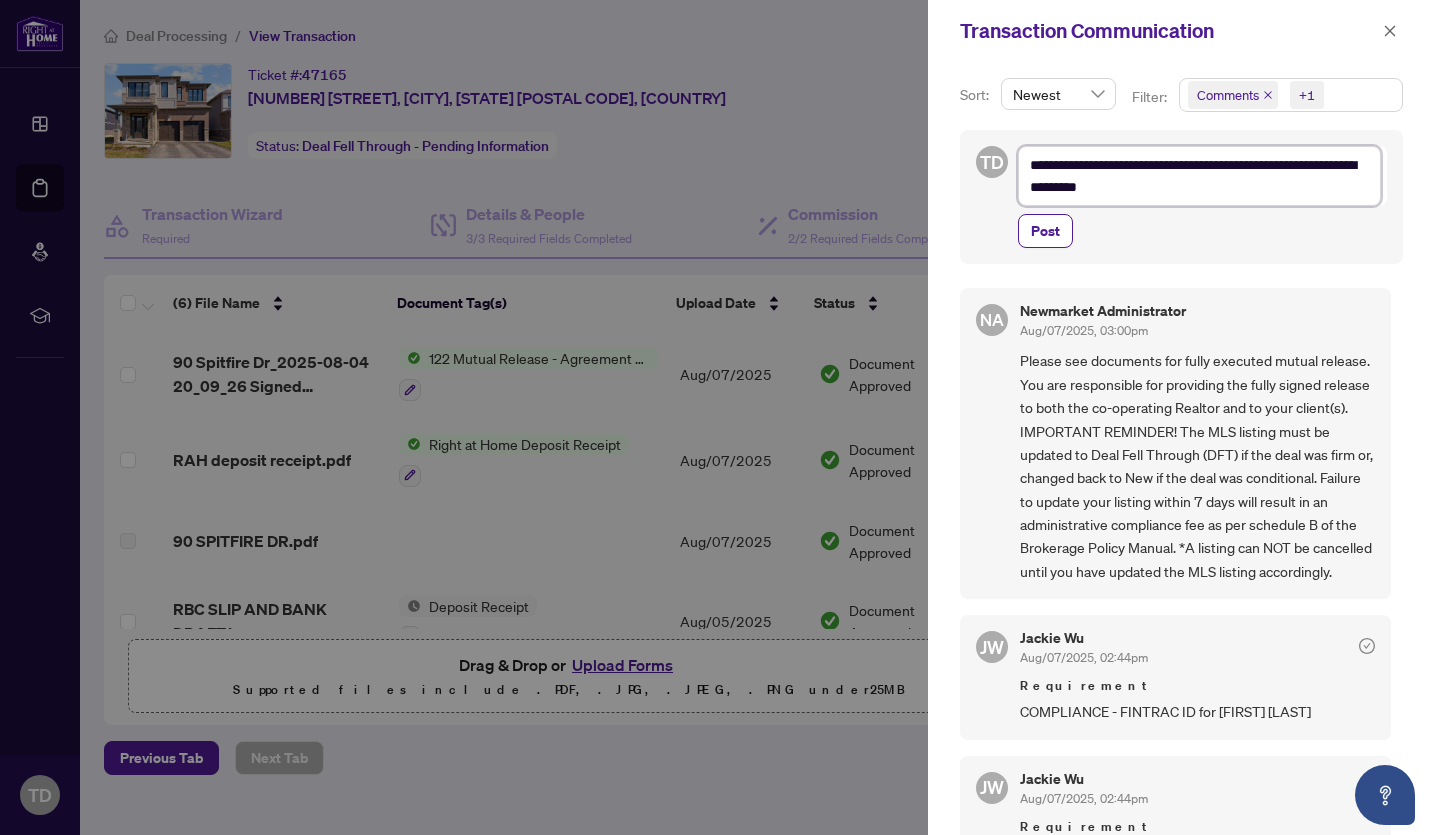 type on "**********" 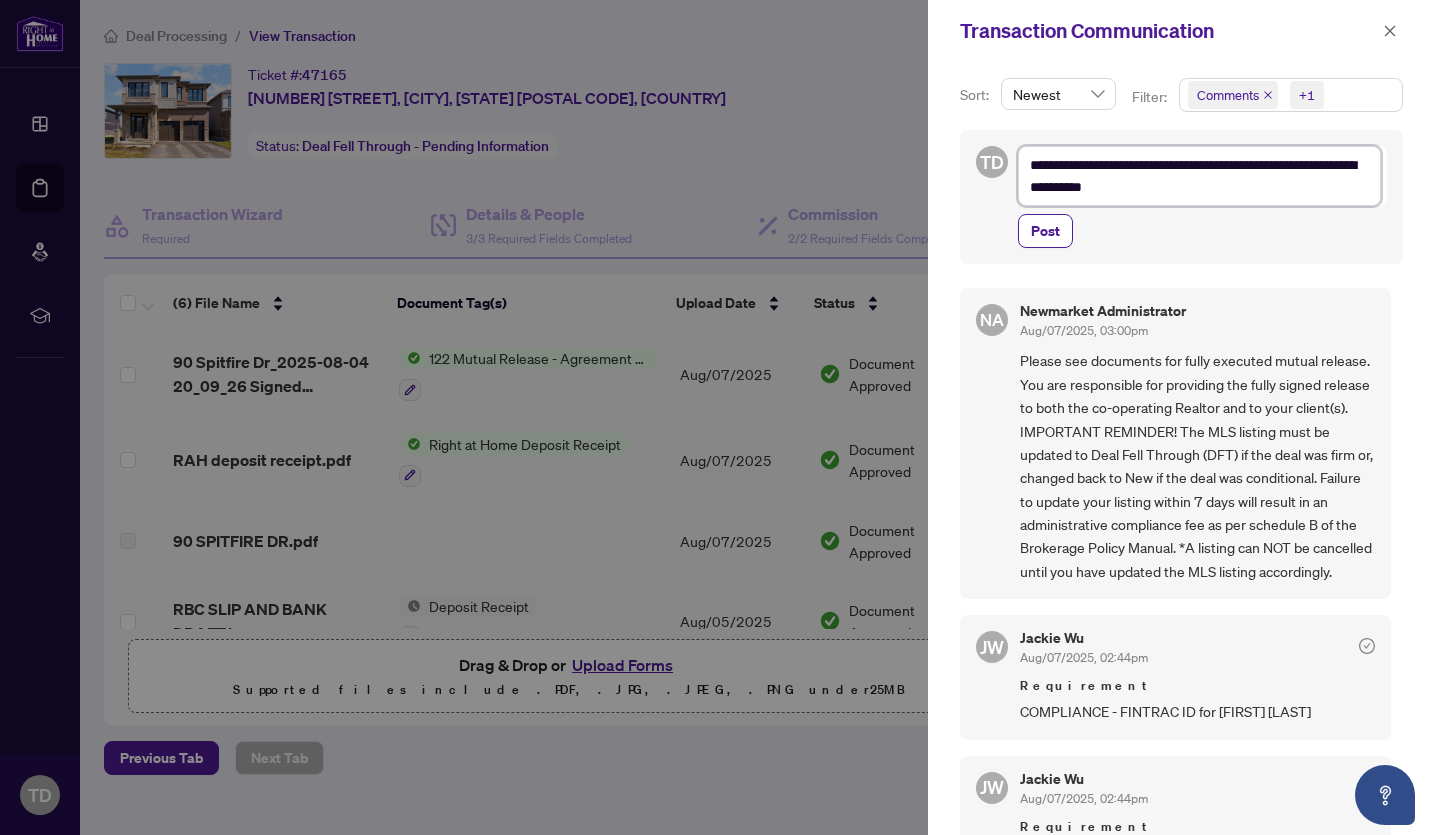 type on "**********" 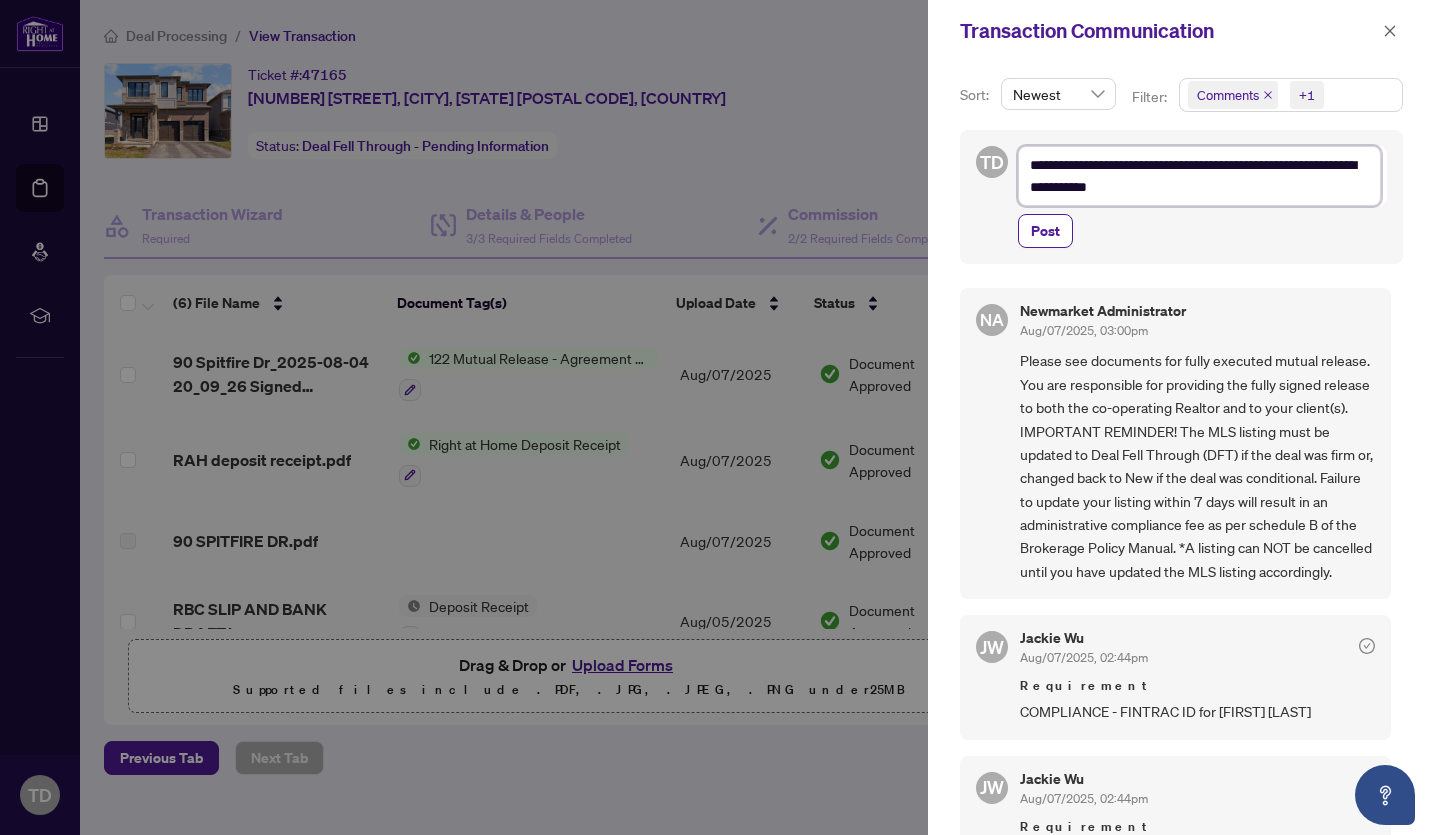 type on "**********" 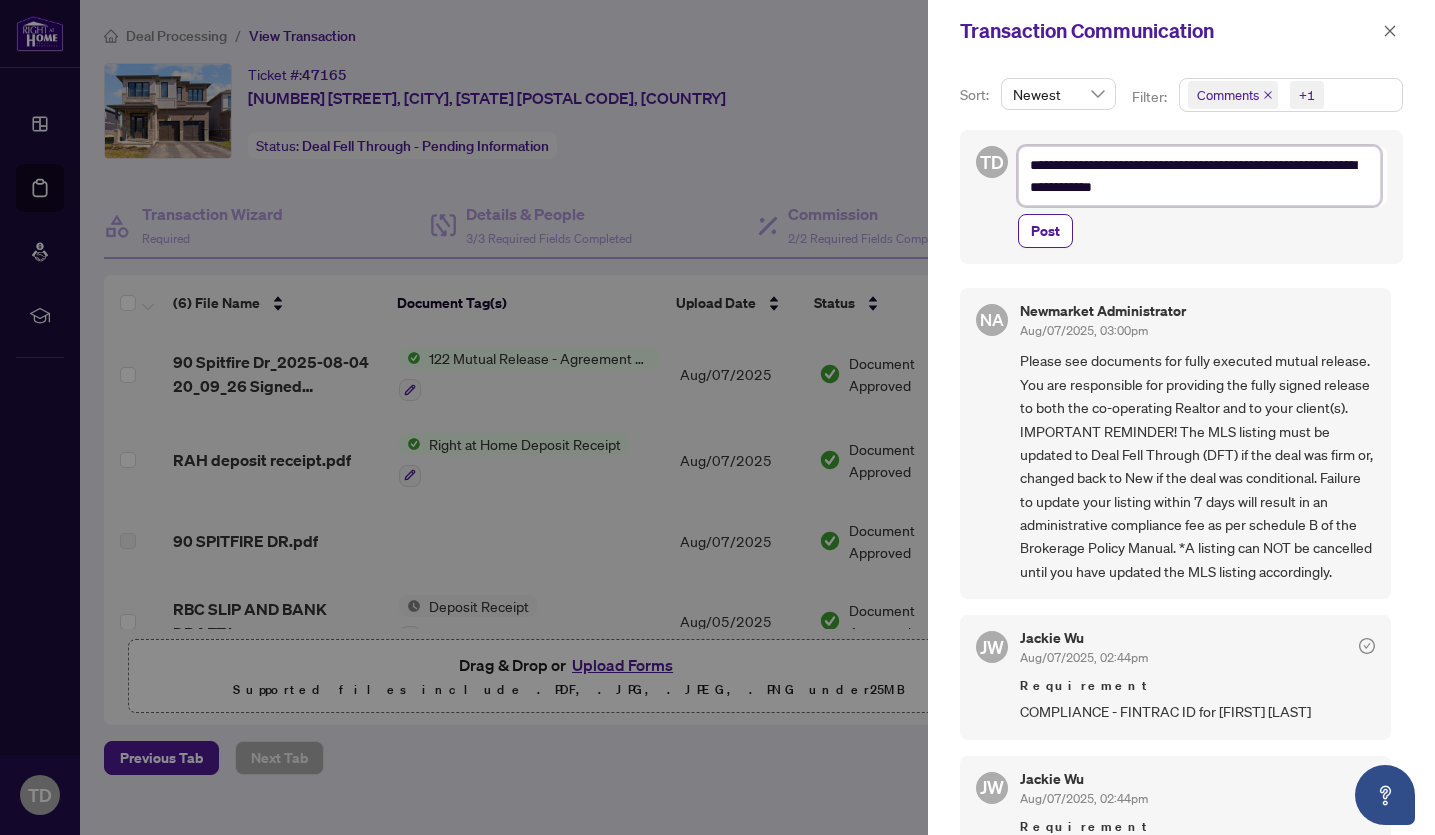 type on "**********" 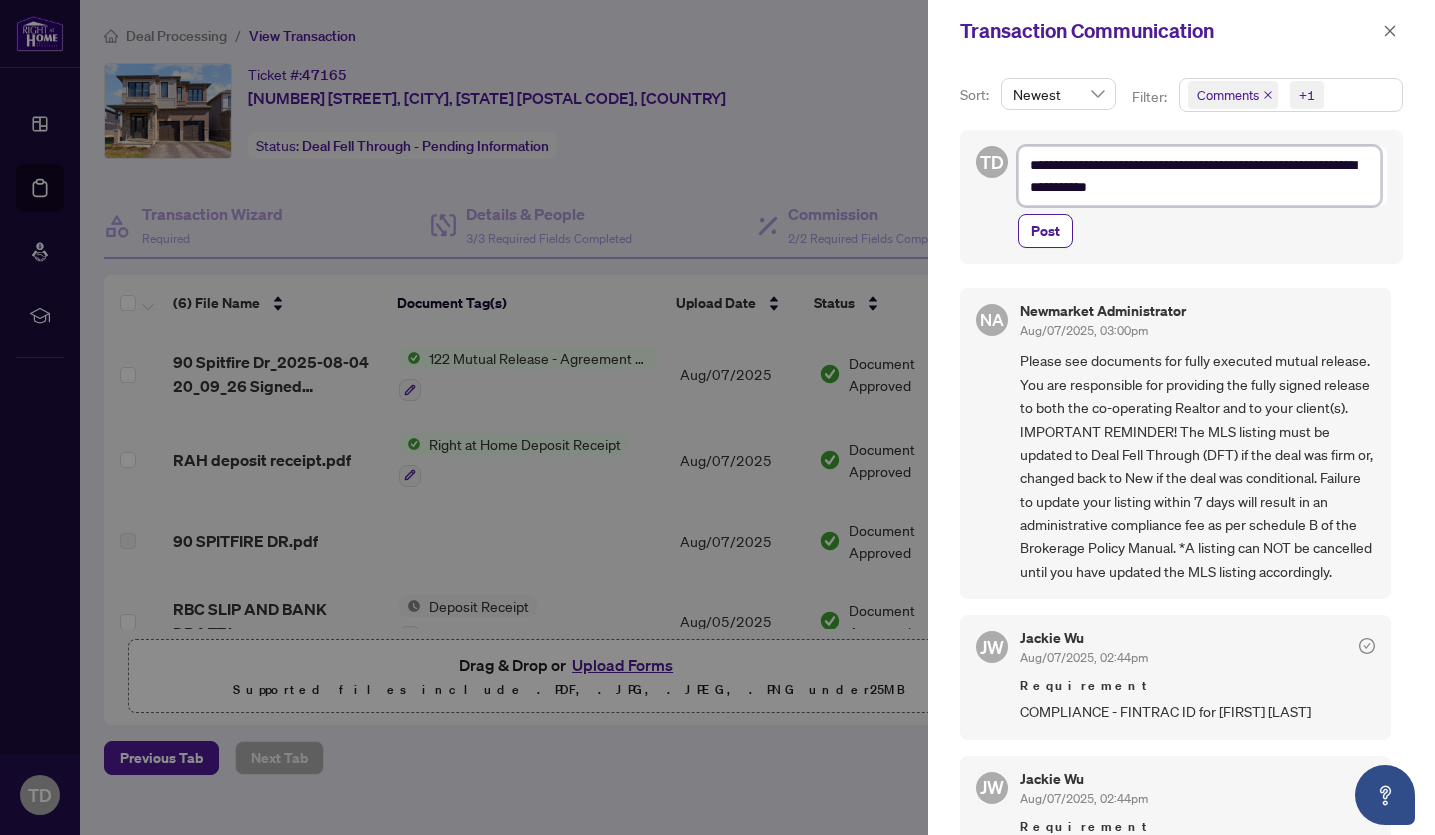 type on "**********" 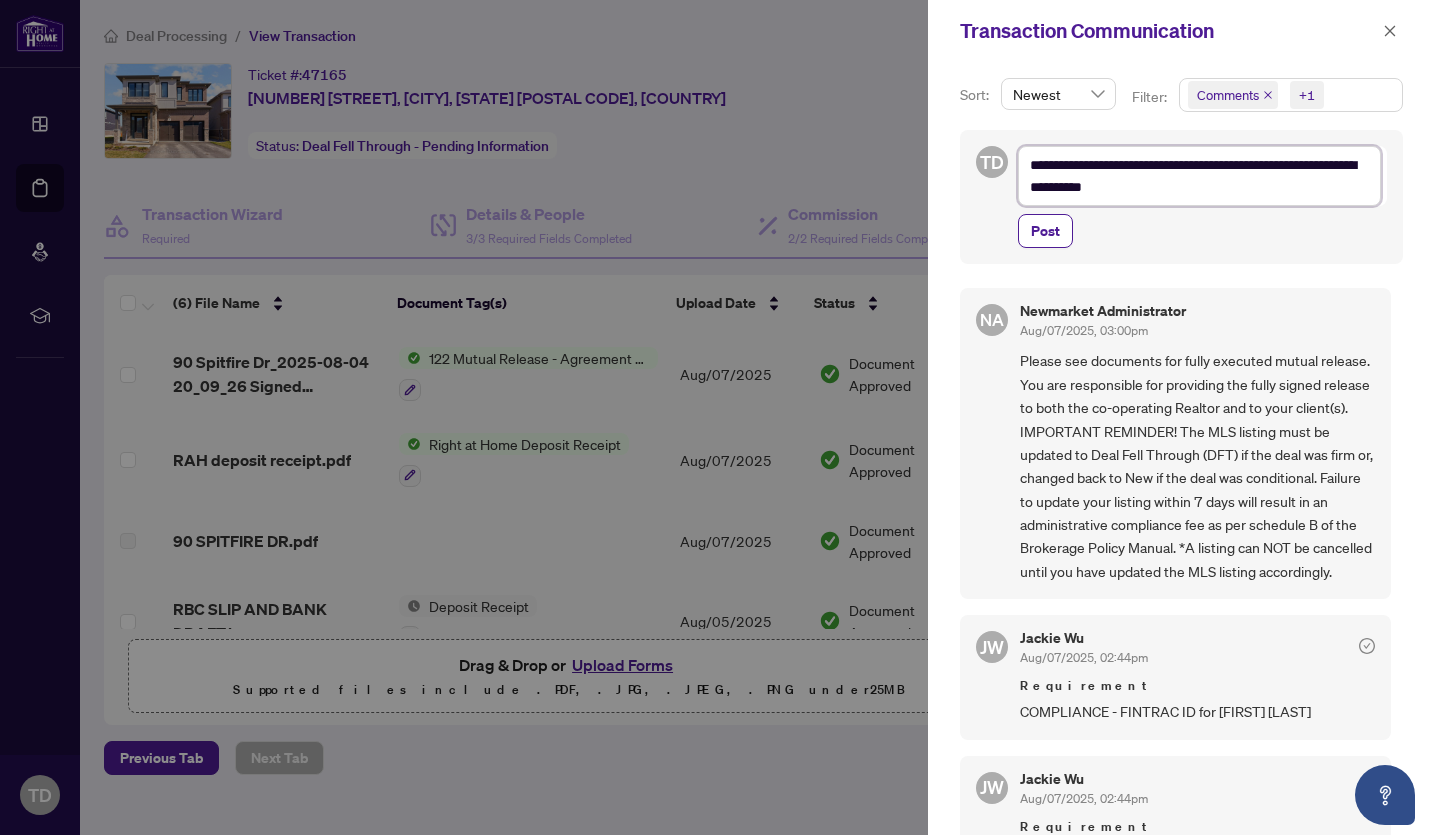 type on "**********" 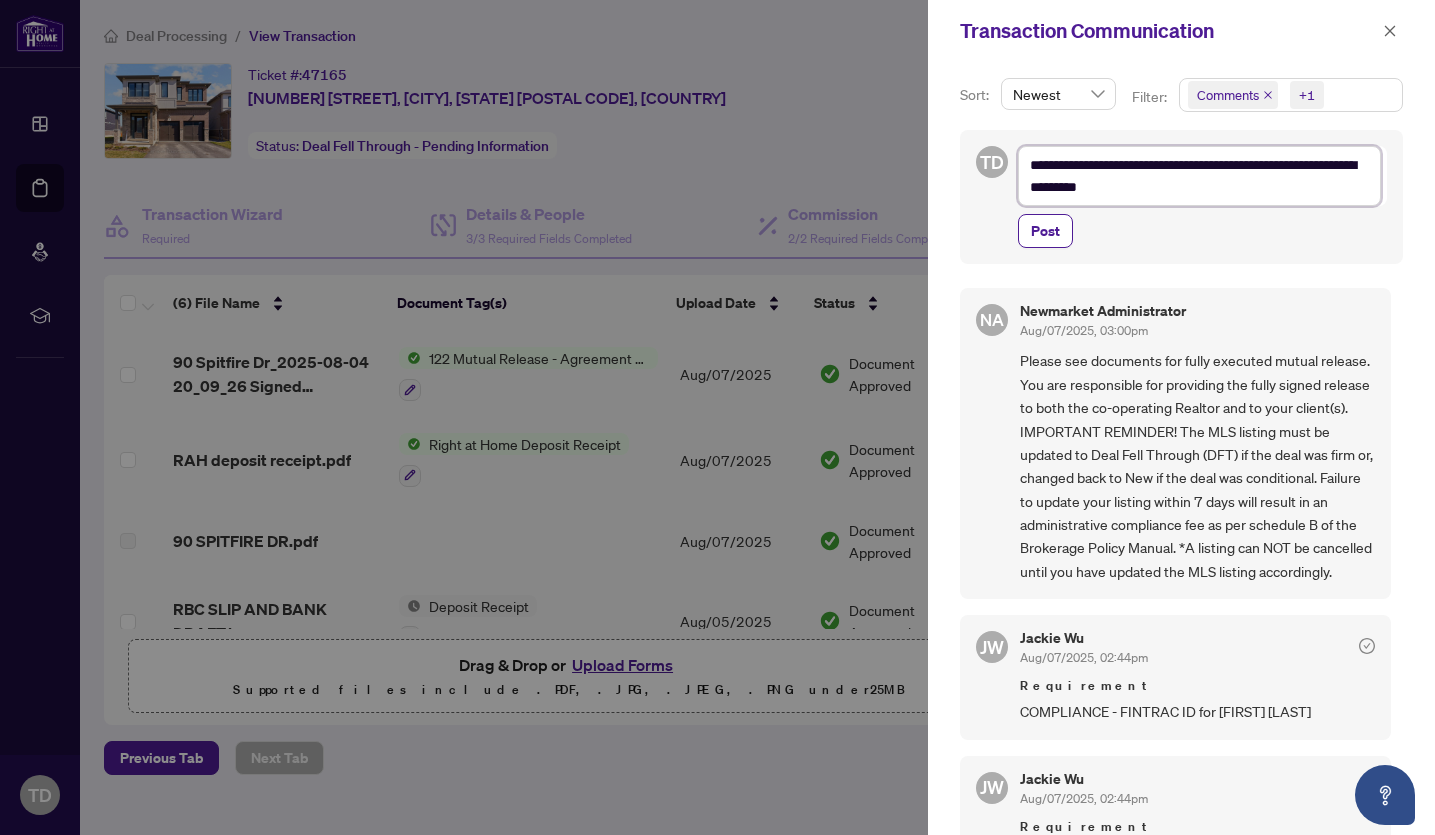 type on "**********" 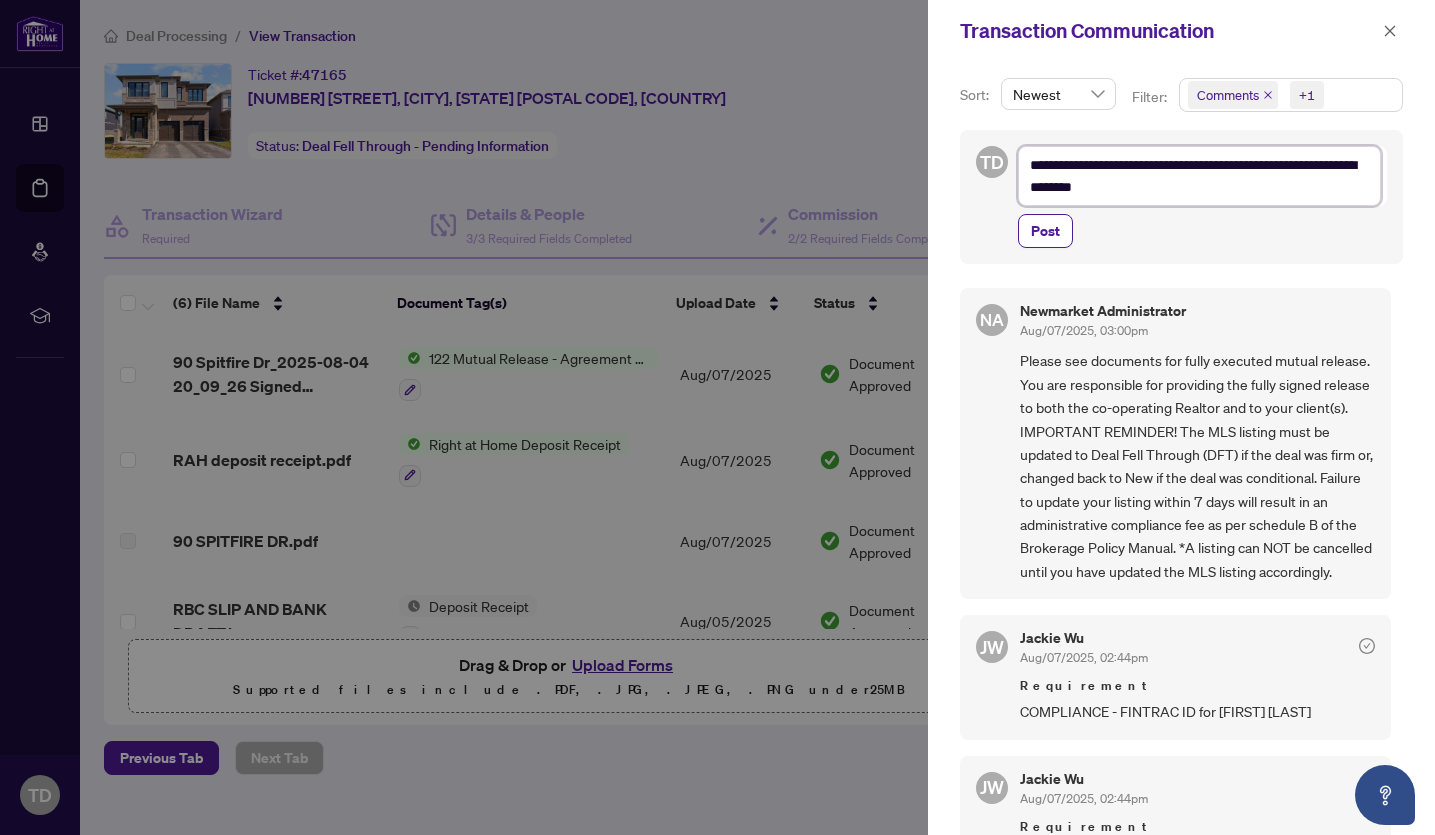 type on "**********" 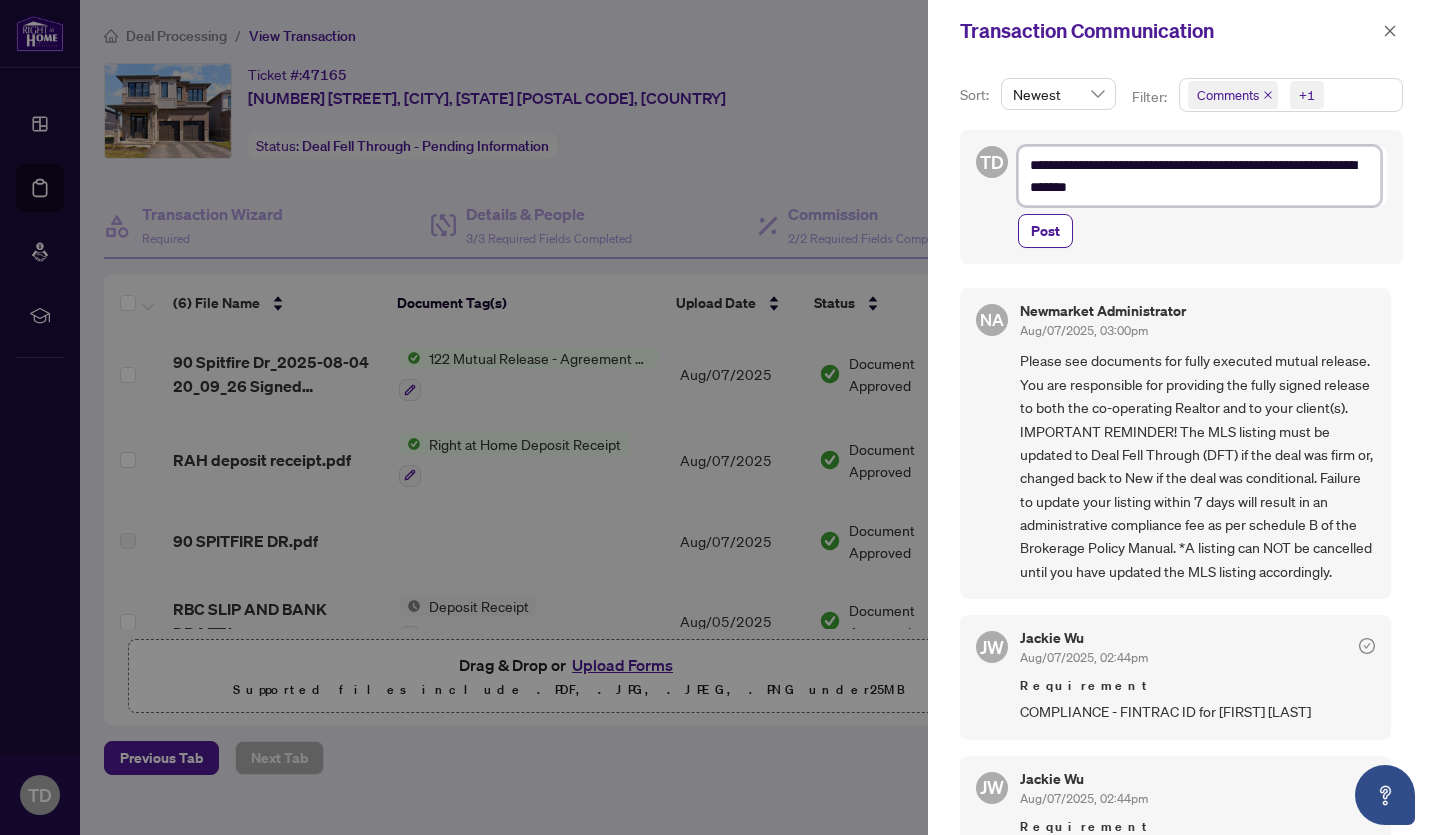 type on "**********" 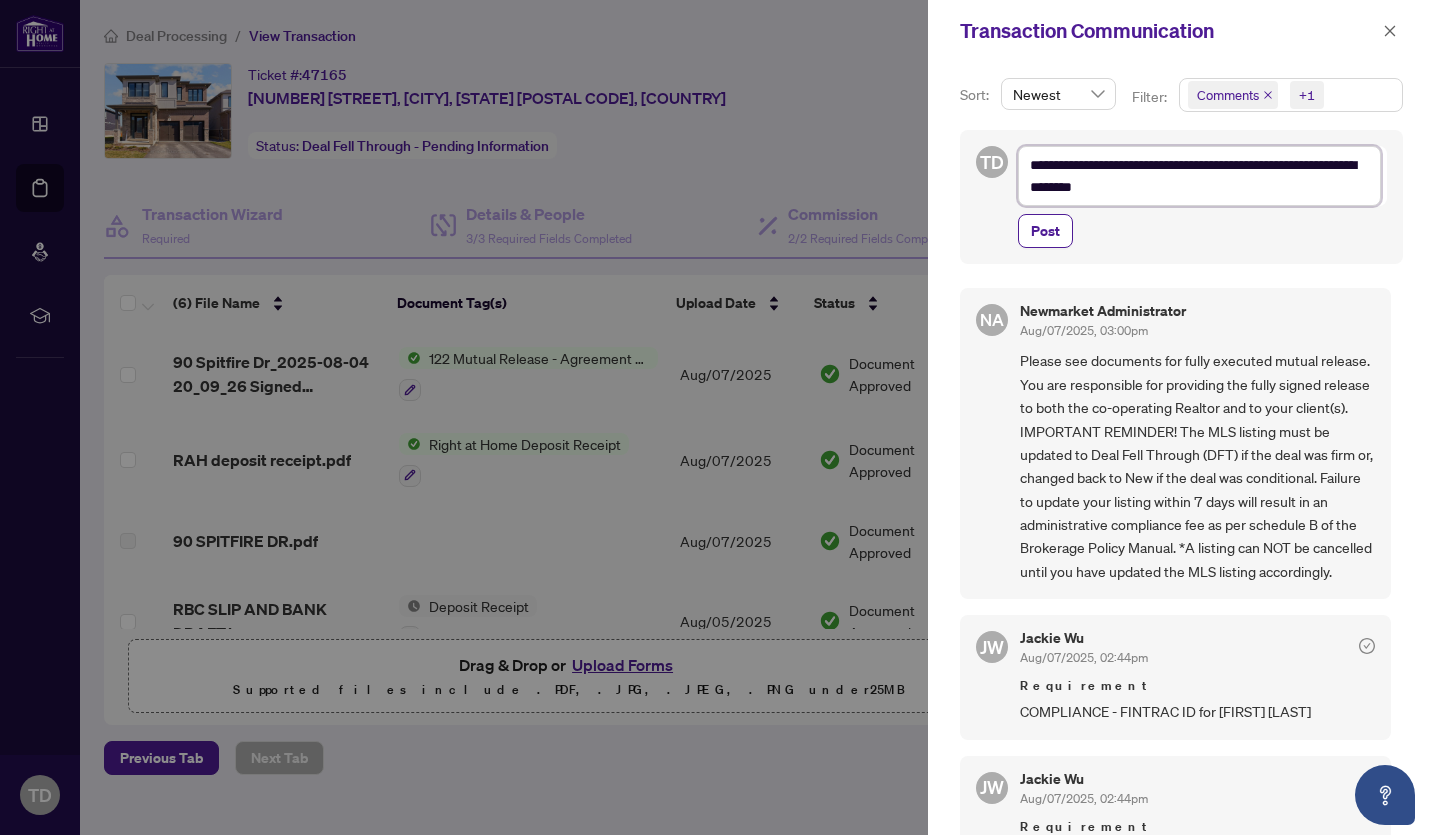 type on "**********" 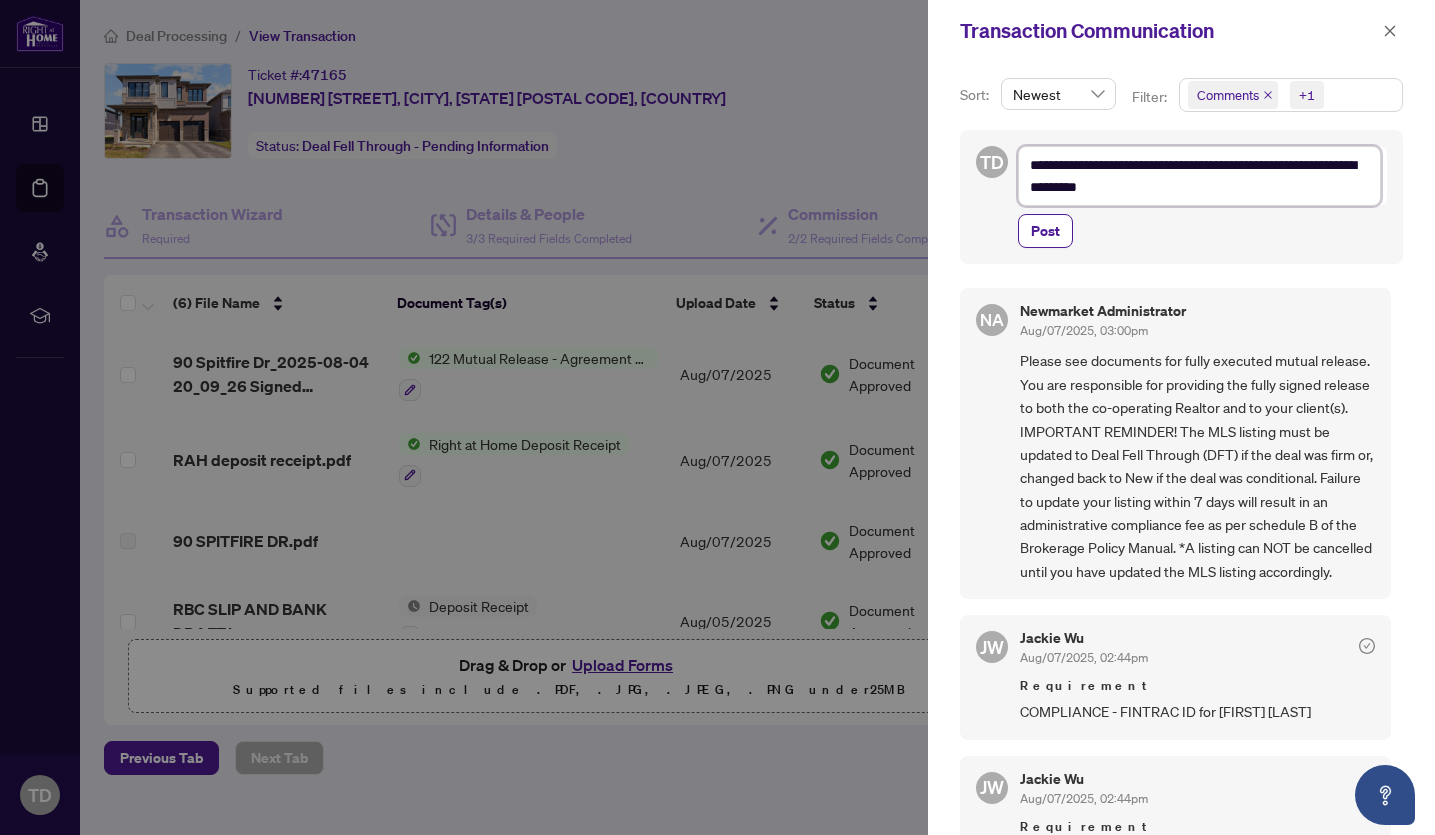 type on "**********" 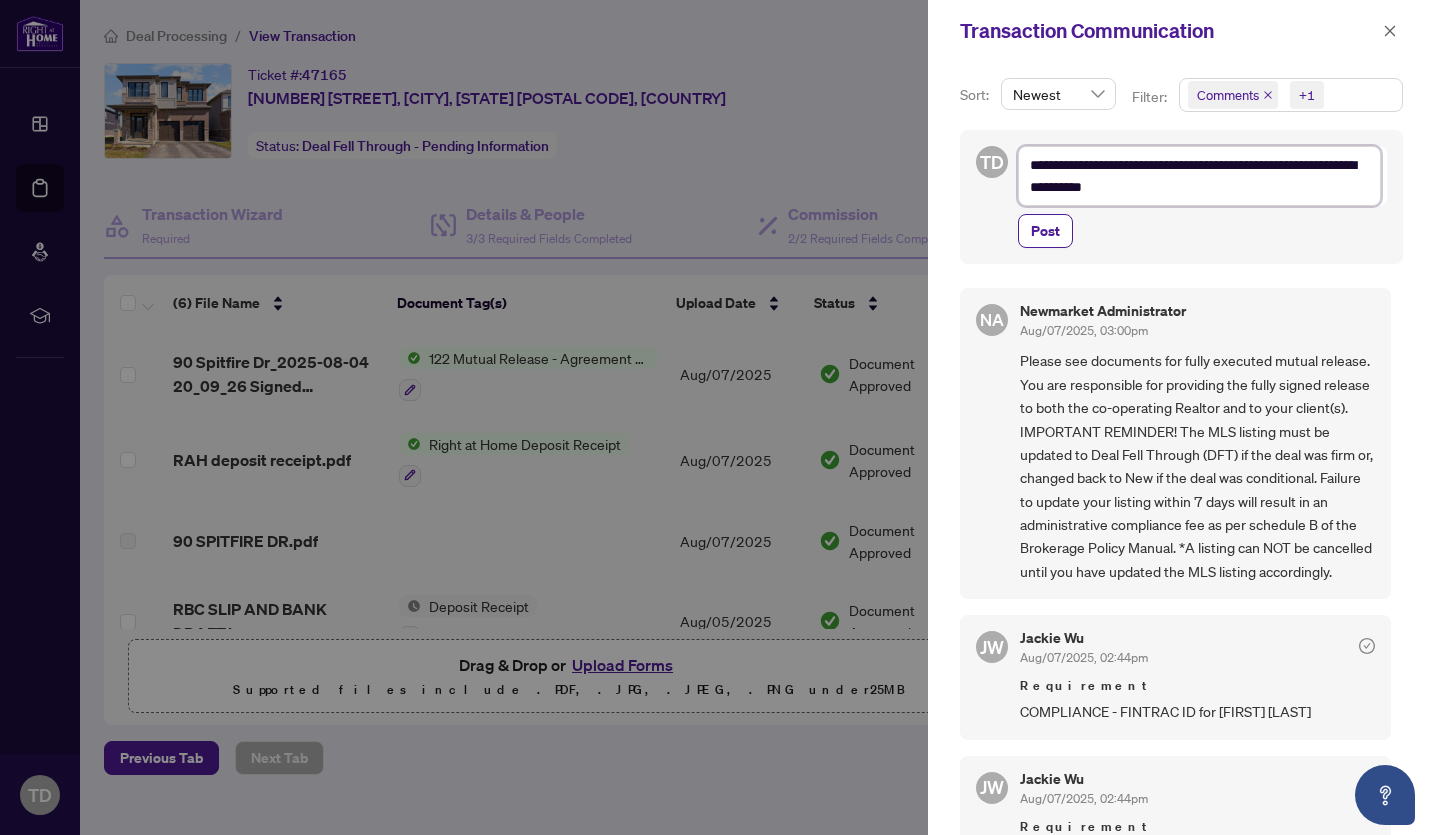 type on "**********" 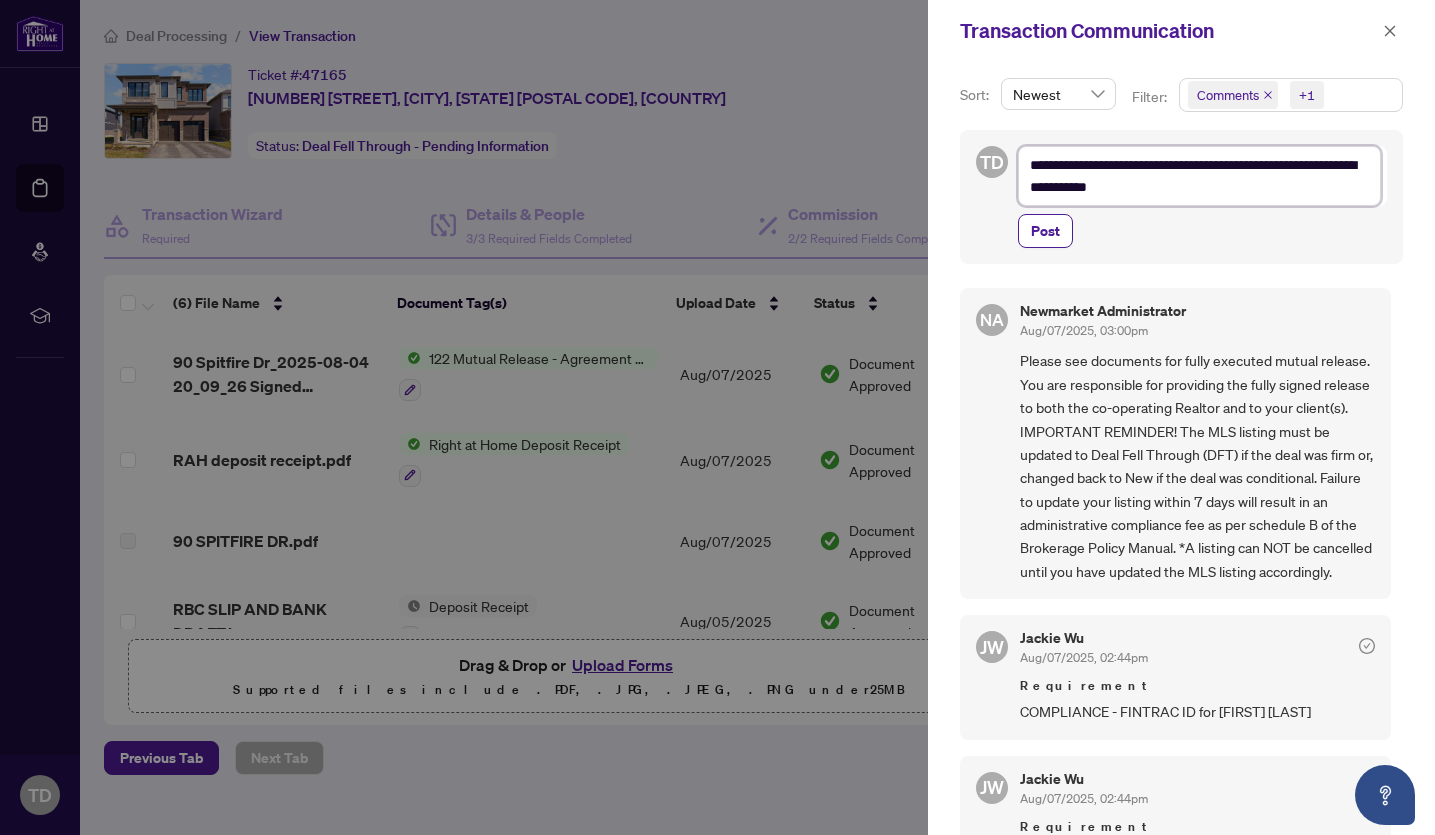 type on "**********" 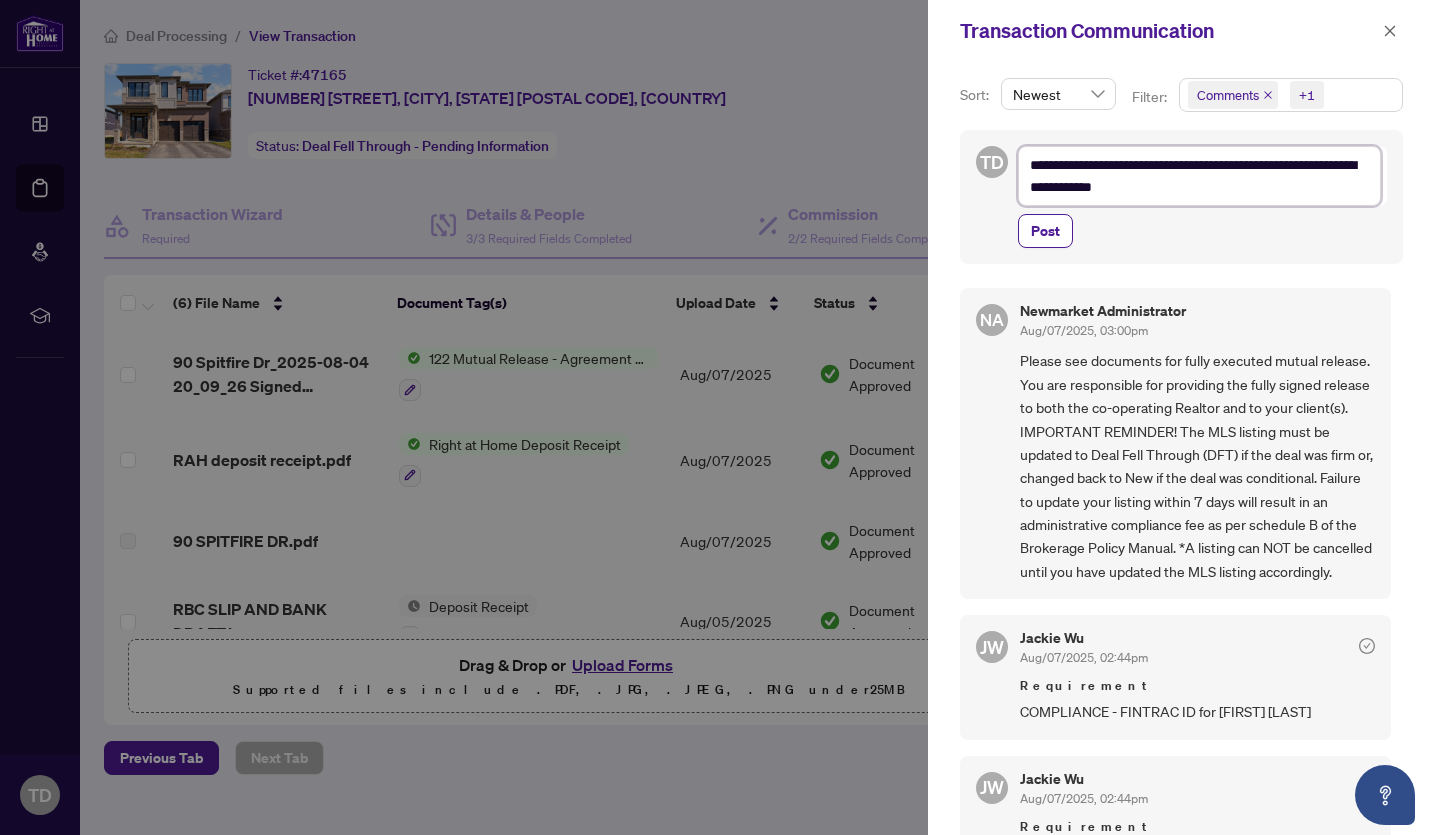 type on "**********" 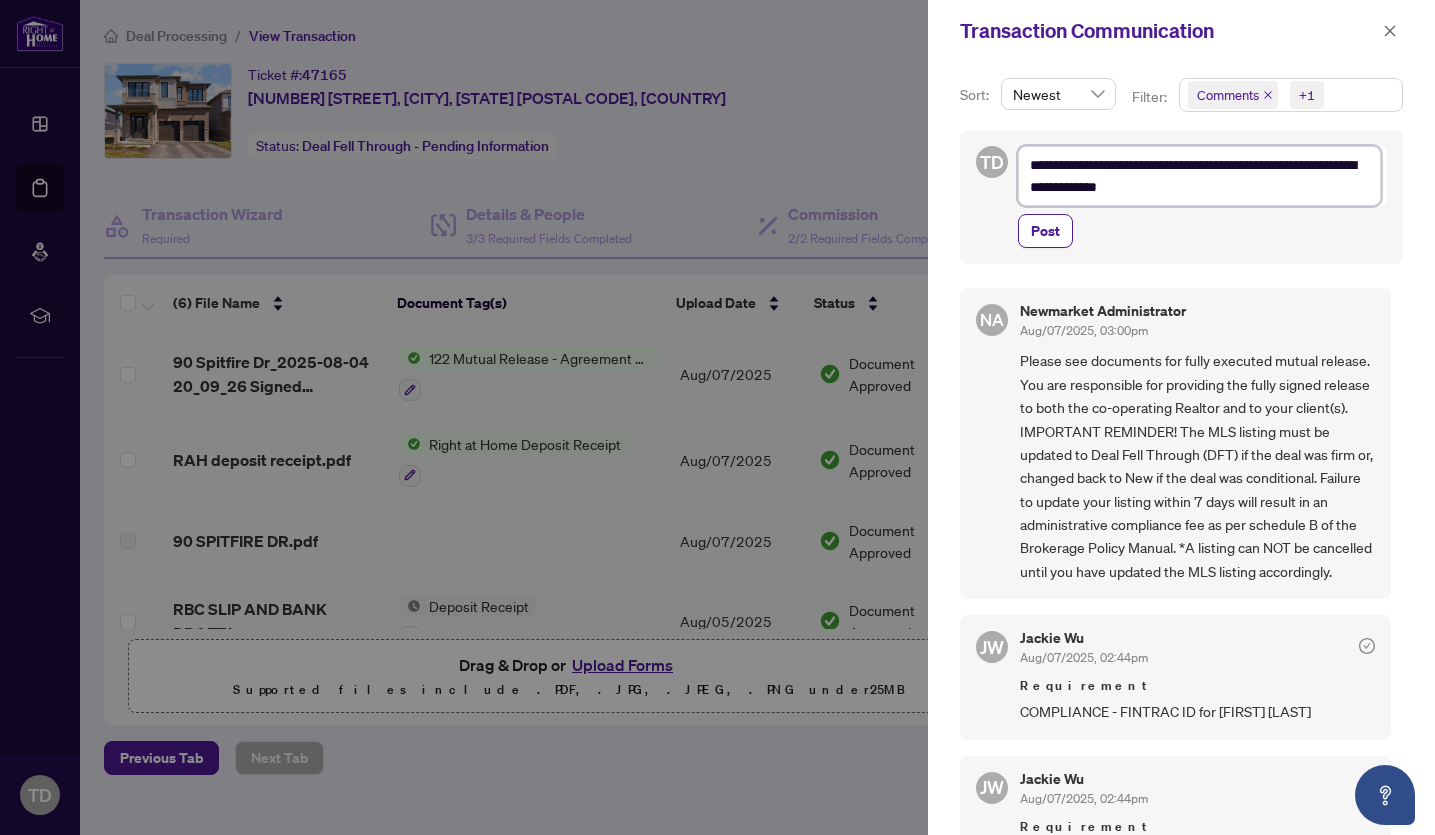 type on "**********" 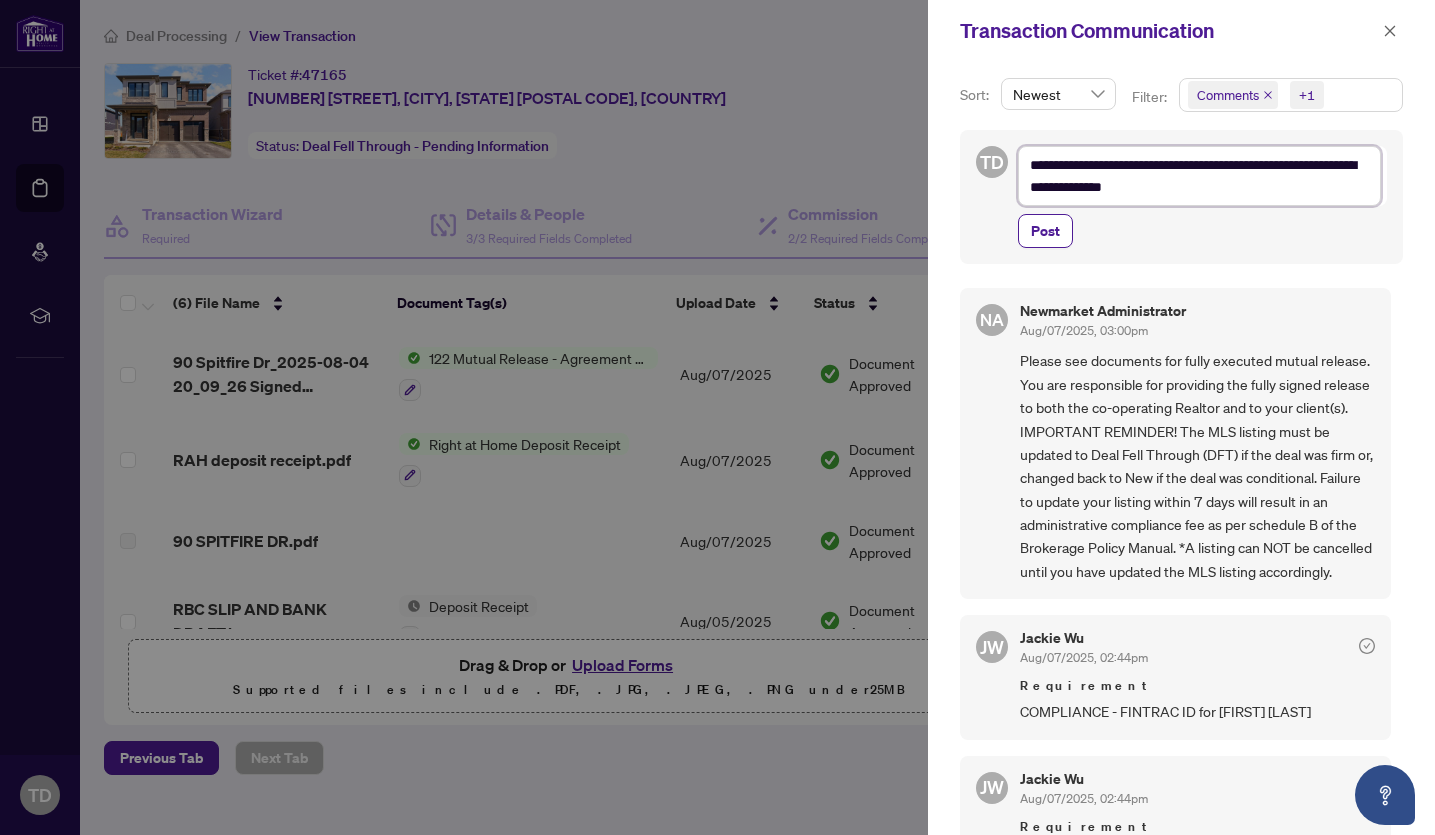 type on "**********" 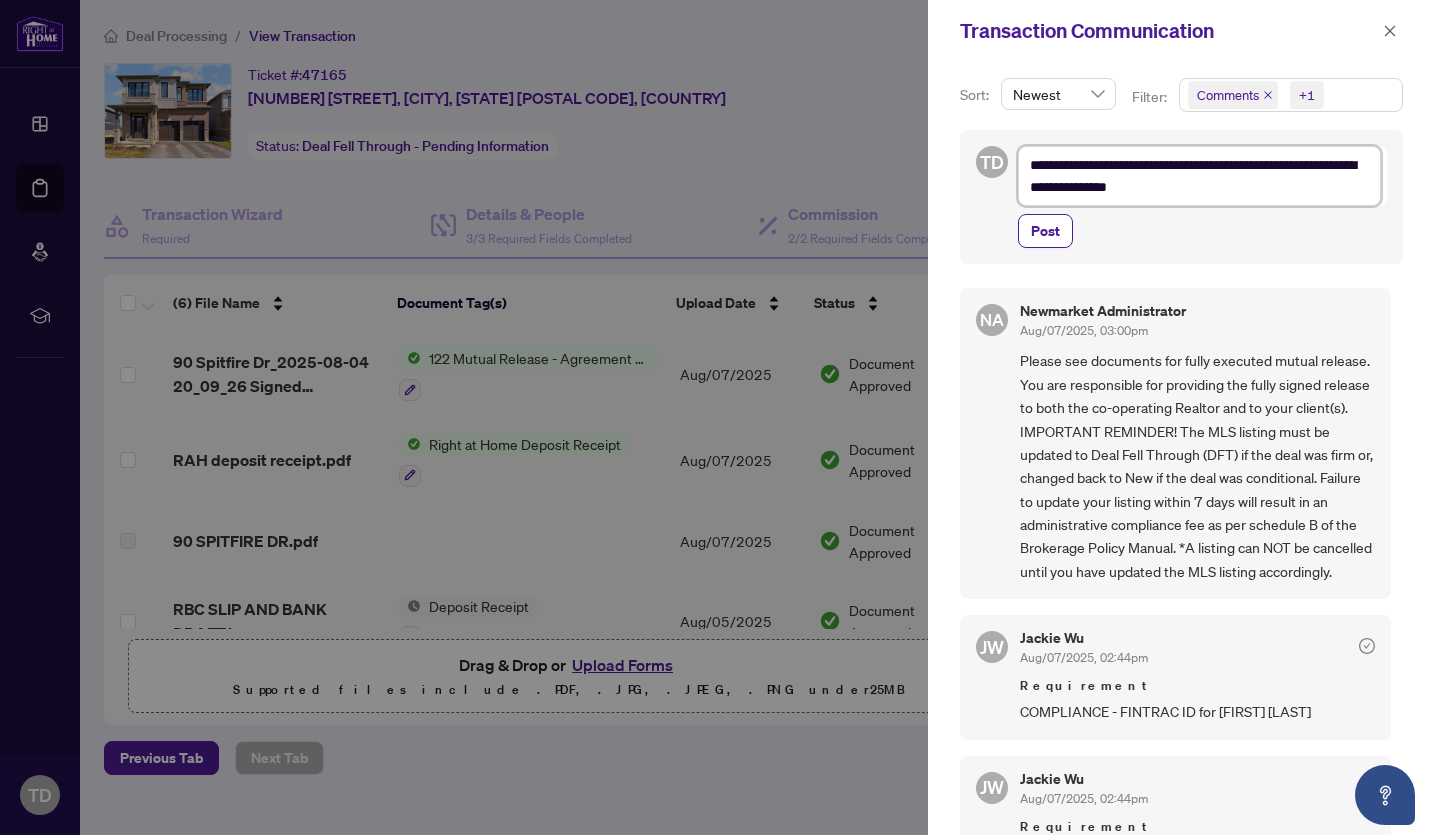 type on "**********" 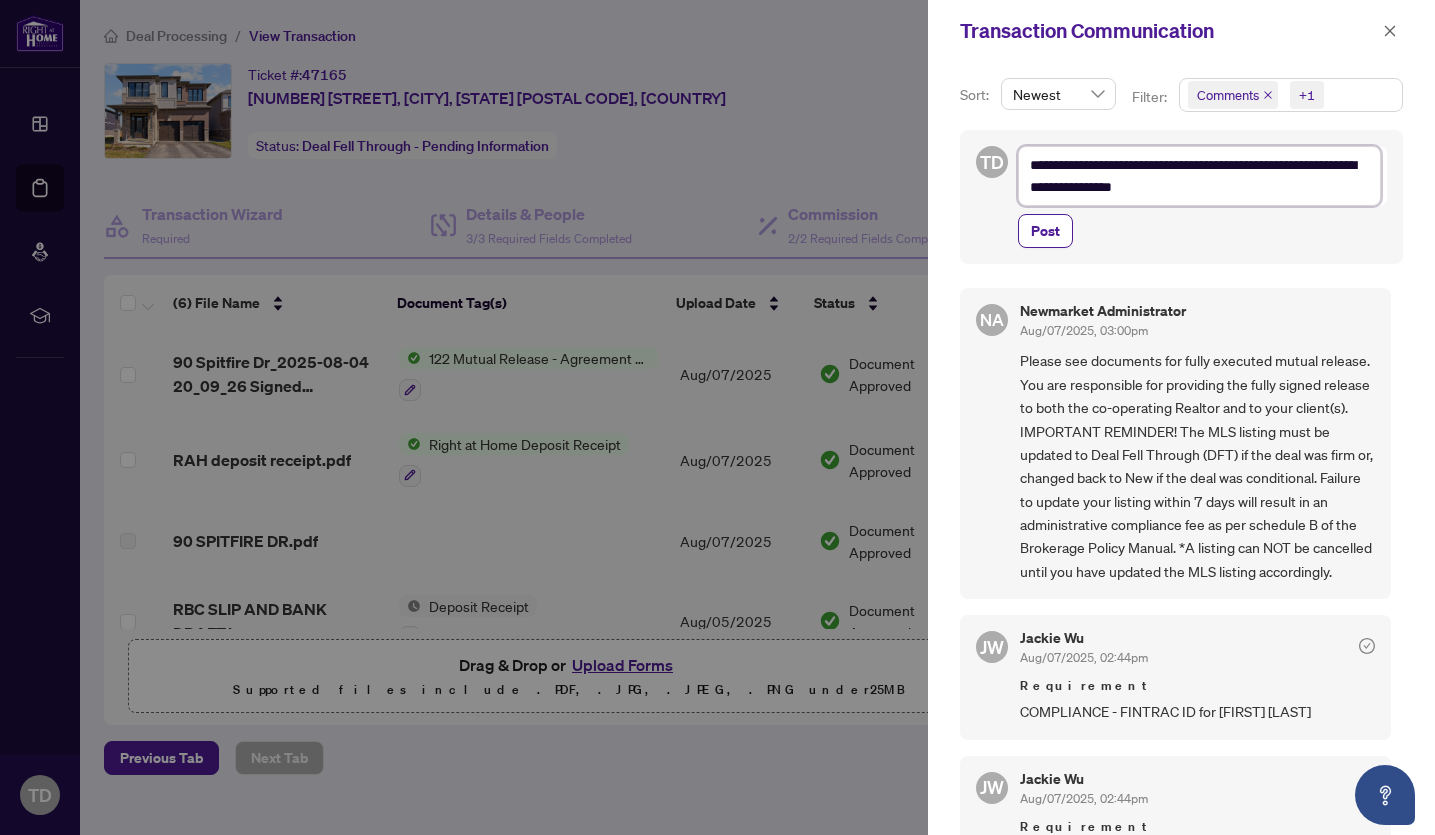 type on "**********" 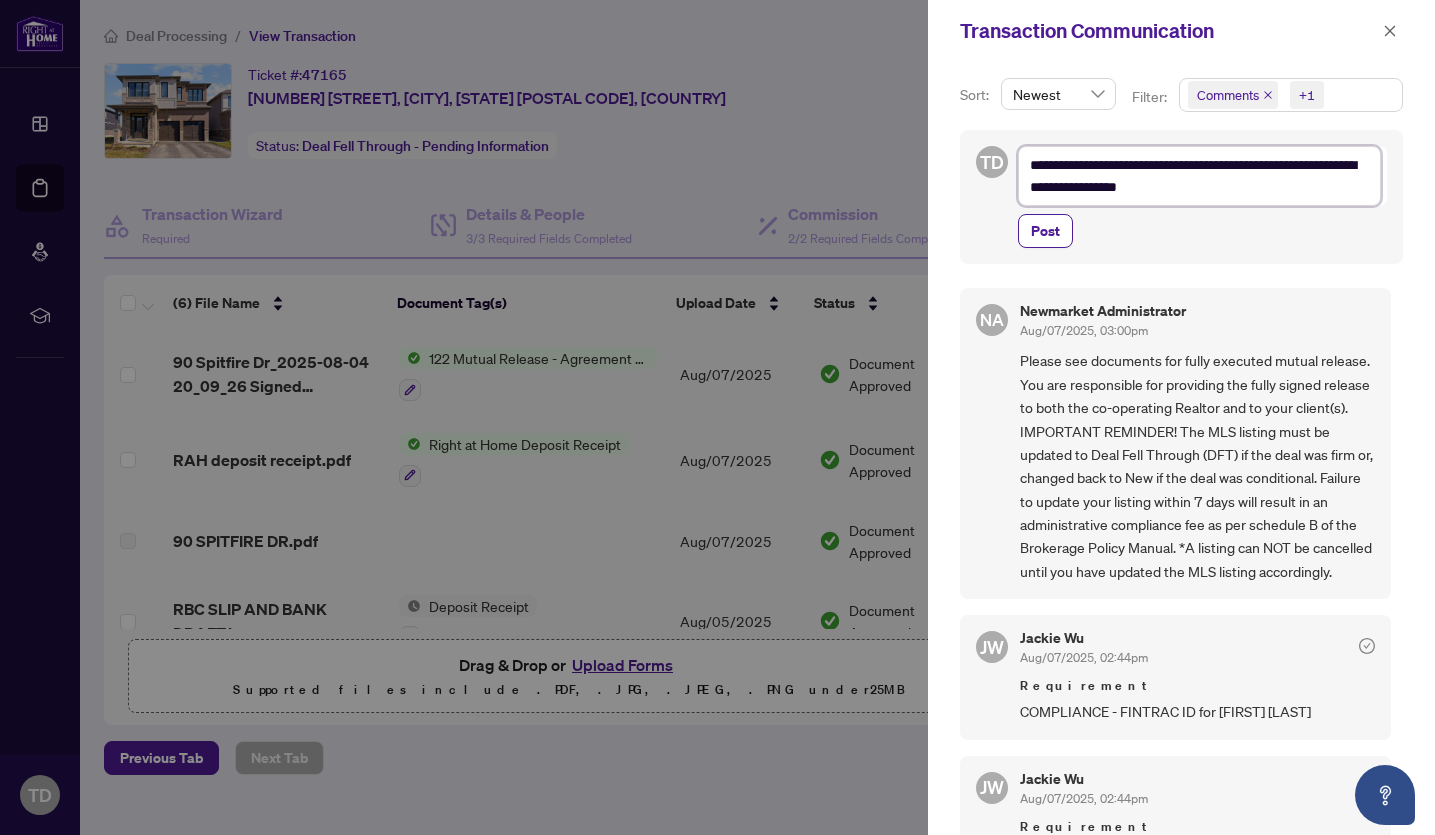 type on "**********" 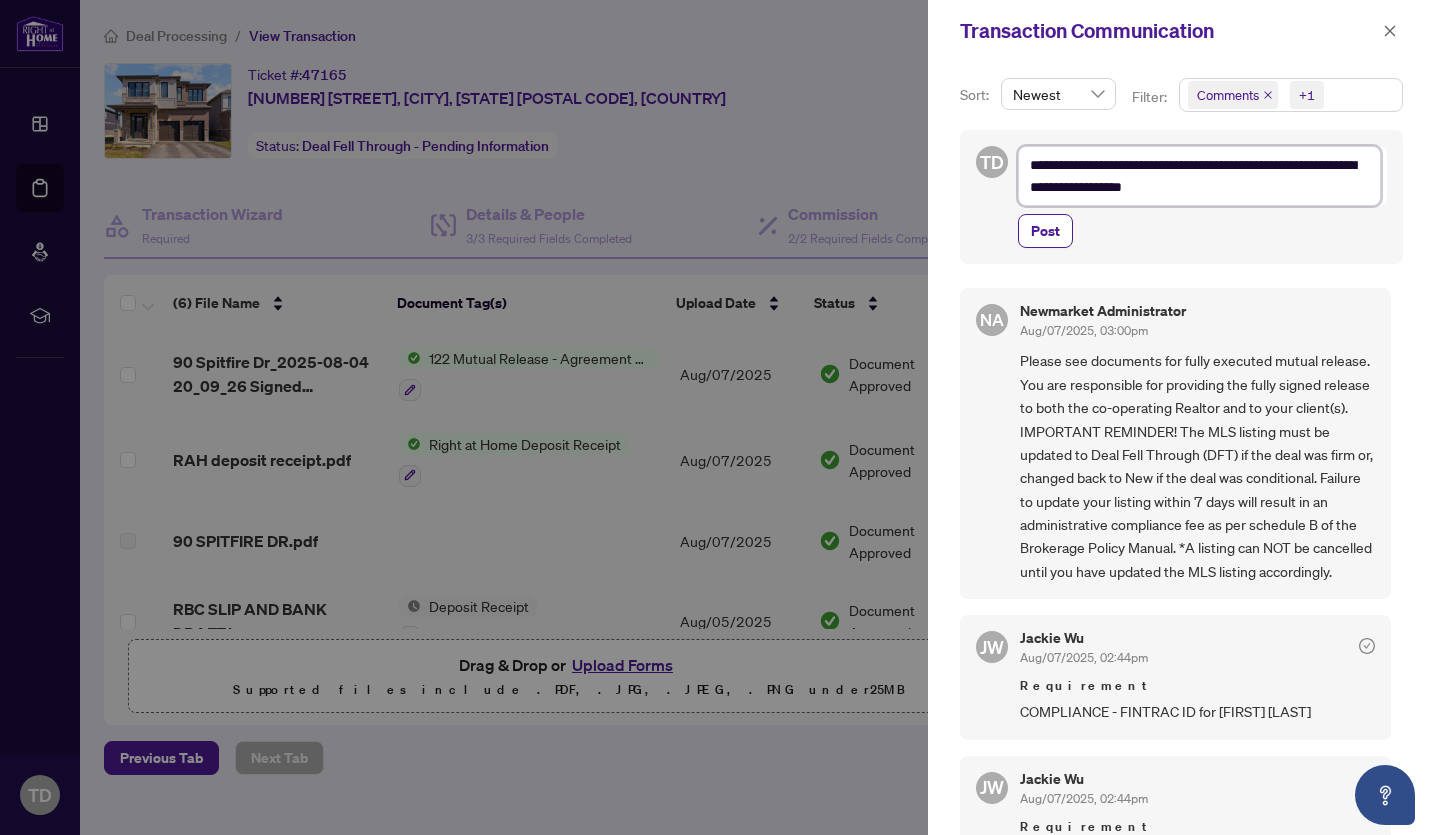 type on "**********" 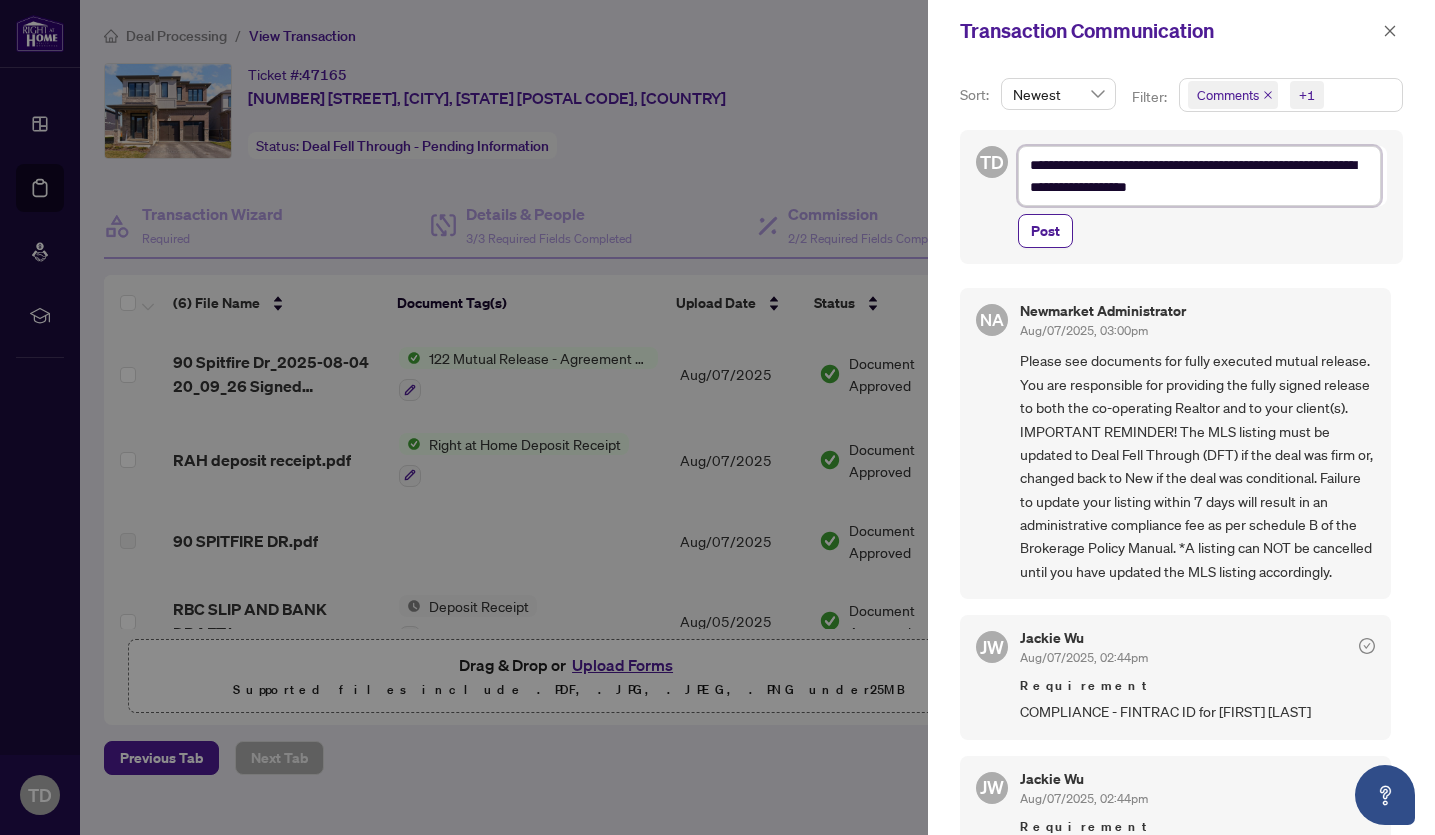 type on "**********" 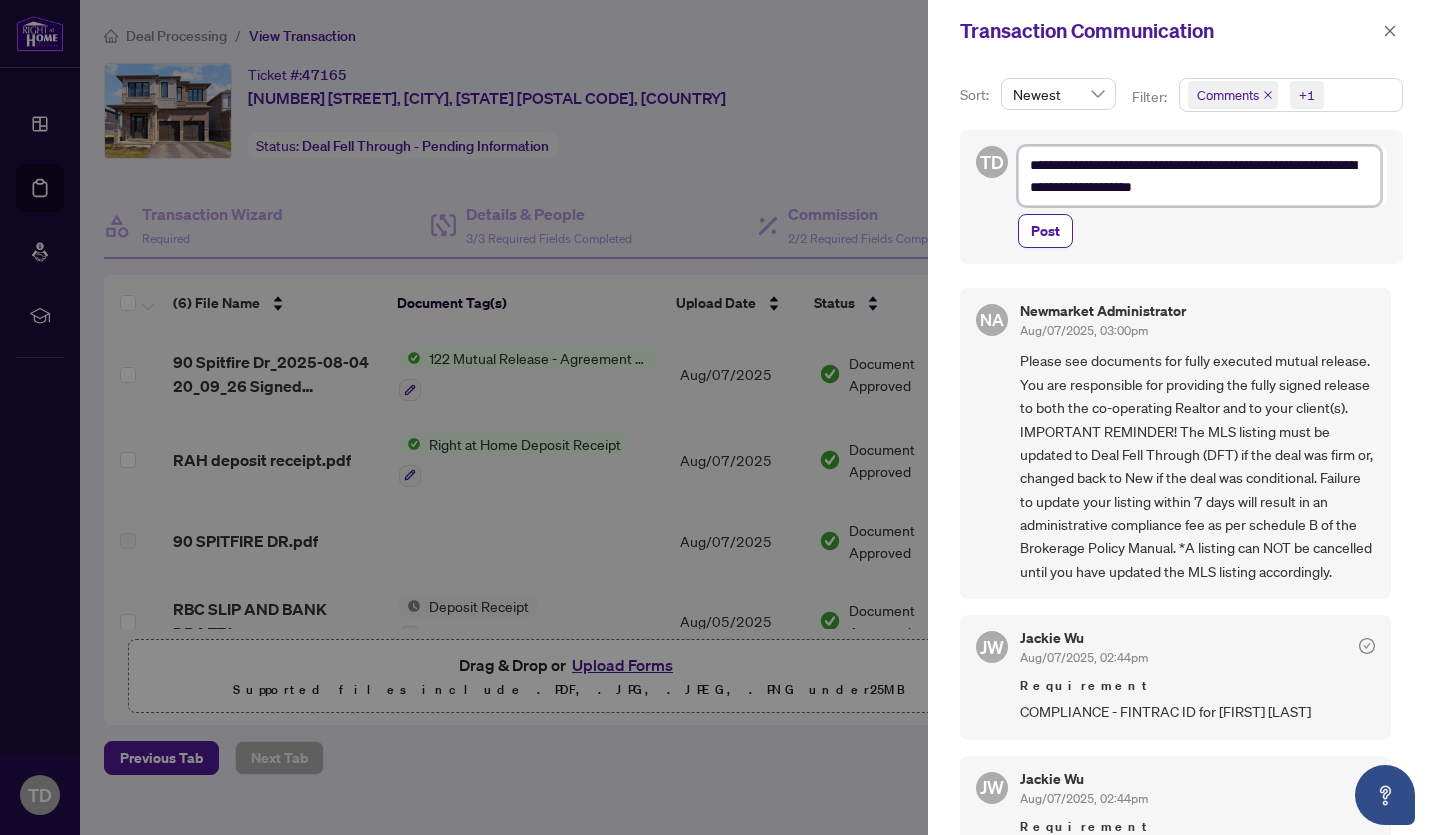 type on "**********" 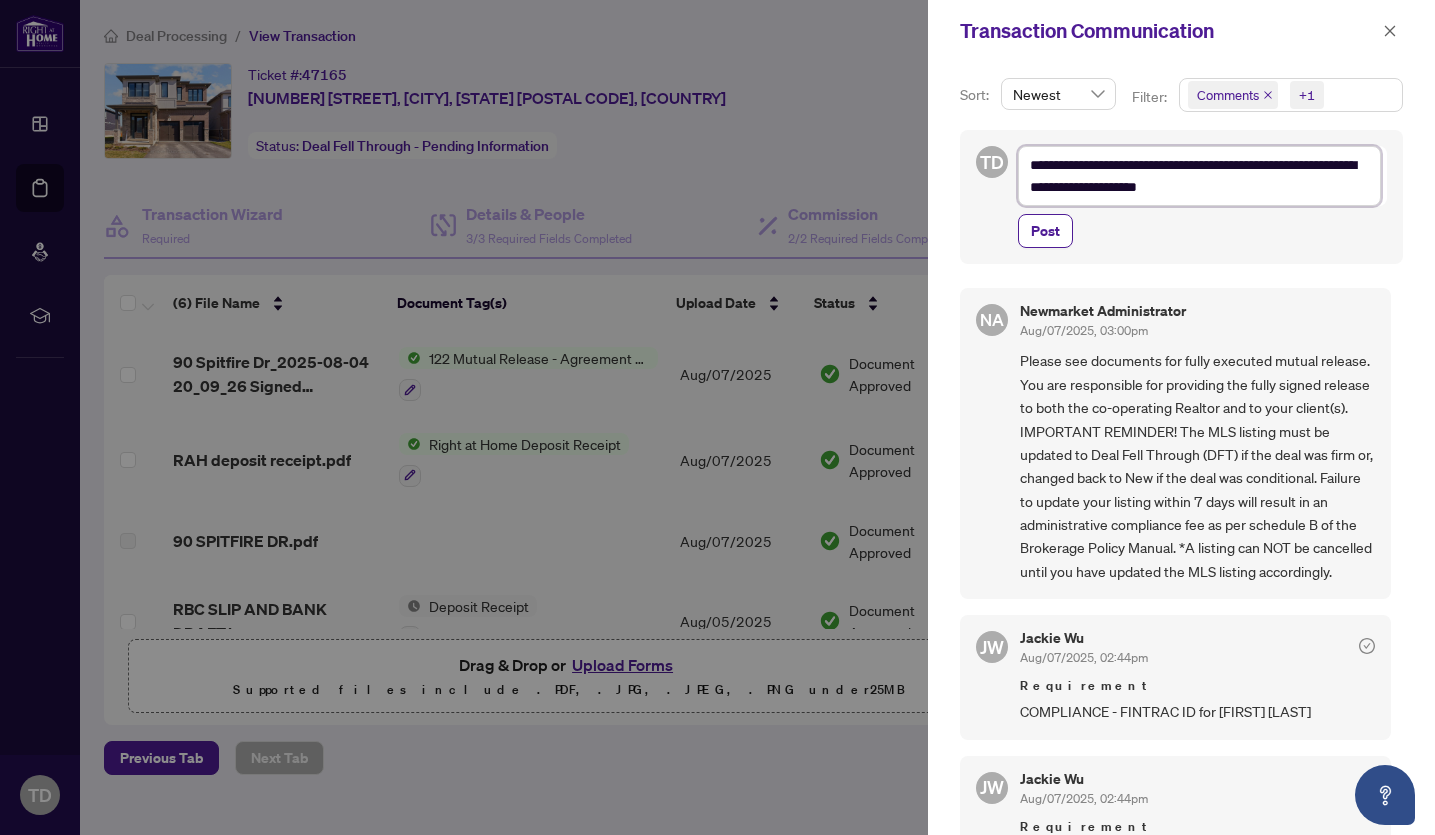 type on "**********" 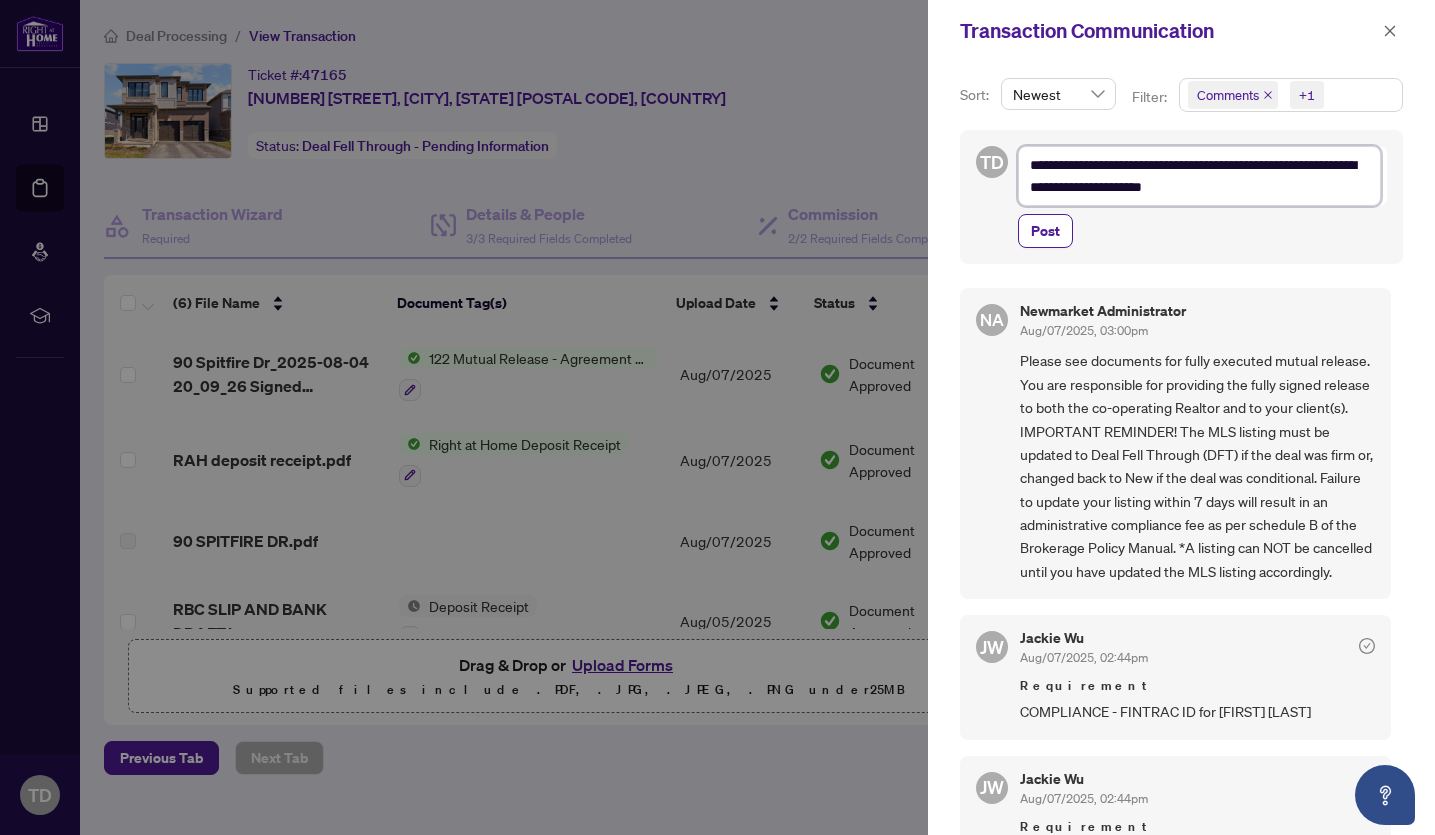type on "**********" 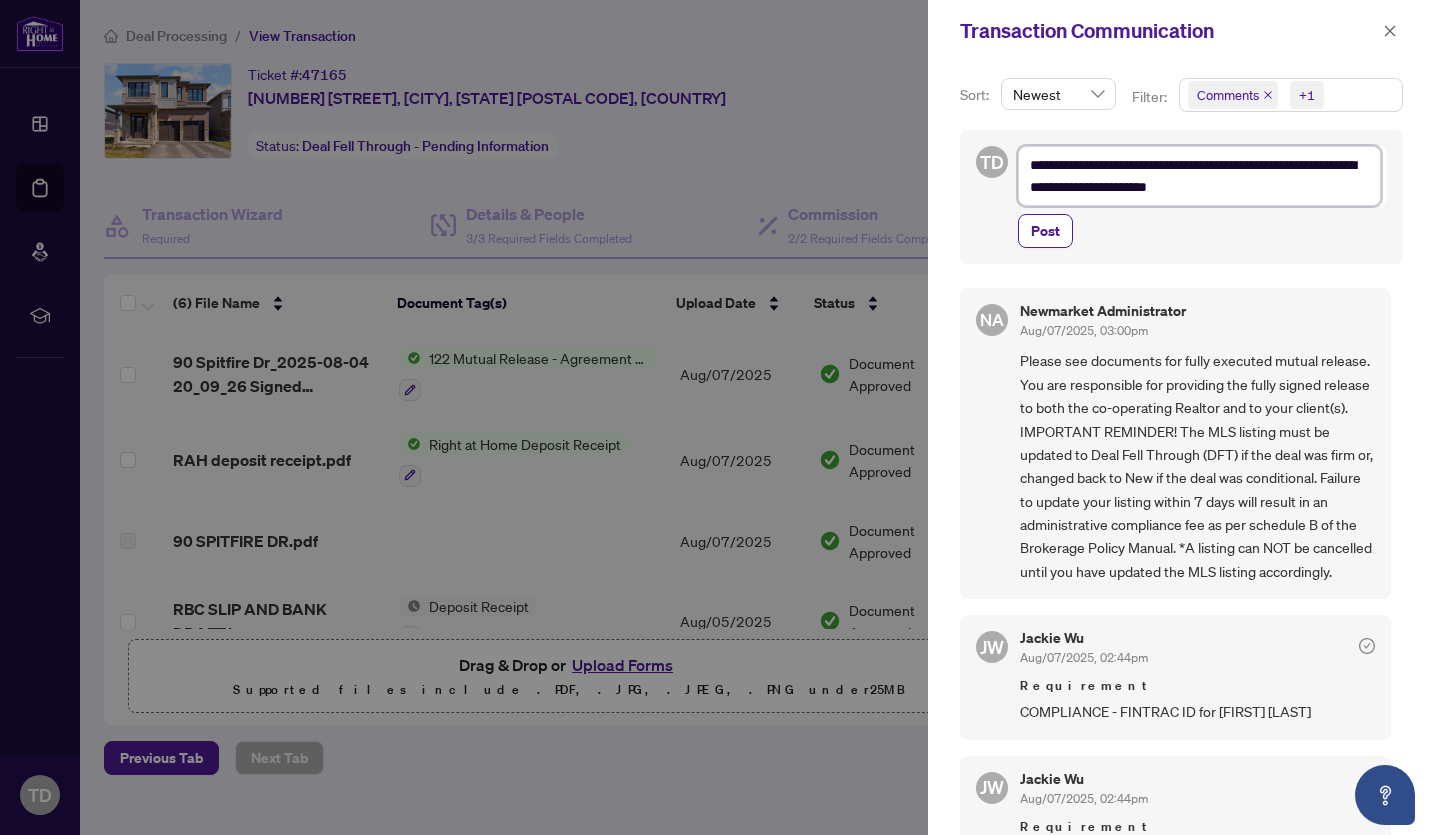 type on "**********" 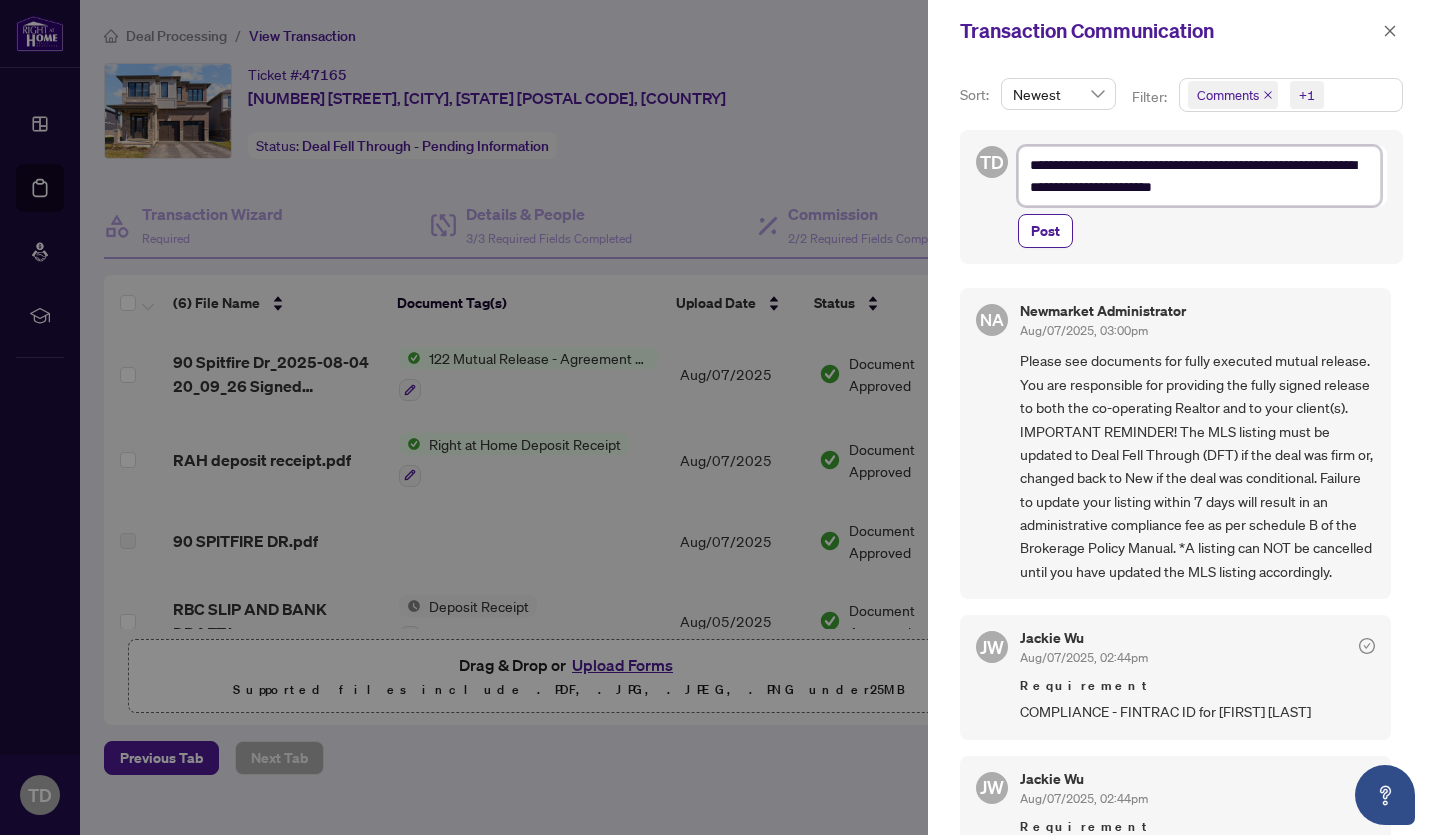 type on "**********" 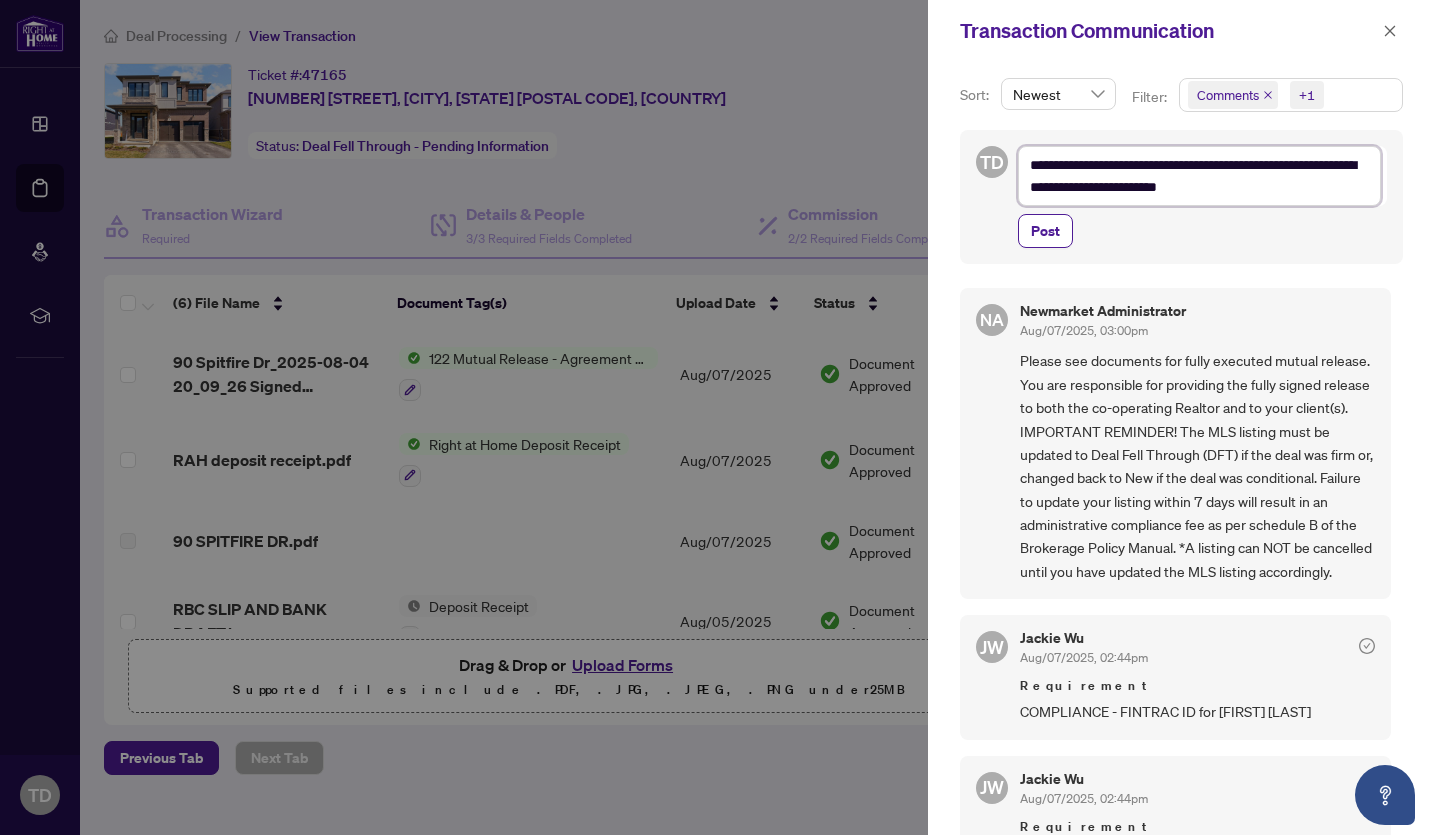 type on "**********" 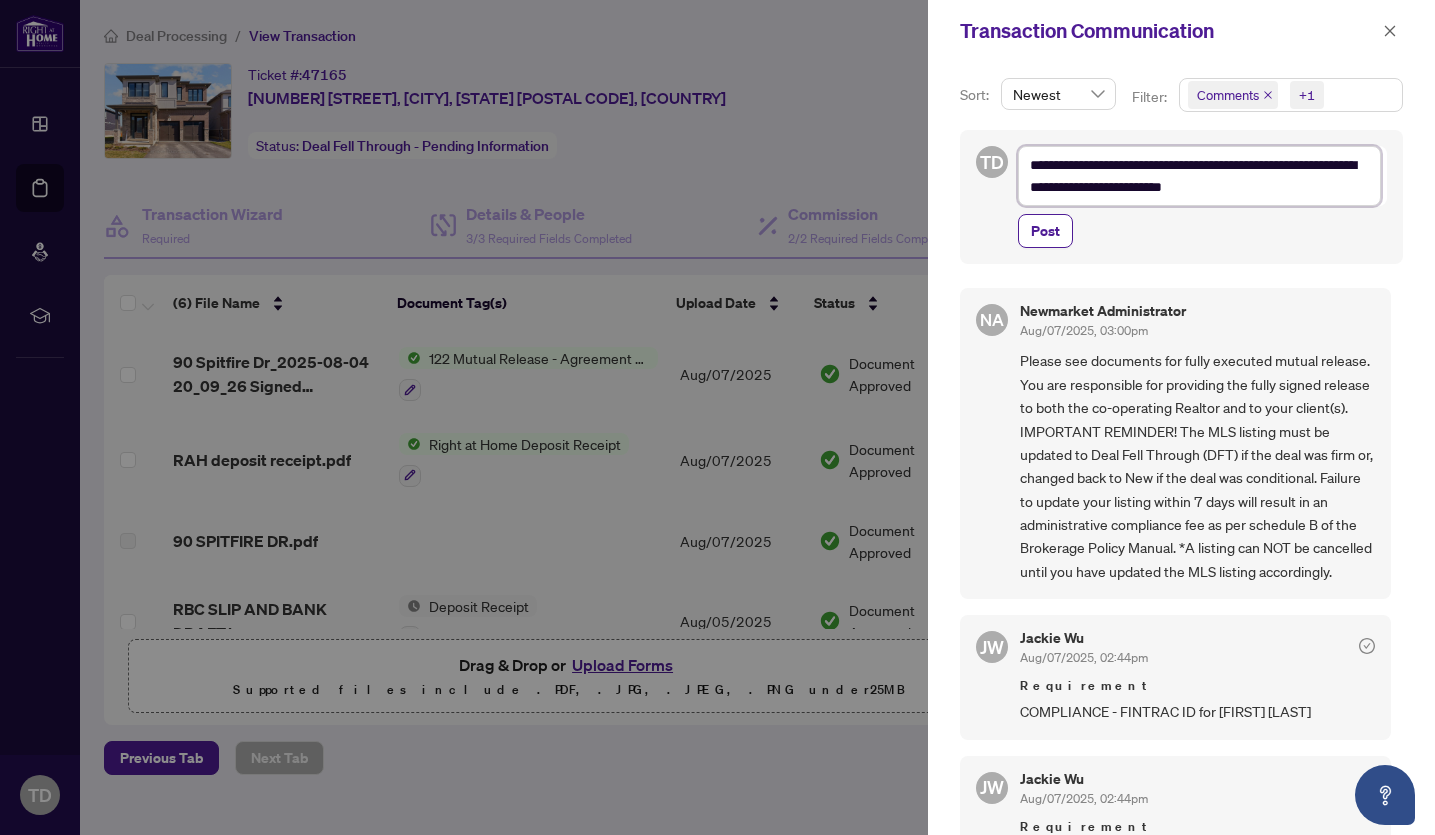 type on "**********" 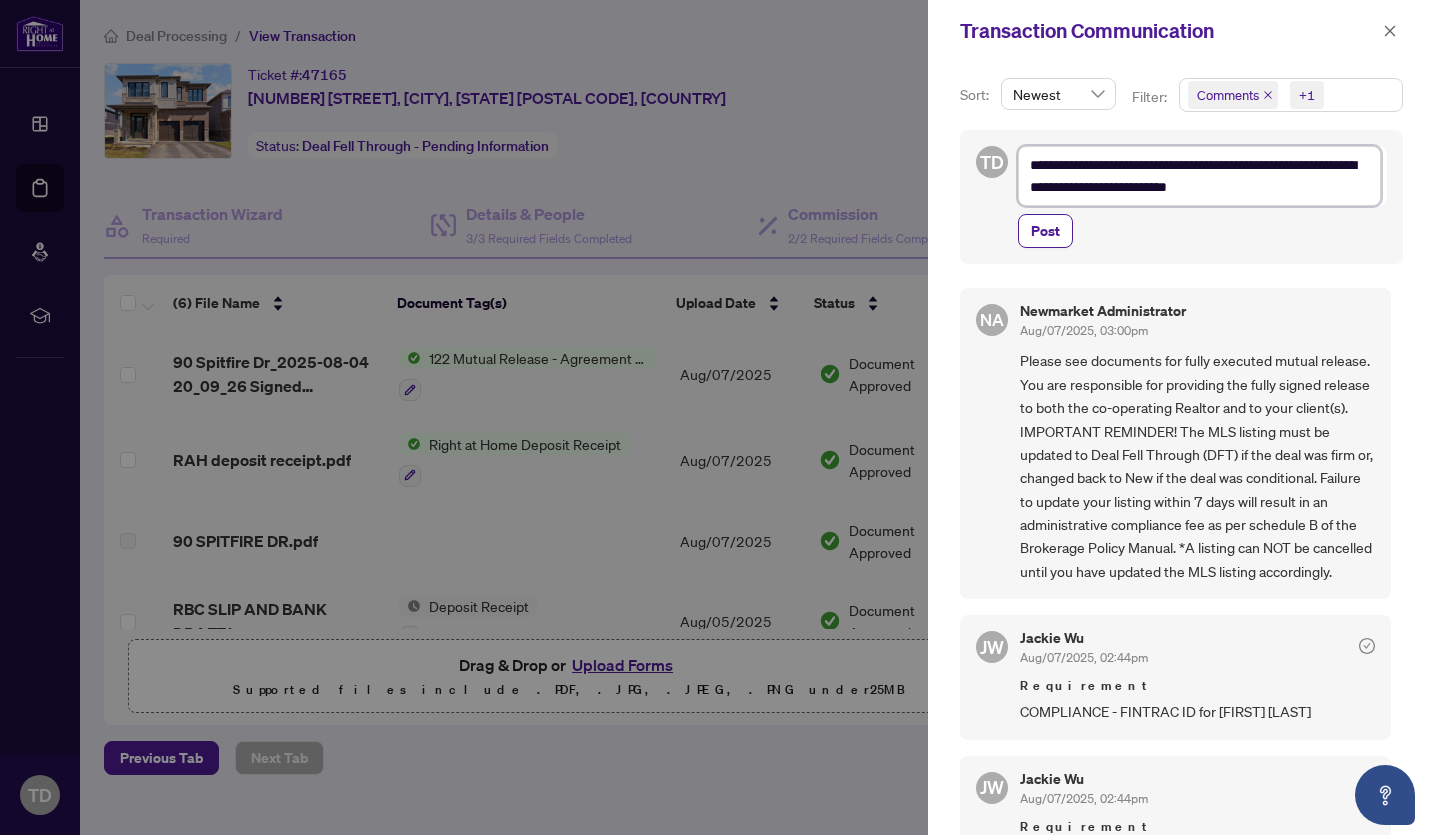 type on "**********" 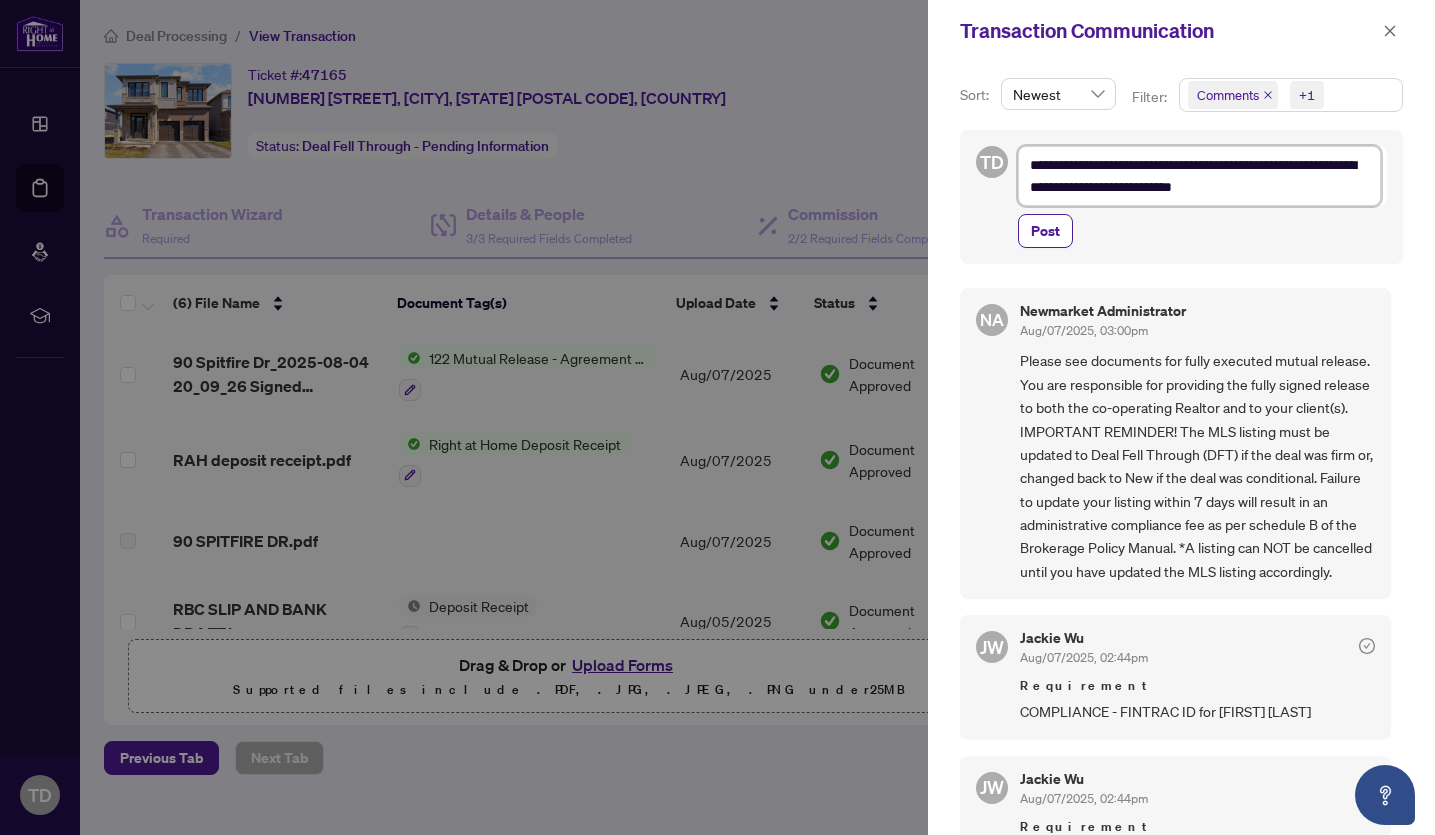 type on "**********" 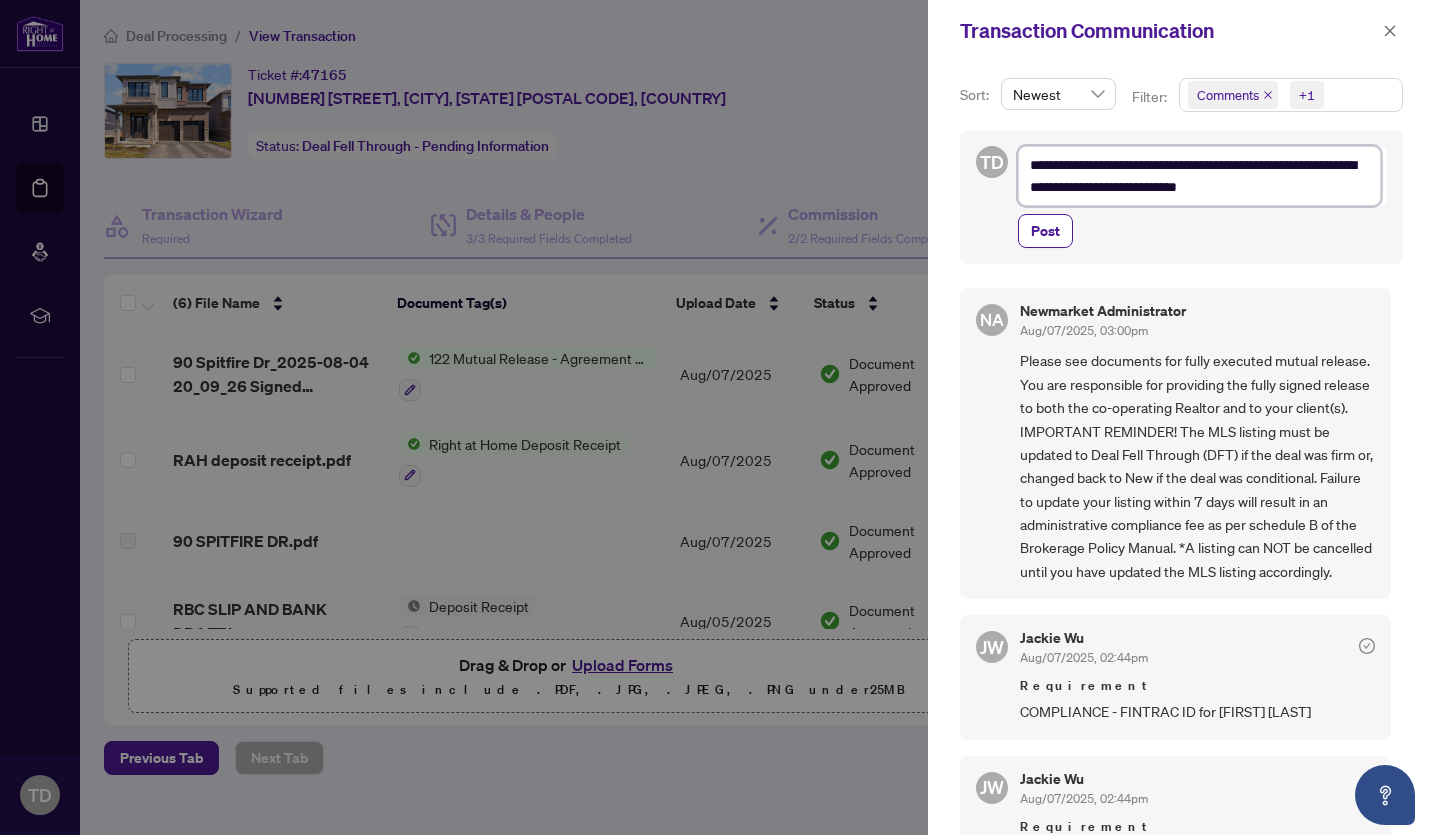 type on "**********" 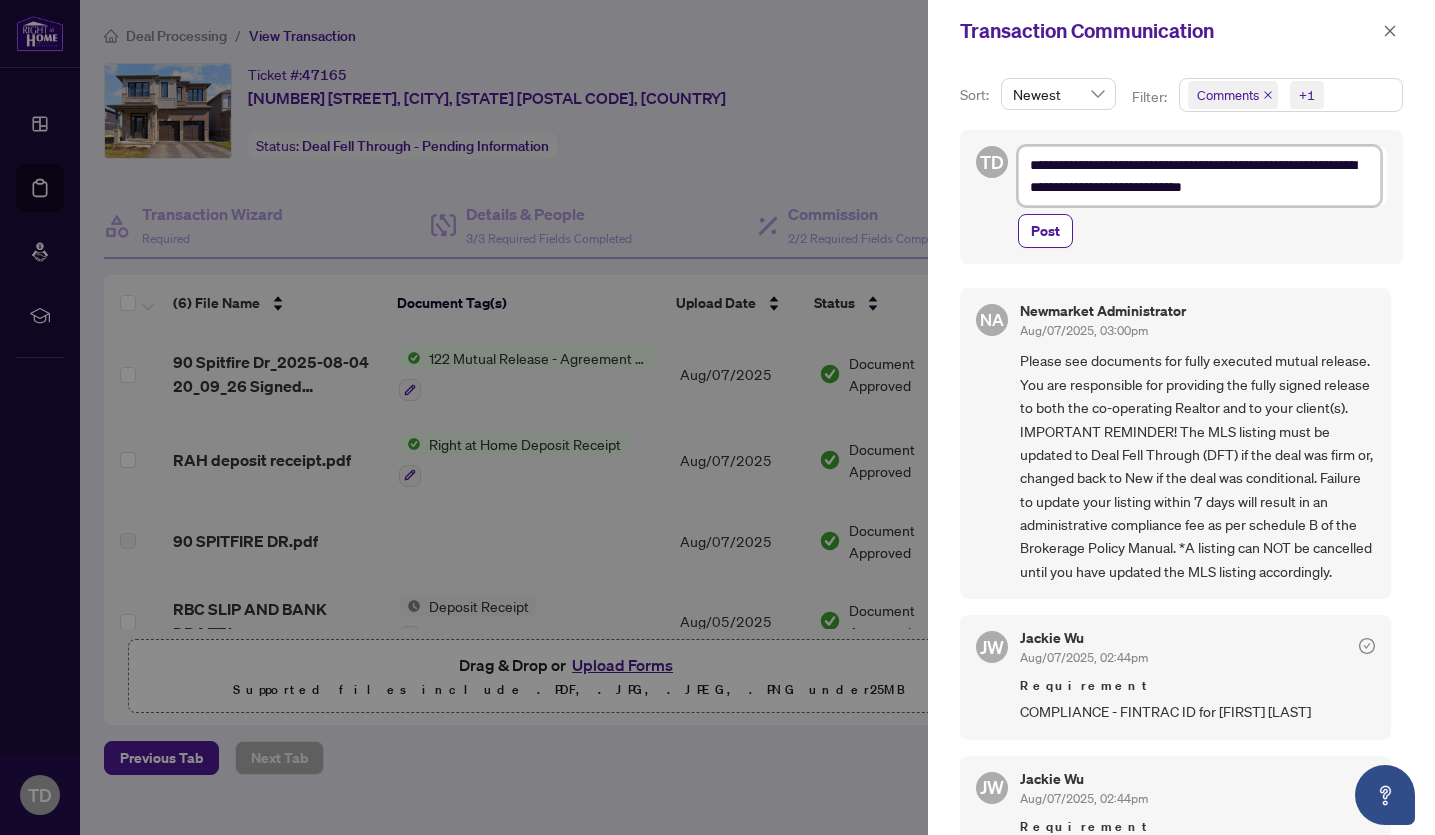 type on "**********" 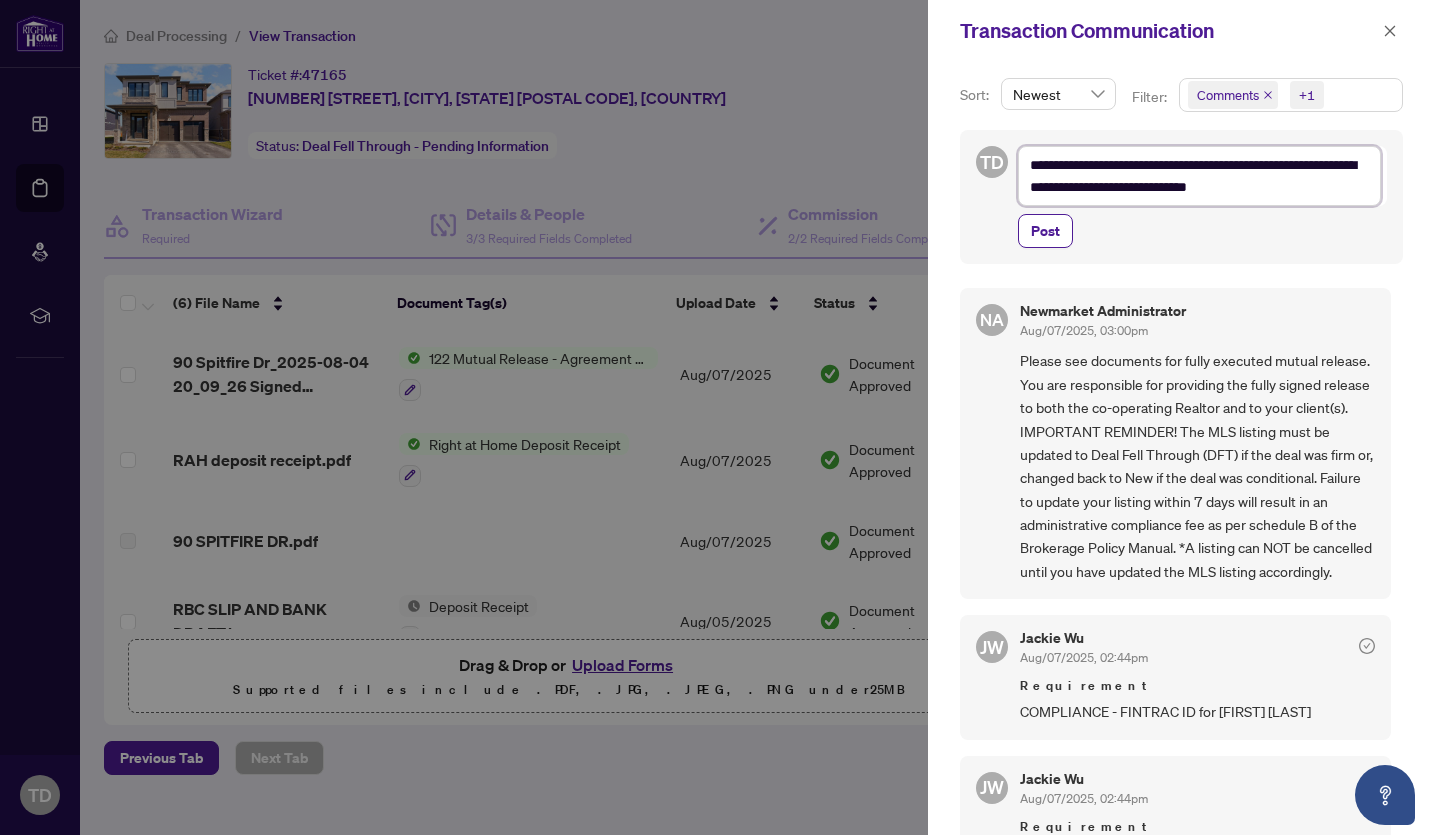 type 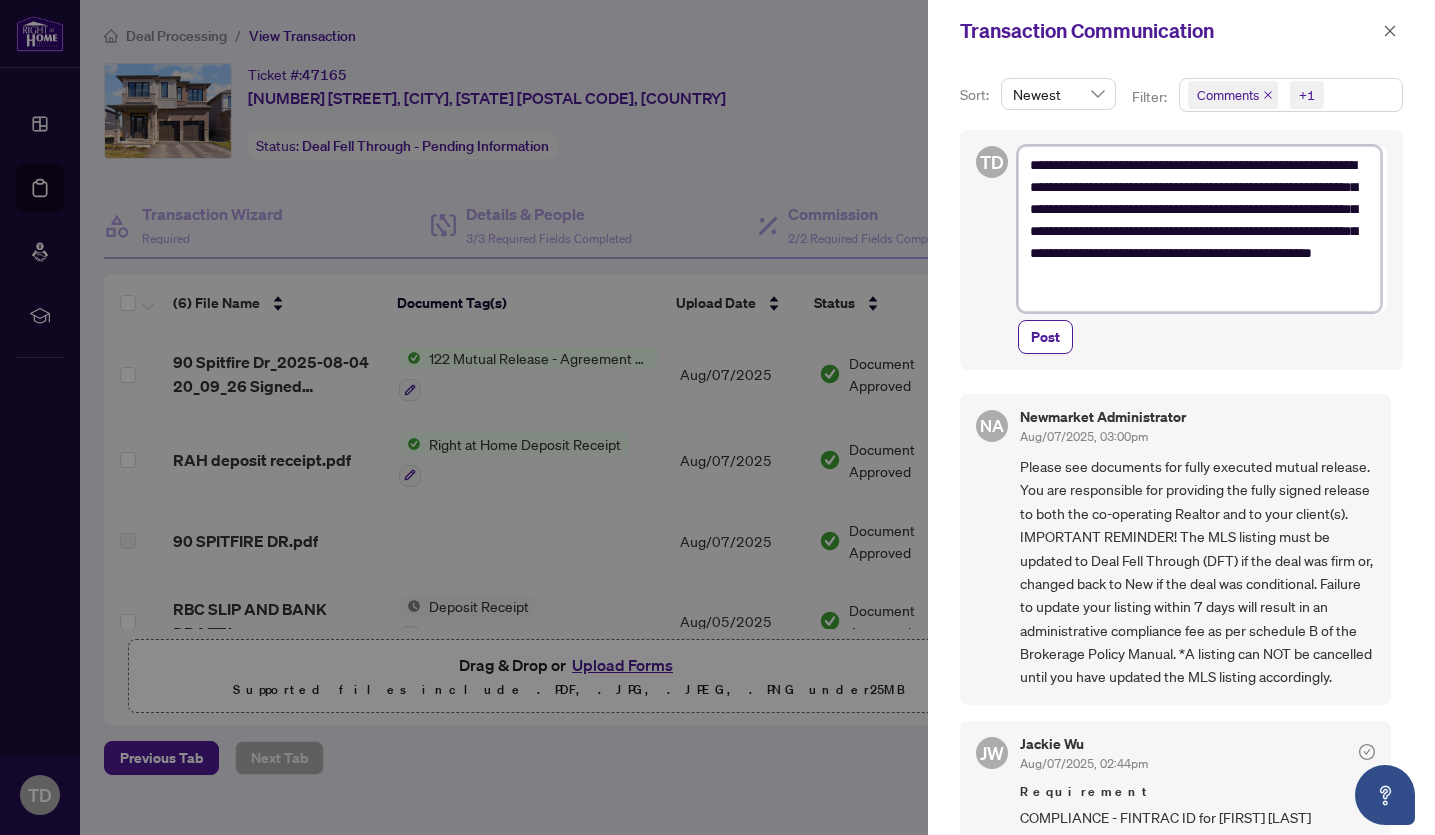 scroll, scrollTop: 0, scrollLeft: 0, axis: both 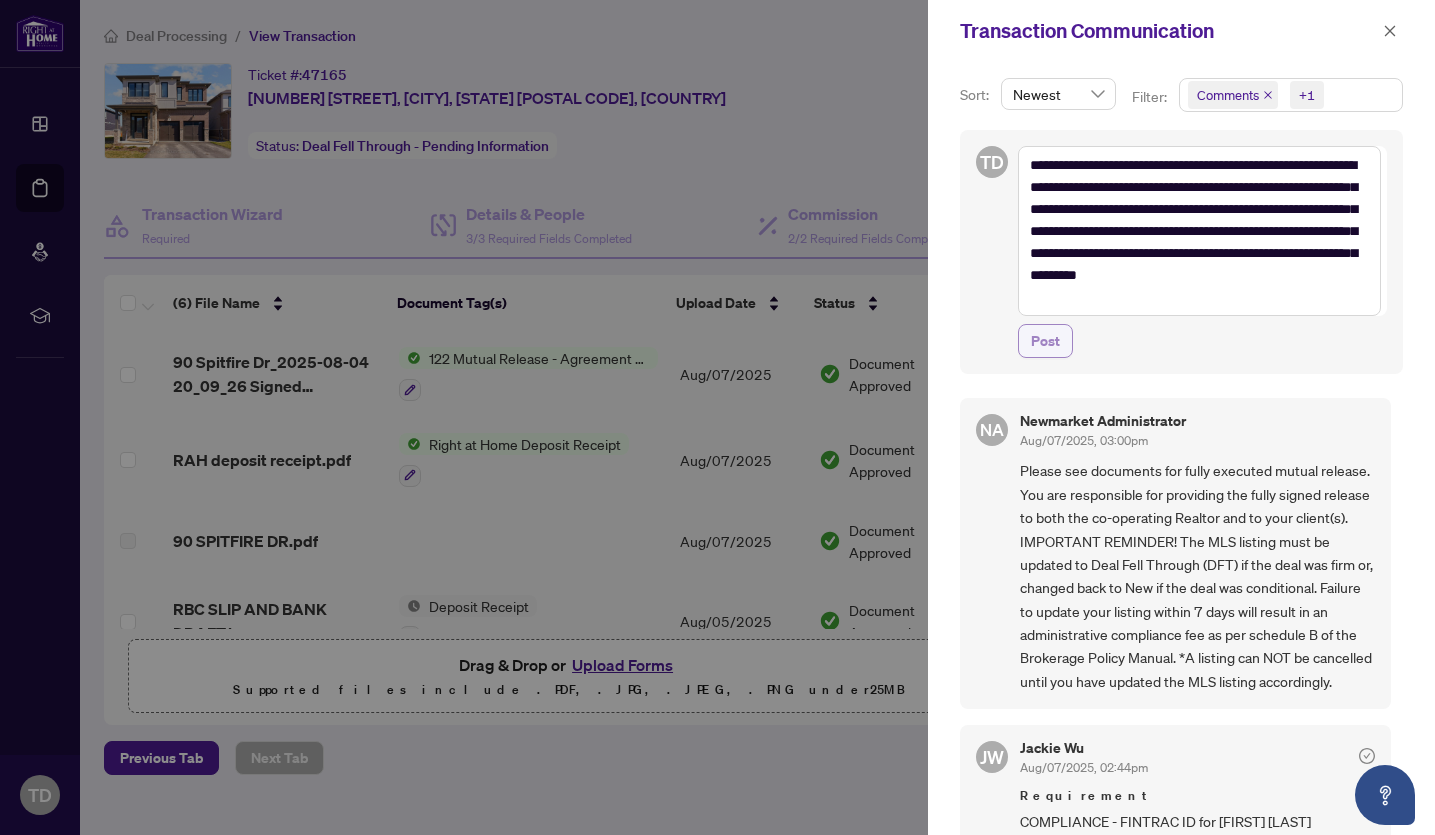 click on "Post" at bounding box center [1045, 341] 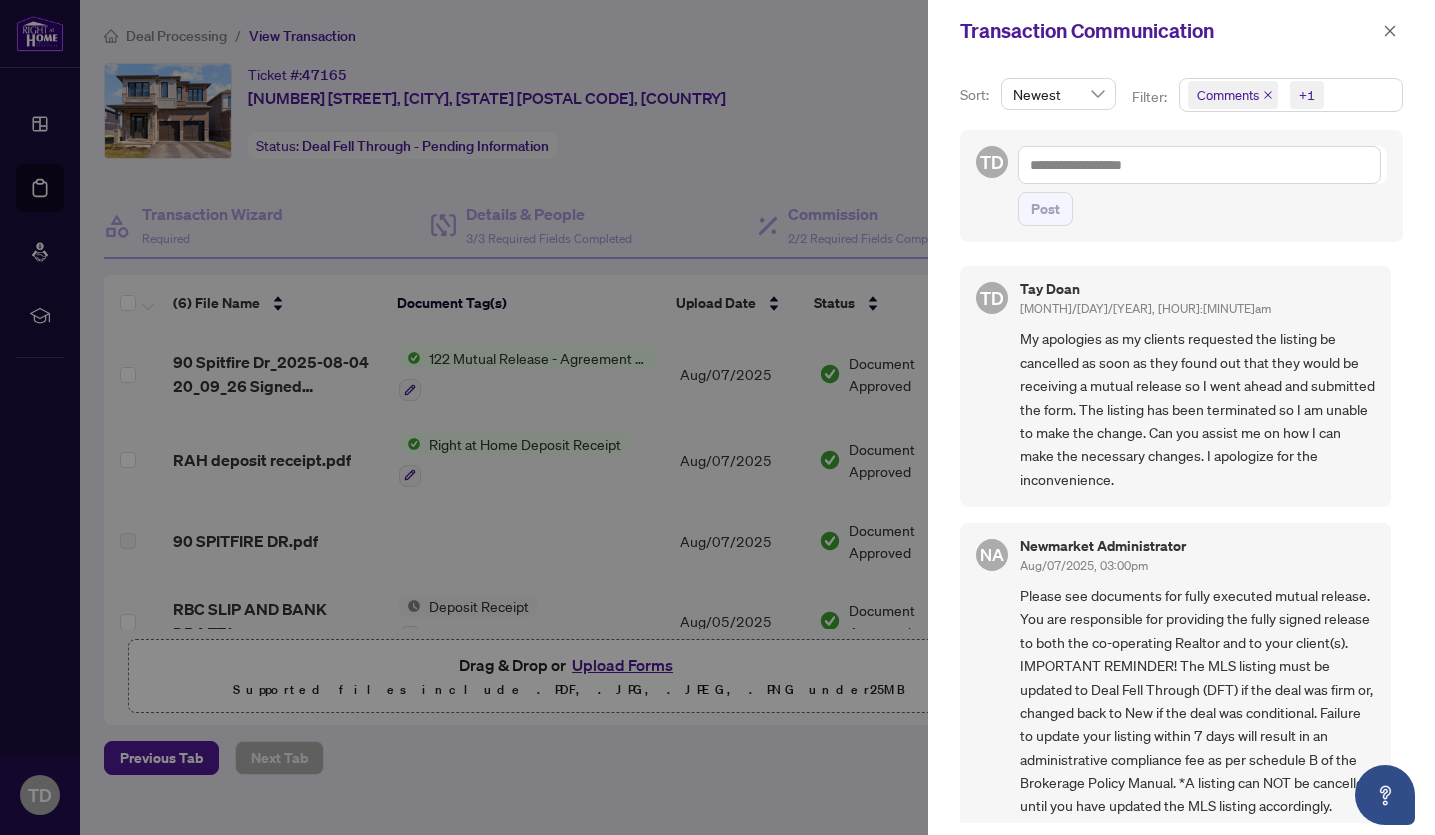 click at bounding box center [717, 417] 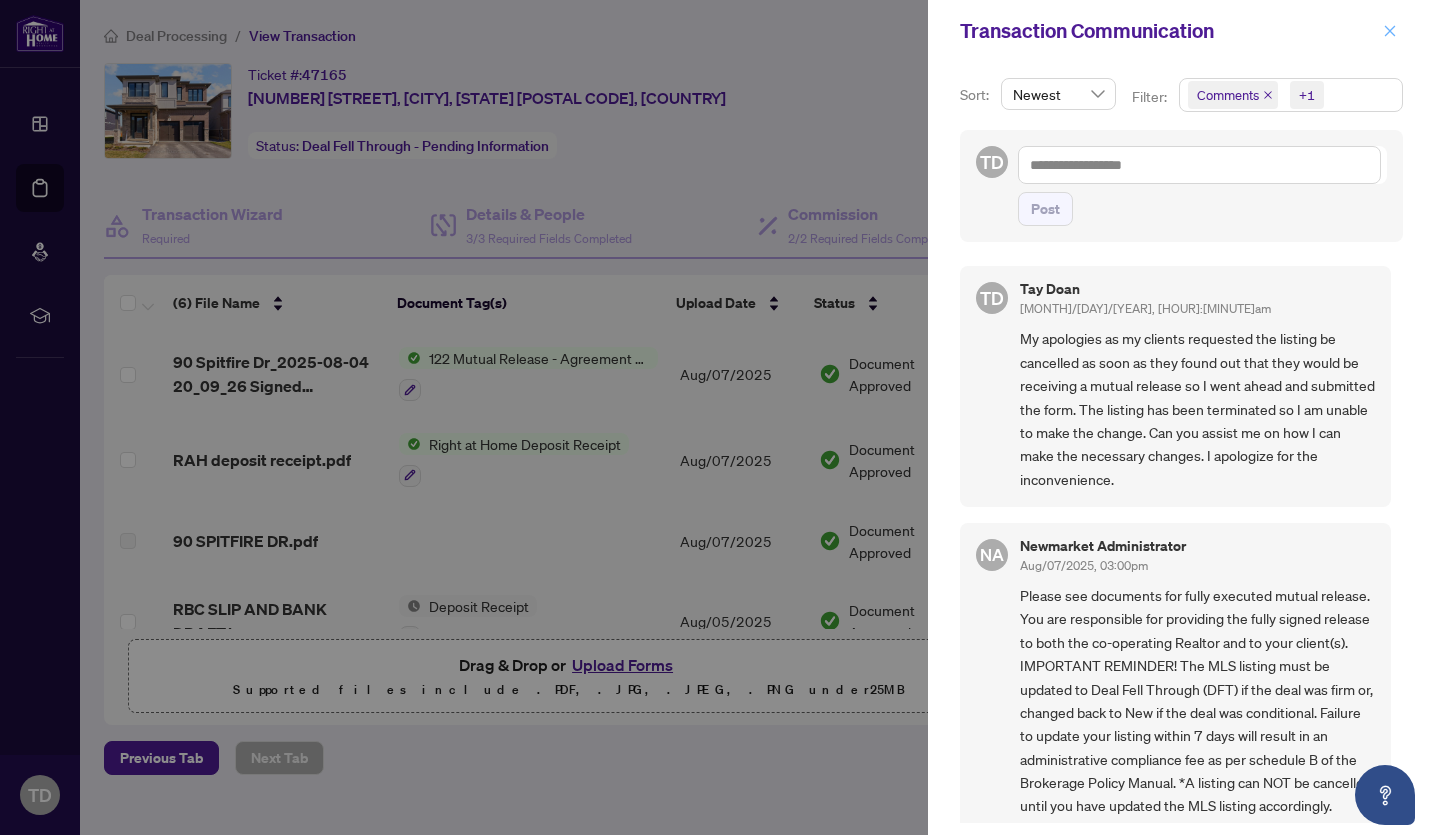 click 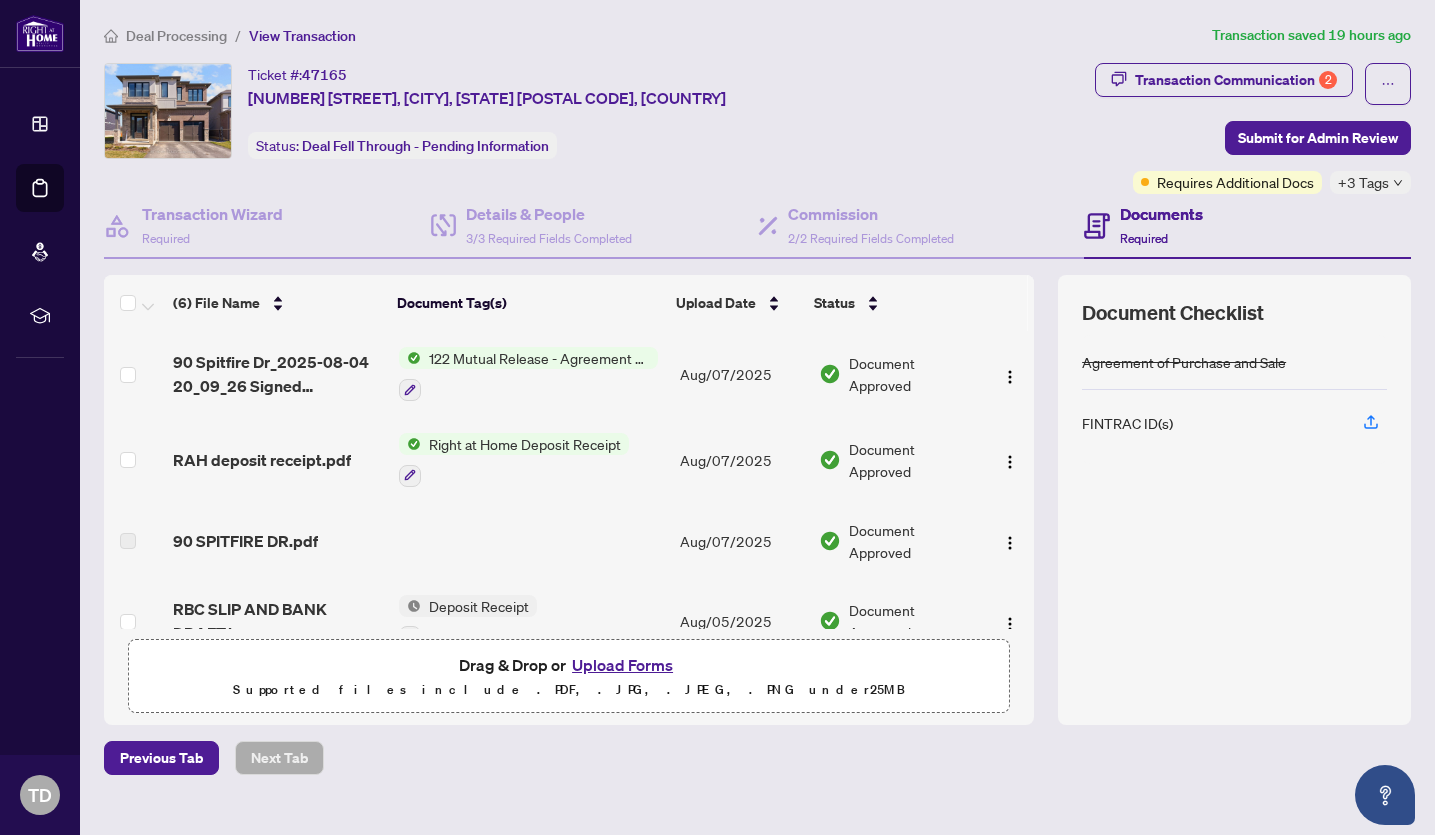 scroll, scrollTop: 33, scrollLeft: 0, axis: vertical 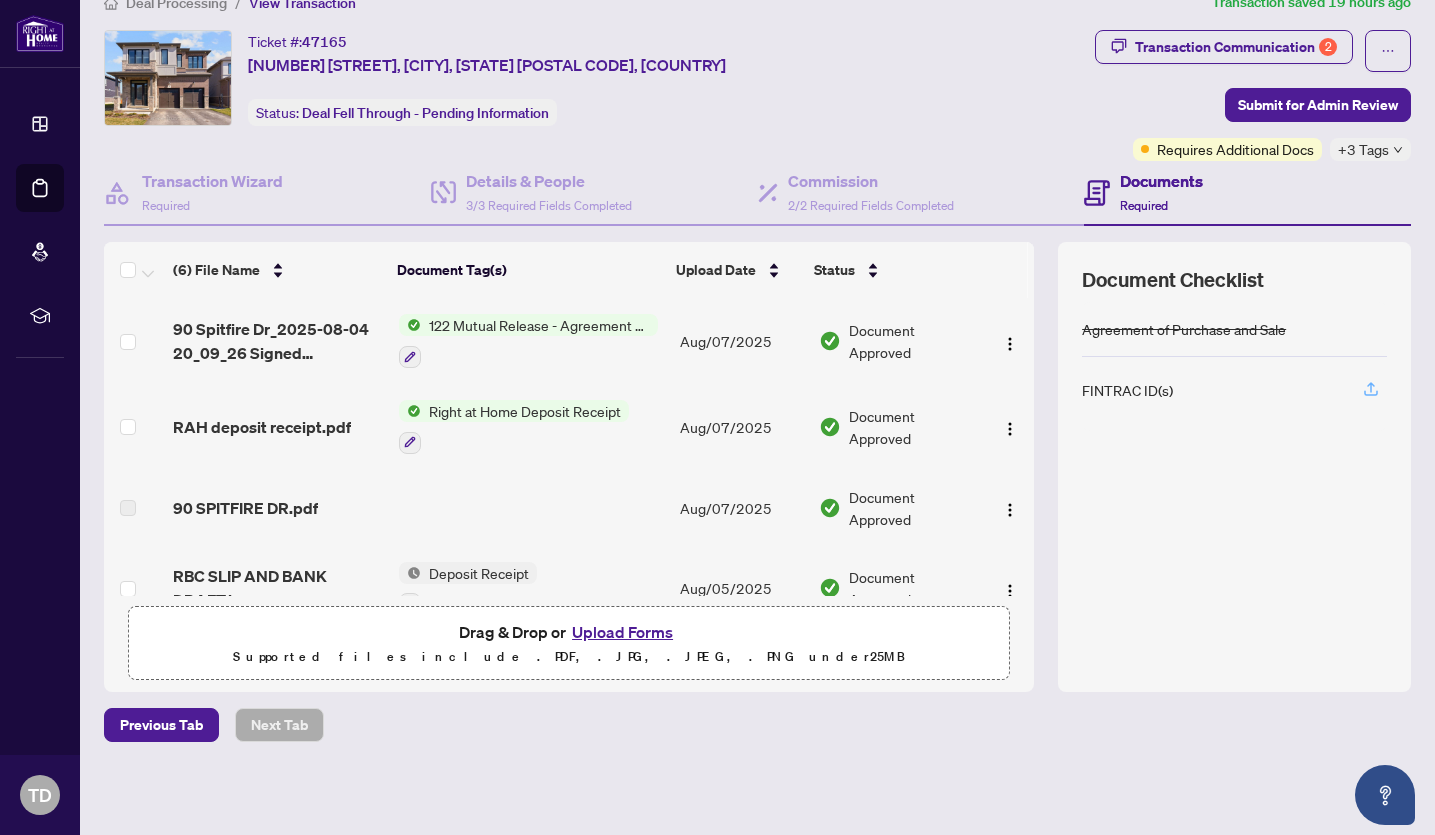 click 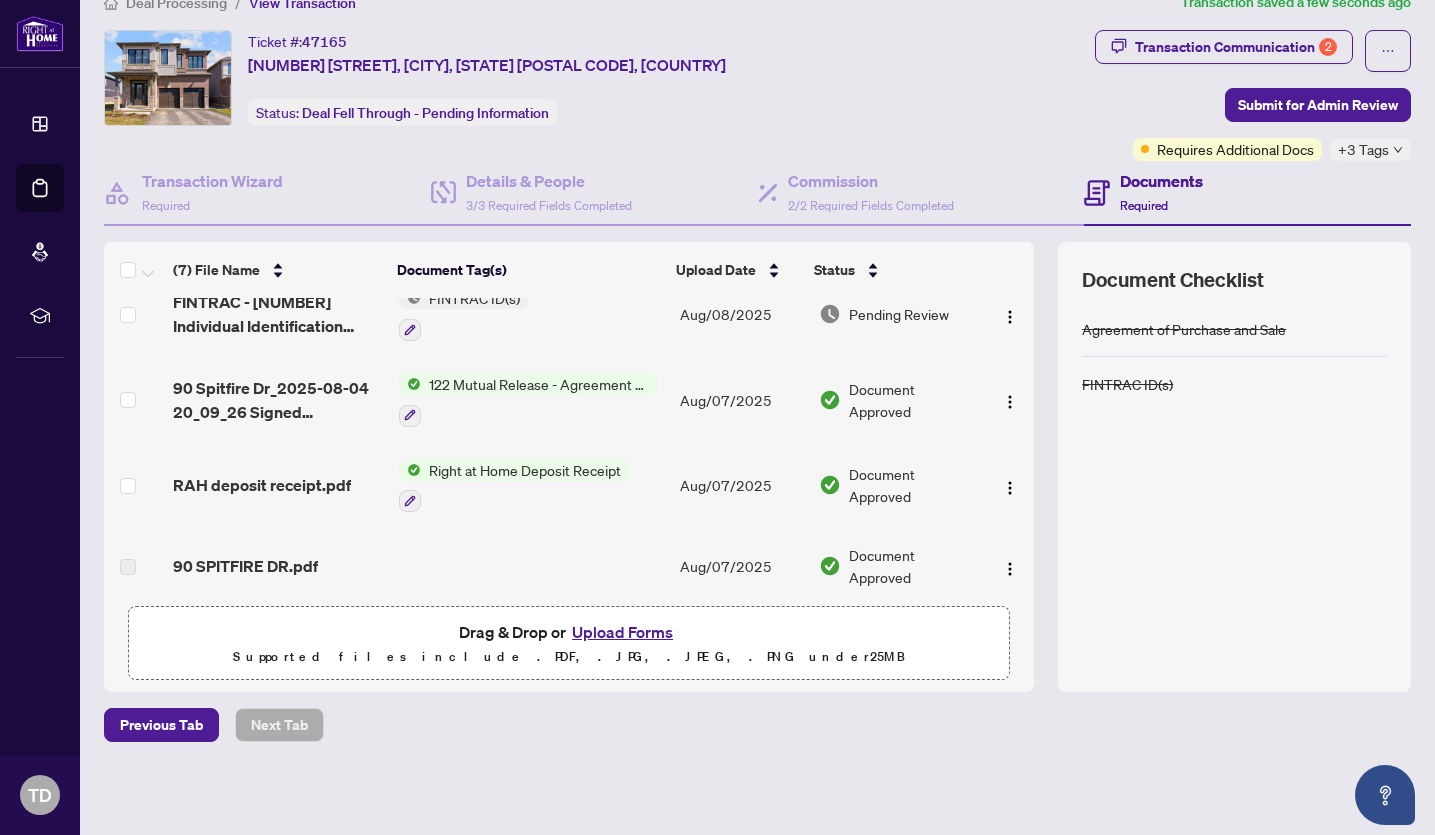 scroll, scrollTop: 0, scrollLeft: 0, axis: both 